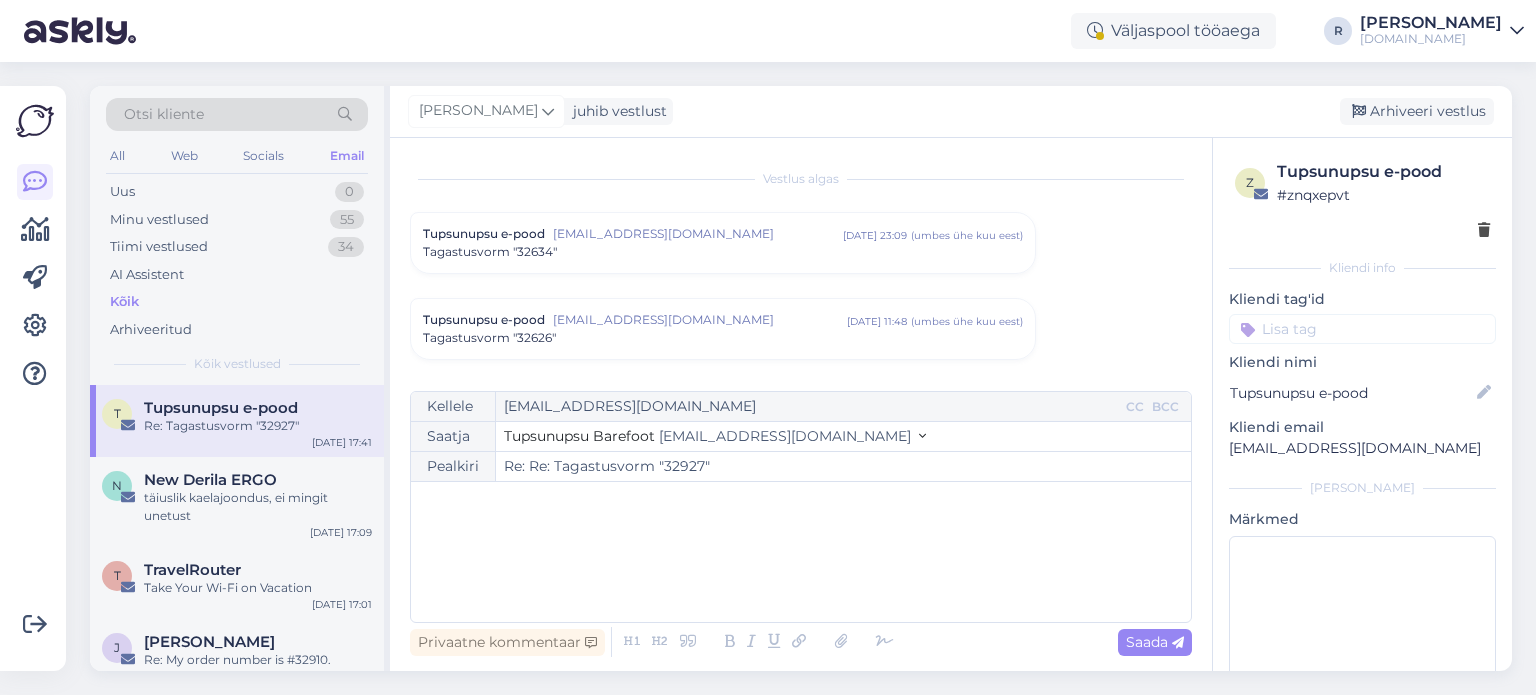 scroll, scrollTop: 0, scrollLeft: 0, axis: both 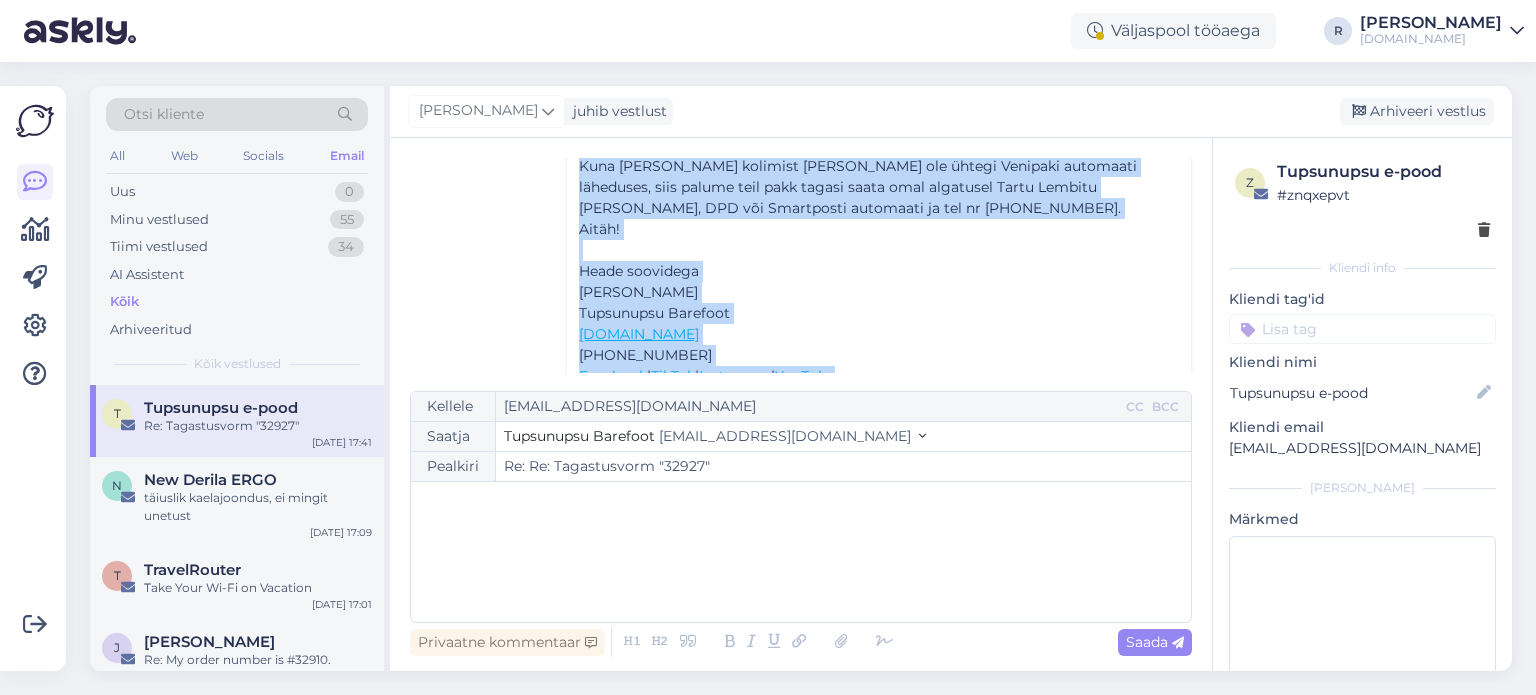 drag, startPoint x: 579, startPoint y: 184, endPoint x: 938, endPoint y: 363, distance: 401.15085 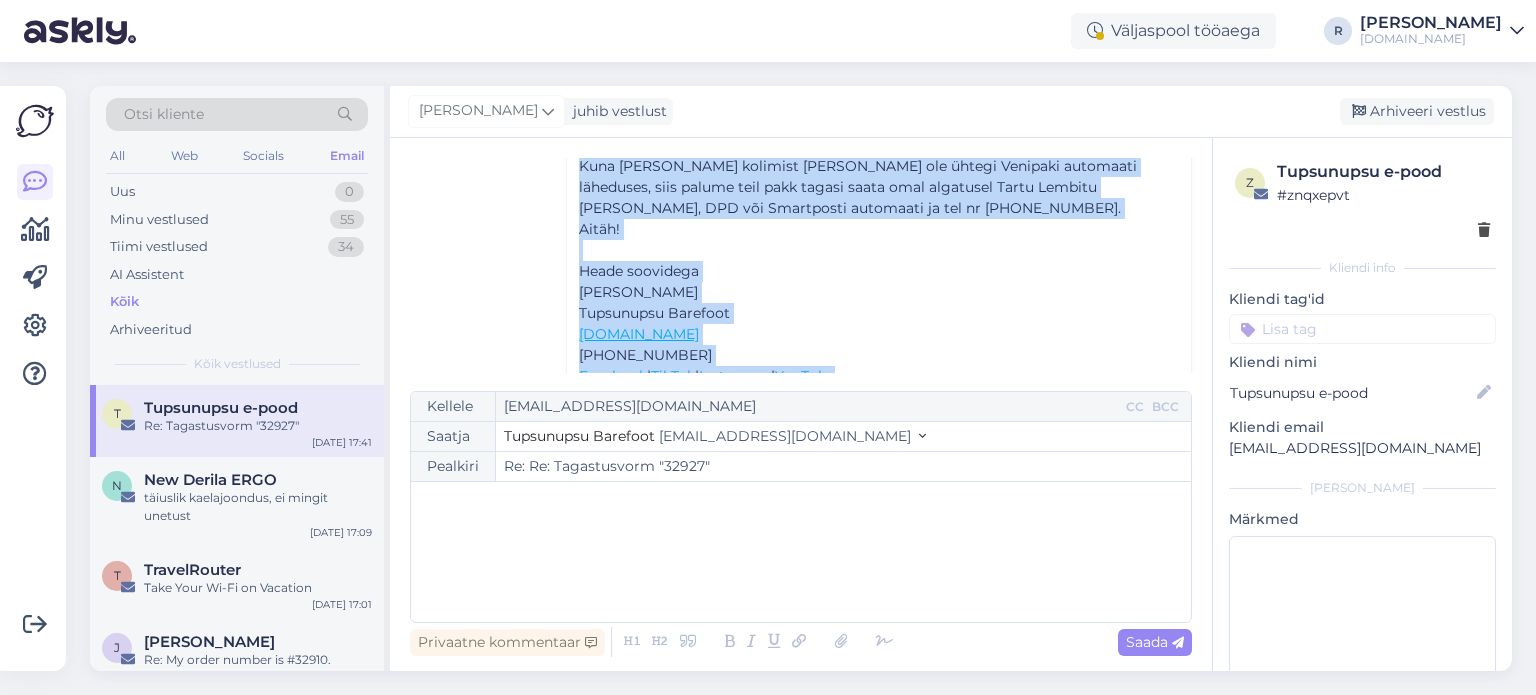 click on "Vestlus algas Tupsunupsu e-pood [EMAIL_ADDRESS][DOMAIN_NAME] [DATE] 23:09 ( umbes ühe kuu eest ) Tagastusvorm "32634" Tupsunupsu e-pood [EMAIL_ADDRESS][DOMAIN_NAME] [DATE] 11:48 ( umbes ühe kuu eest ) Tagastusvorm "32626" Tupsunupsu e-pood [EMAIL_ADDRESS][DOMAIN_NAME] [DATE] 16:42 ( umbes ühe kuu eest ) Tagastusvorm "32457" Tupsunupsu e-pood [EMAIL_ADDRESS][DOMAIN_NAME] [DATE] 21:07 ( umbes ühe kuu eest ) Tagastusvorm "32628" Tupsunupsu e-pood [EMAIL_ADDRESS][DOMAIN_NAME] [DATE] 24:23 ( umbes ühe kuu eest ) Tagastusvorm "32522" Tupsunupsu e-pood [EMAIL_ADDRESS][DOMAIN_NAME] [DATE] 10:21 ( umbes ühe kuu eest ) Tagastusvorm "32608" Tupsunupsu e-pood [EMAIL_ADDRESS][DOMAIN_NAME] [DATE] 16:45 ( umbes ühe kuu eest ) Tagastusvorm "32606" Tupsunupsu e-pood [EMAIL_ADDRESS][DOMAIN_NAME] [DATE] 18:27 ( umbes ühe kuu eest ) Tagastusvorm "32598" Tupsunupsu e-pood [EMAIL_ADDRESS][DOMAIN_NAME] [DATE] 22:48 ( umbes ühe kuu eest ) Tagastusvorm "32680" Tupsunupsu e-pood [EMAIL_ADDRESS][DOMAIN_NAME] [DATE] 08:56 ( umbes ühe kuu eest ) Tagastusvorm "32695" Tupsunupsu e-pood ( ) ( ) ( )" at bounding box center (810, 265) 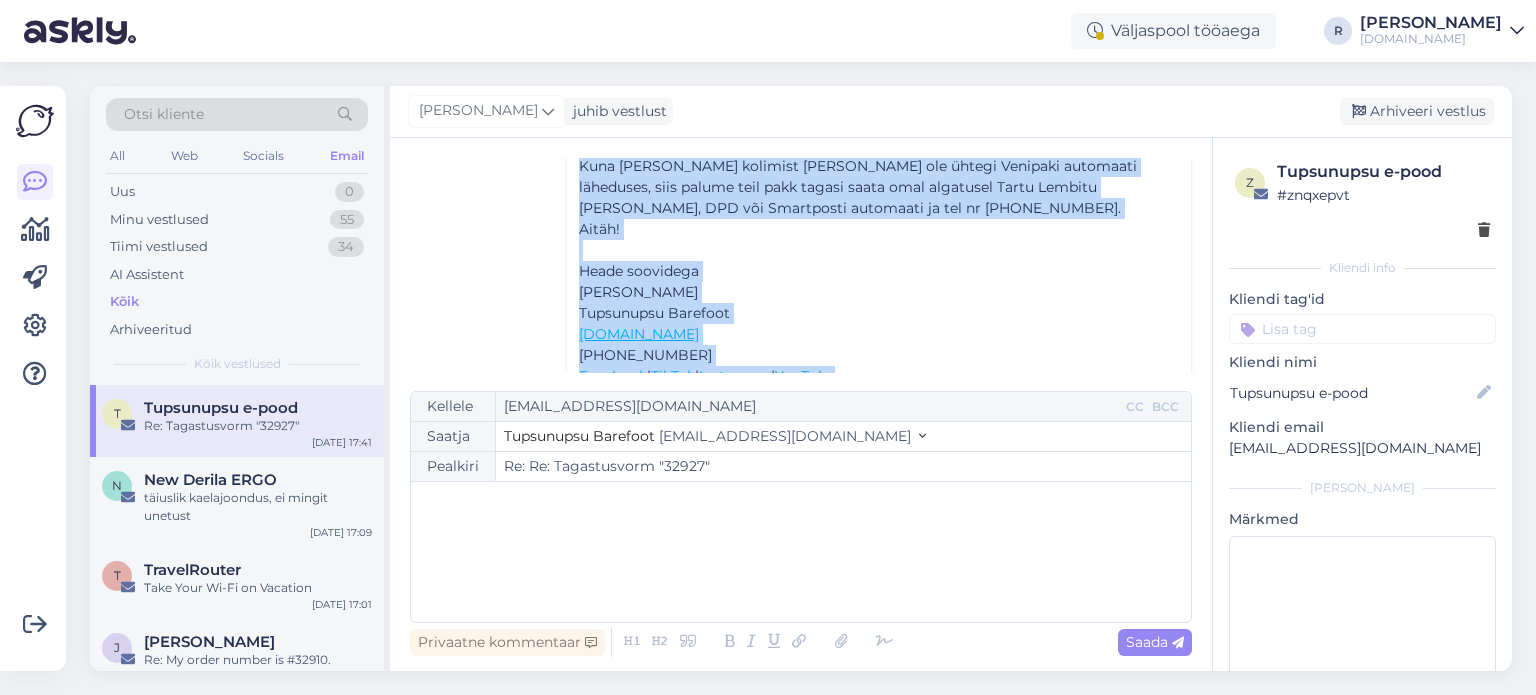 scroll, scrollTop: 4942, scrollLeft: 0, axis: vertical 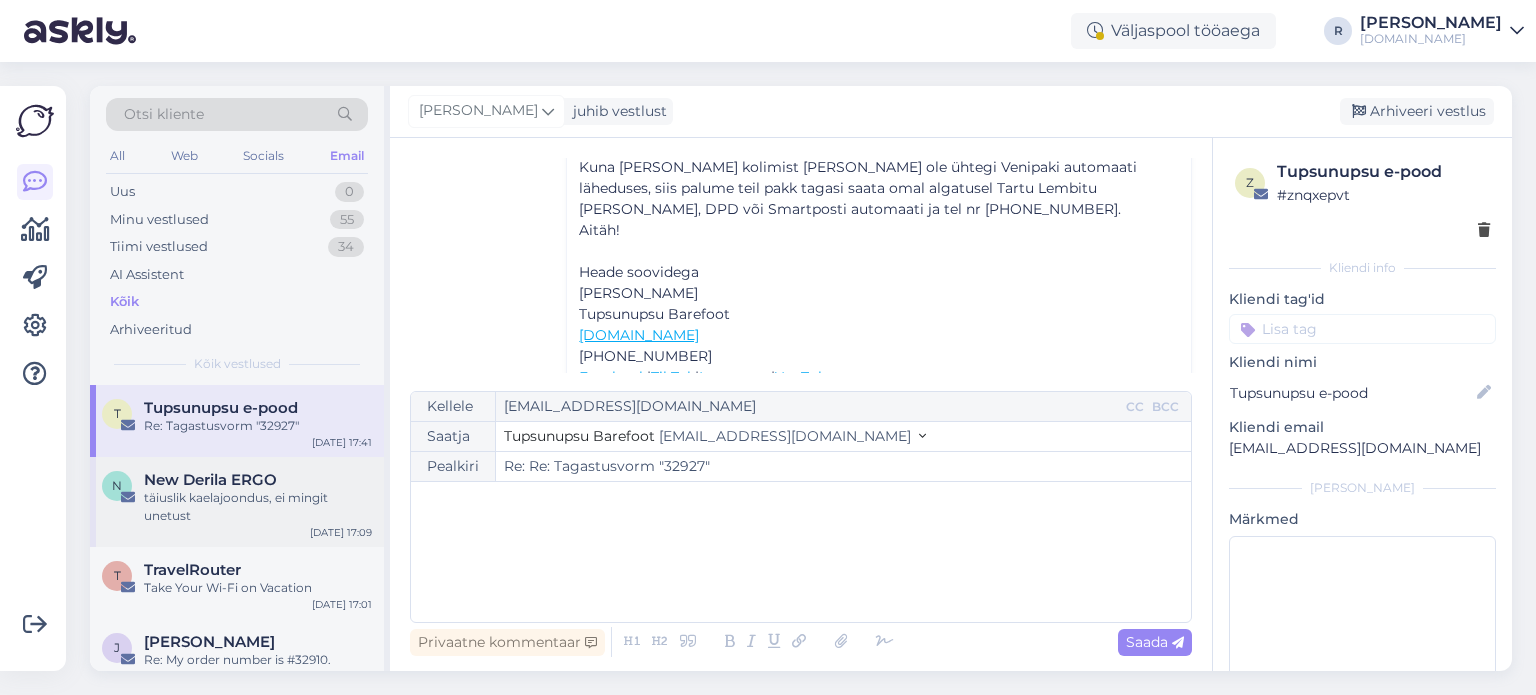 click on "täiuslik kaelajoondus, ei mingit unetust" at bounding box center (258, 507) 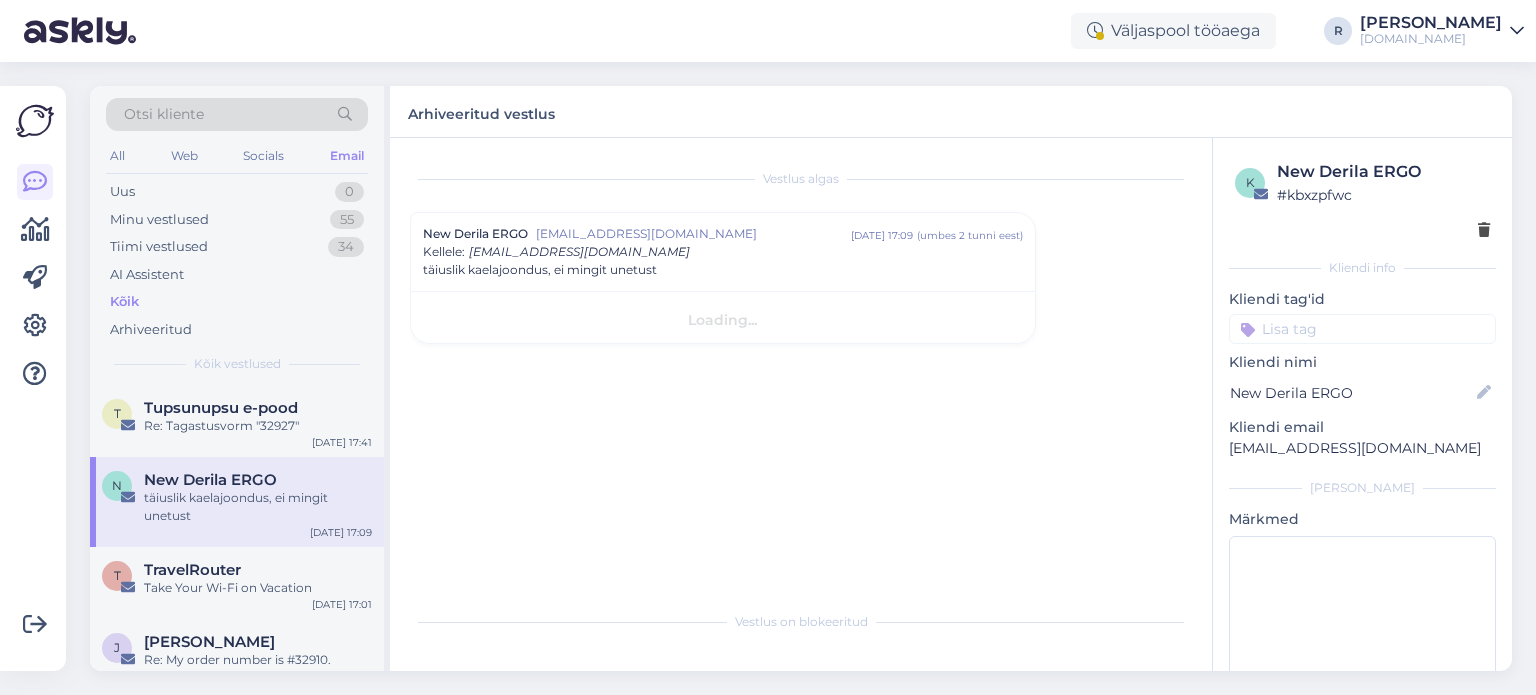scroll, scrollTop: 0, scrollLeft: 0, axis: both 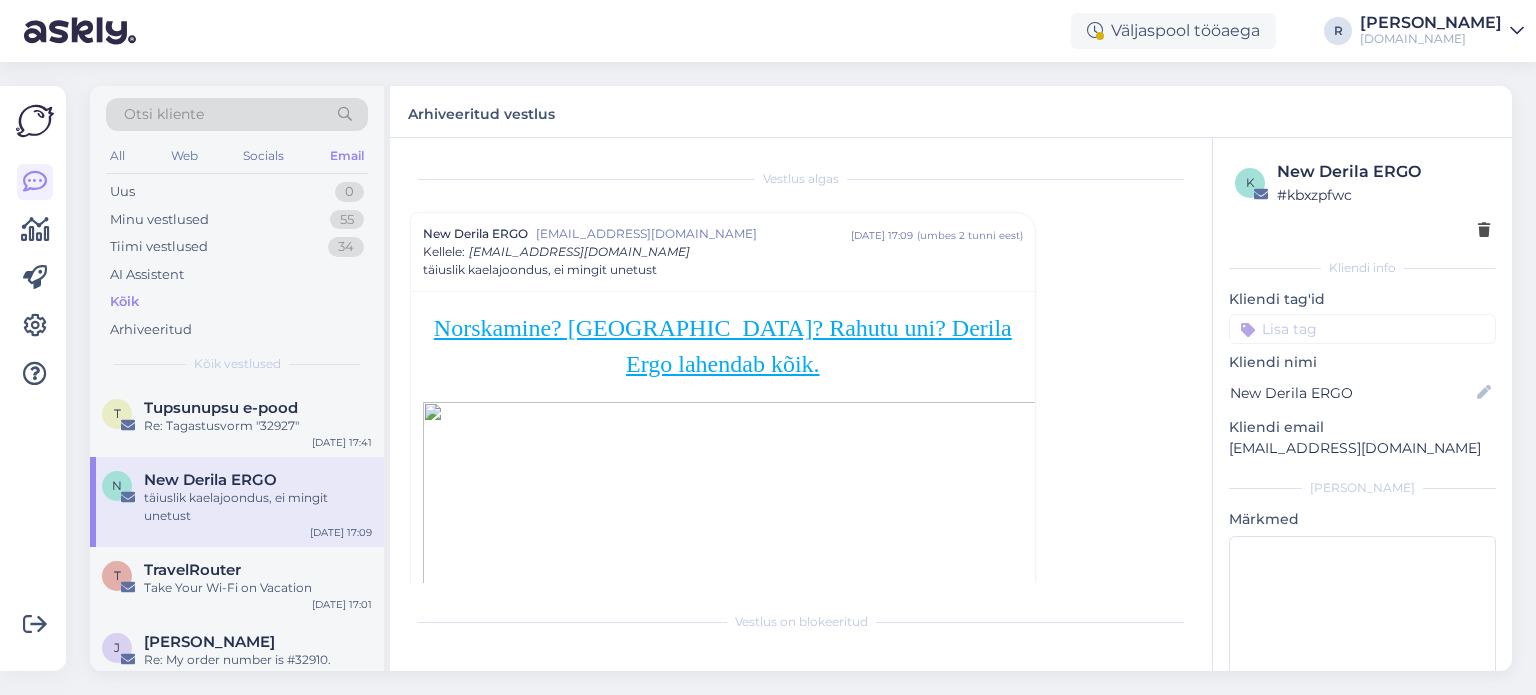 click on "k New Derila ERGO # kbxzpfwc" at bounding box center (1362, 200) 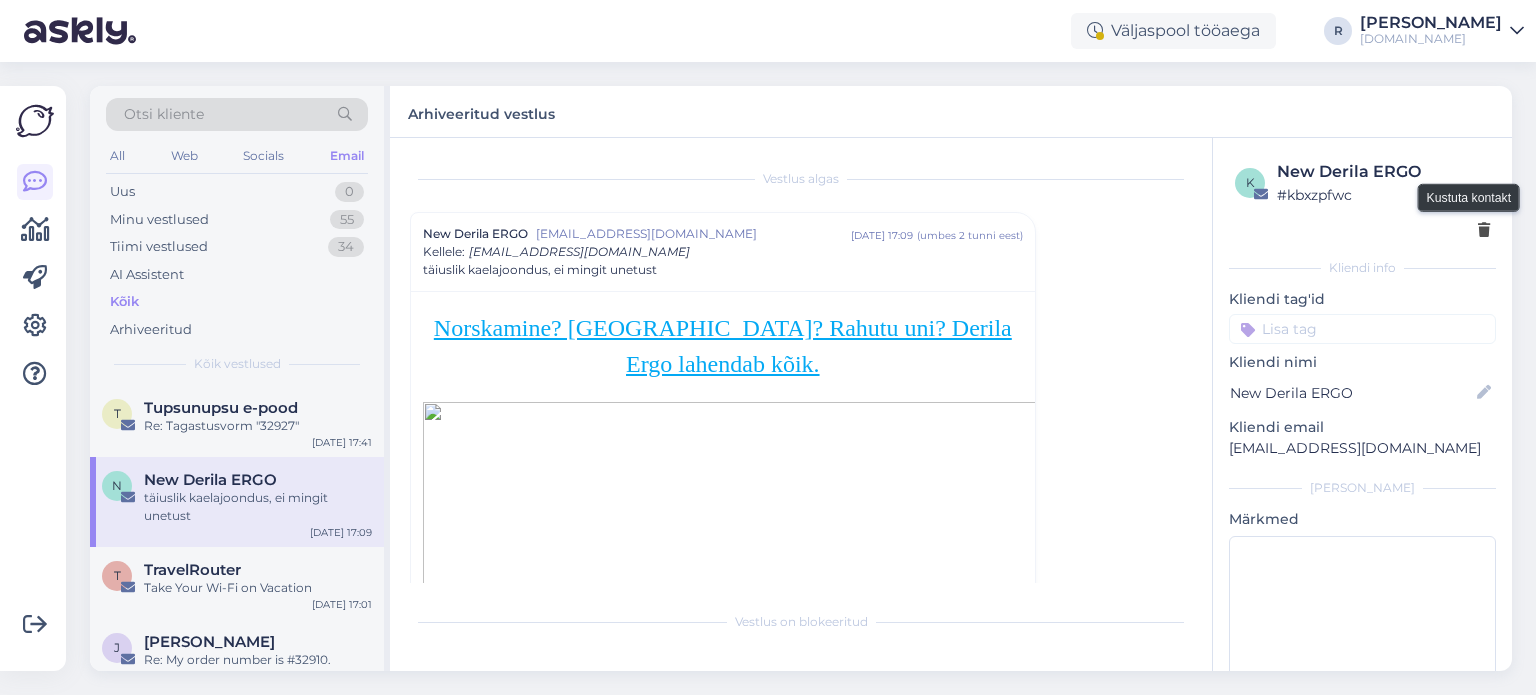 click at bounding box center [1484, 231] 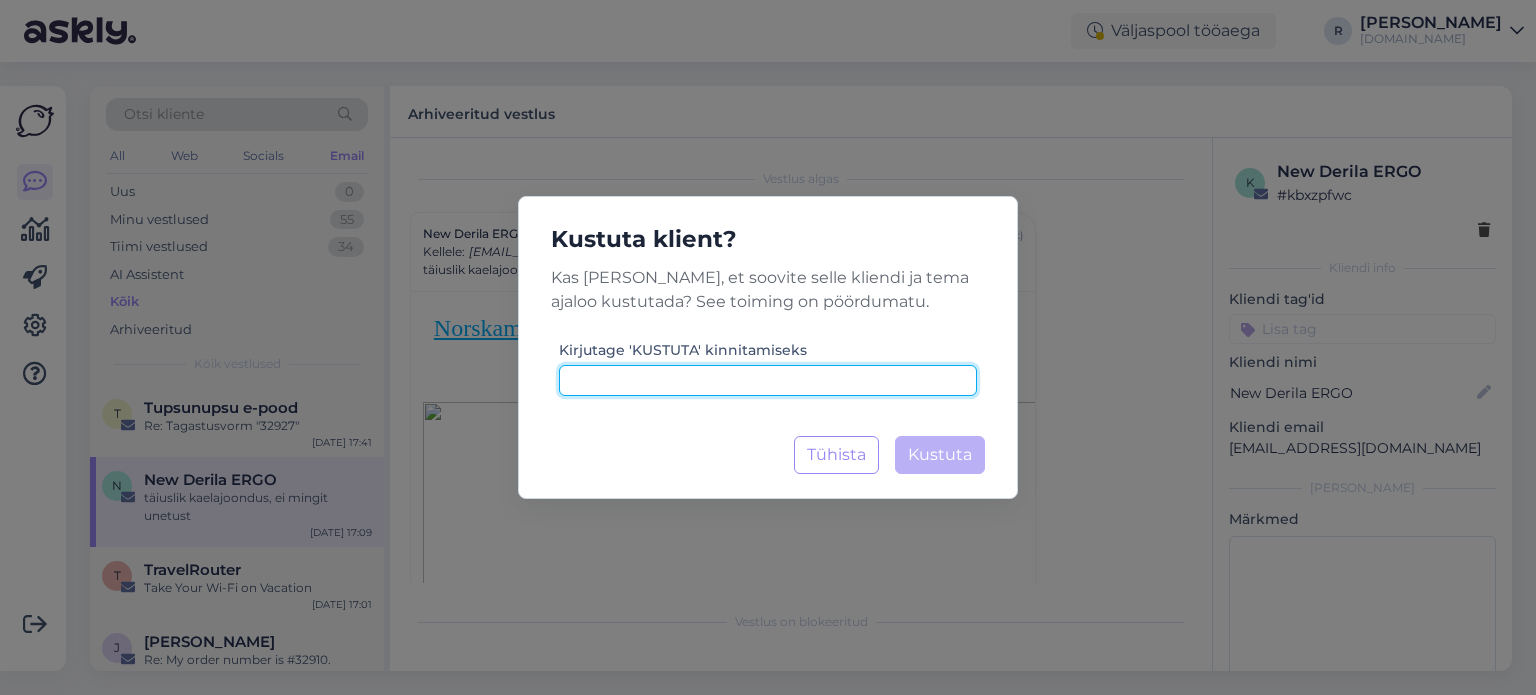click at bounding box center (768, 380) 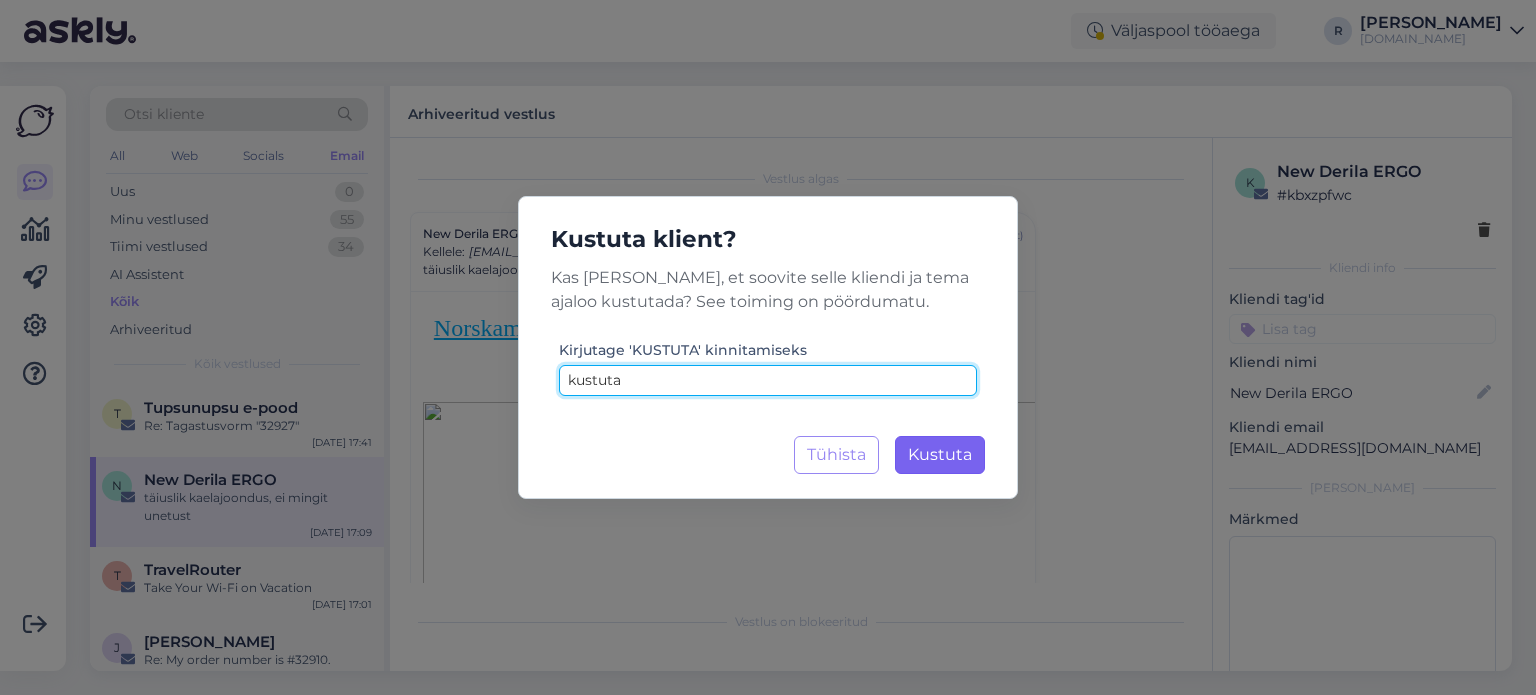 type on "kustuta" 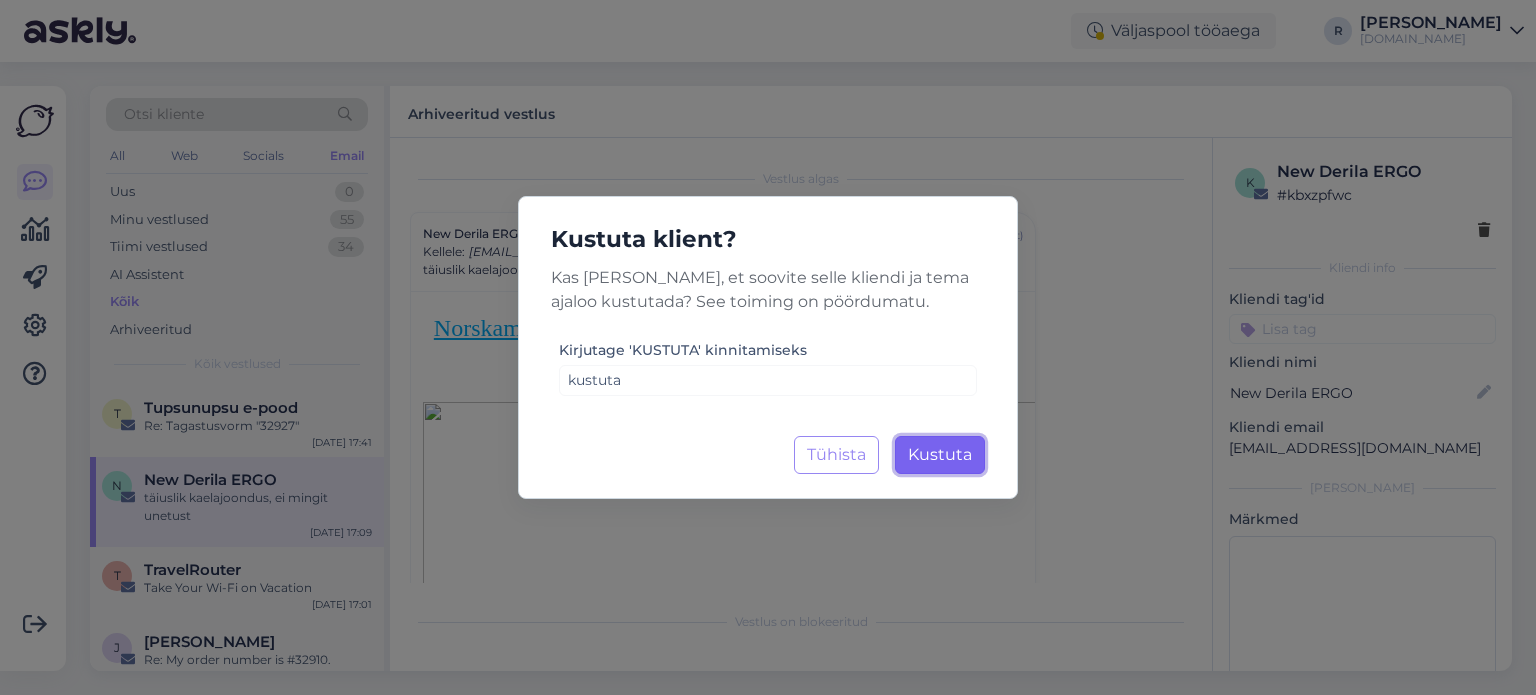 click on "Kustuta" at bounding box center (940, 454) 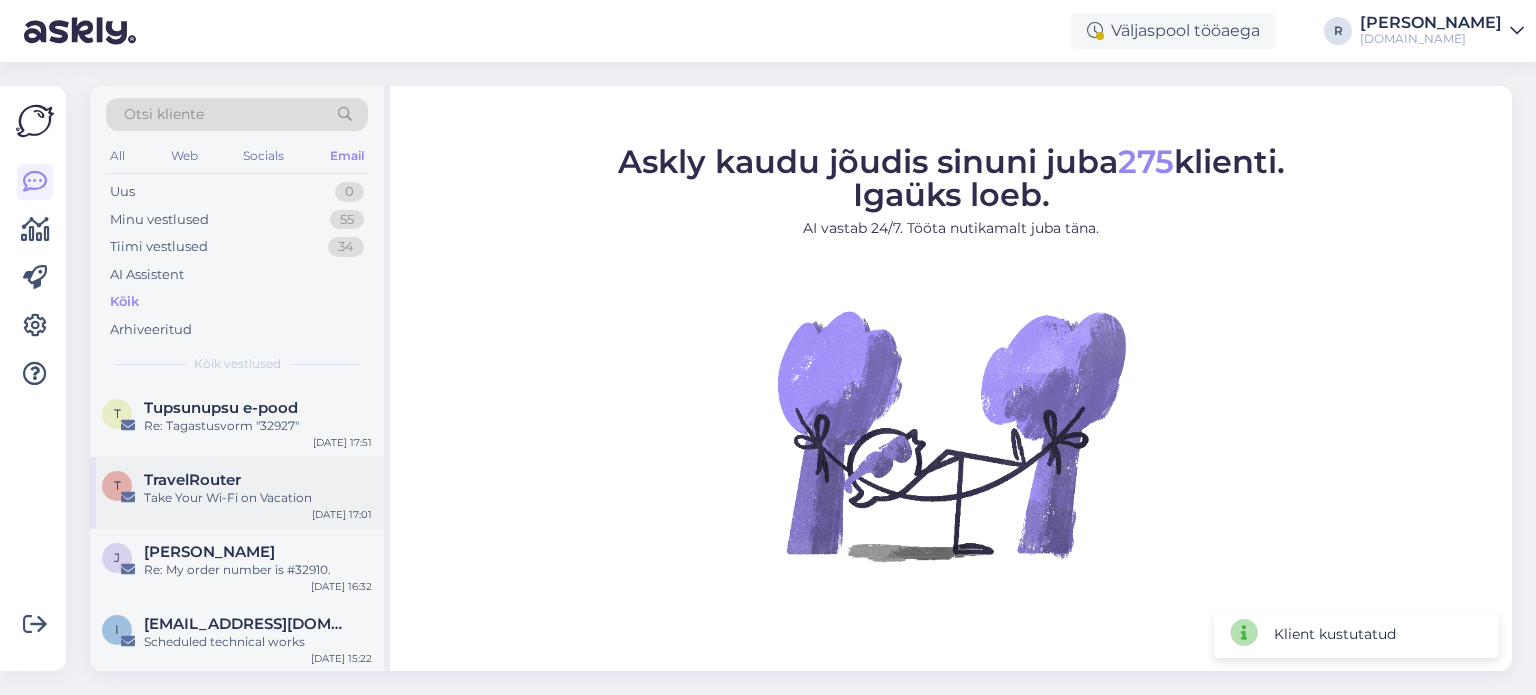 click on "Take Your Wi-Fi on Vacation" at bounding box center [258, 498] 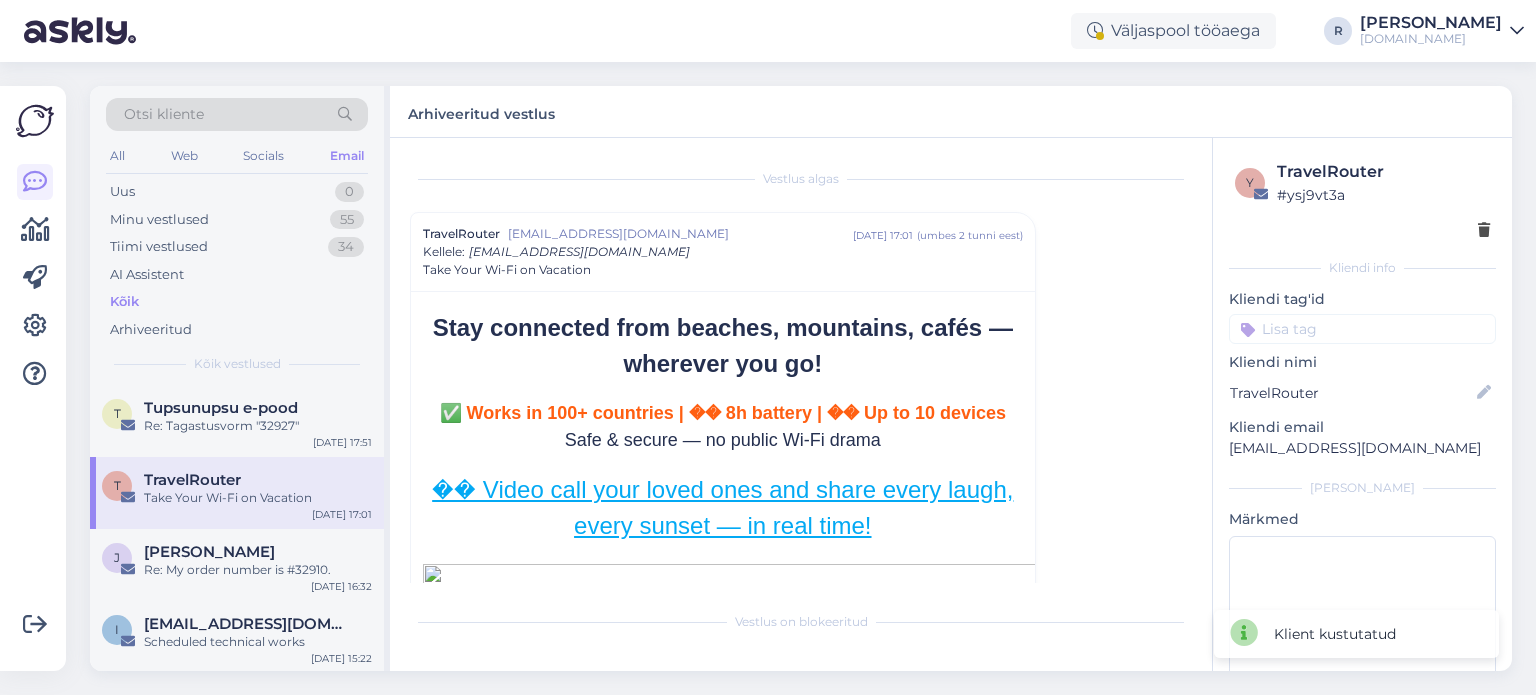 click on "y TravelRouter # ysj9vt3a" at bounding box center (1362, 200) 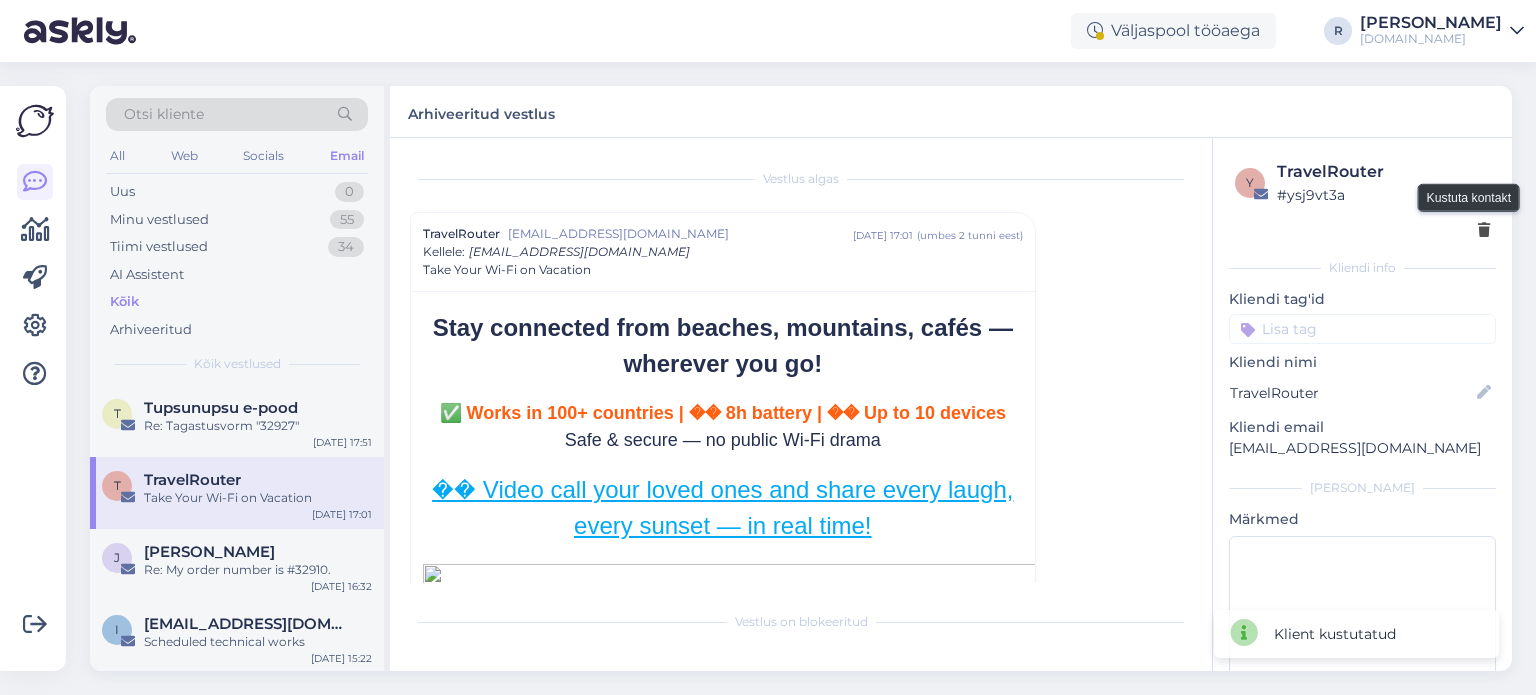 click at bounding box center (1484, 231) 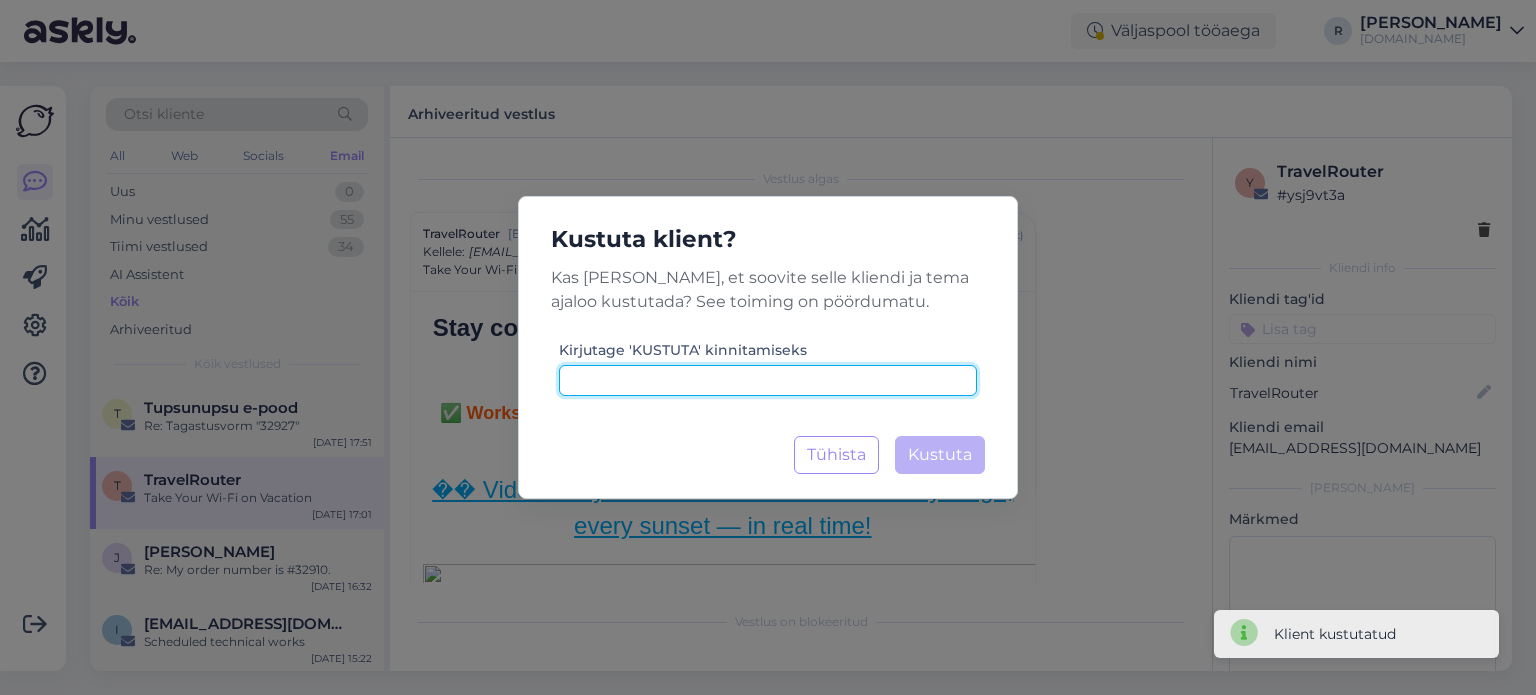 drag, startPoint x: 784, startPoint y: 379, endPoint x: 892, endPoint y: 420, distance: 115.52056 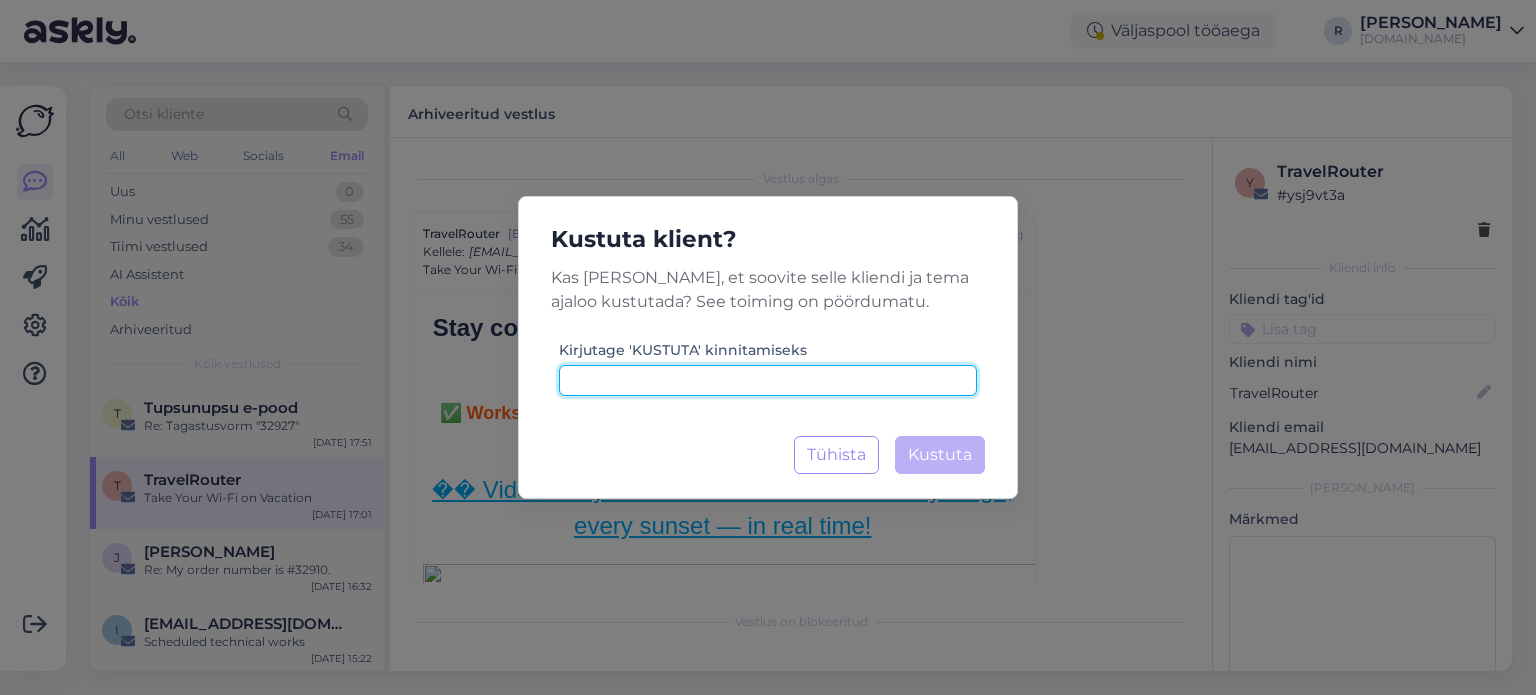 paste on "kustuta" 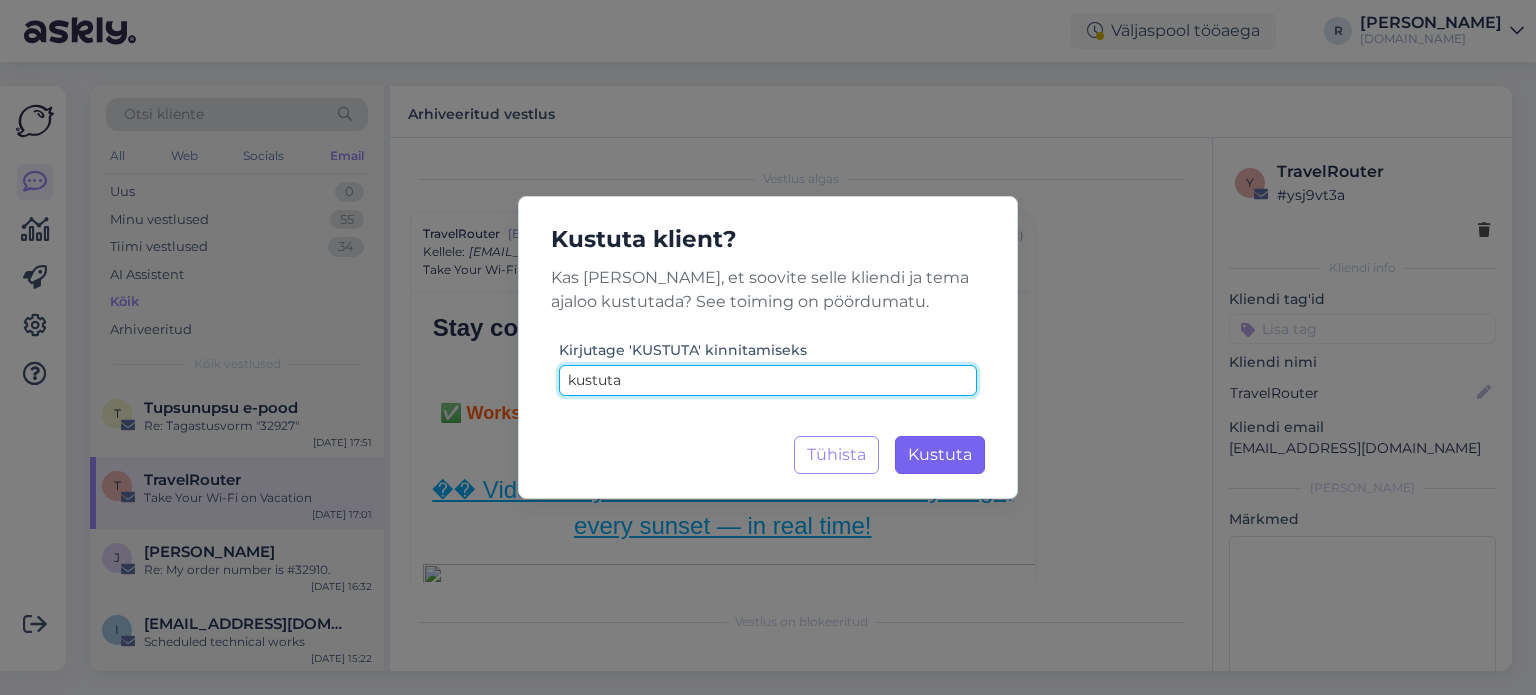 type on "kustuta" 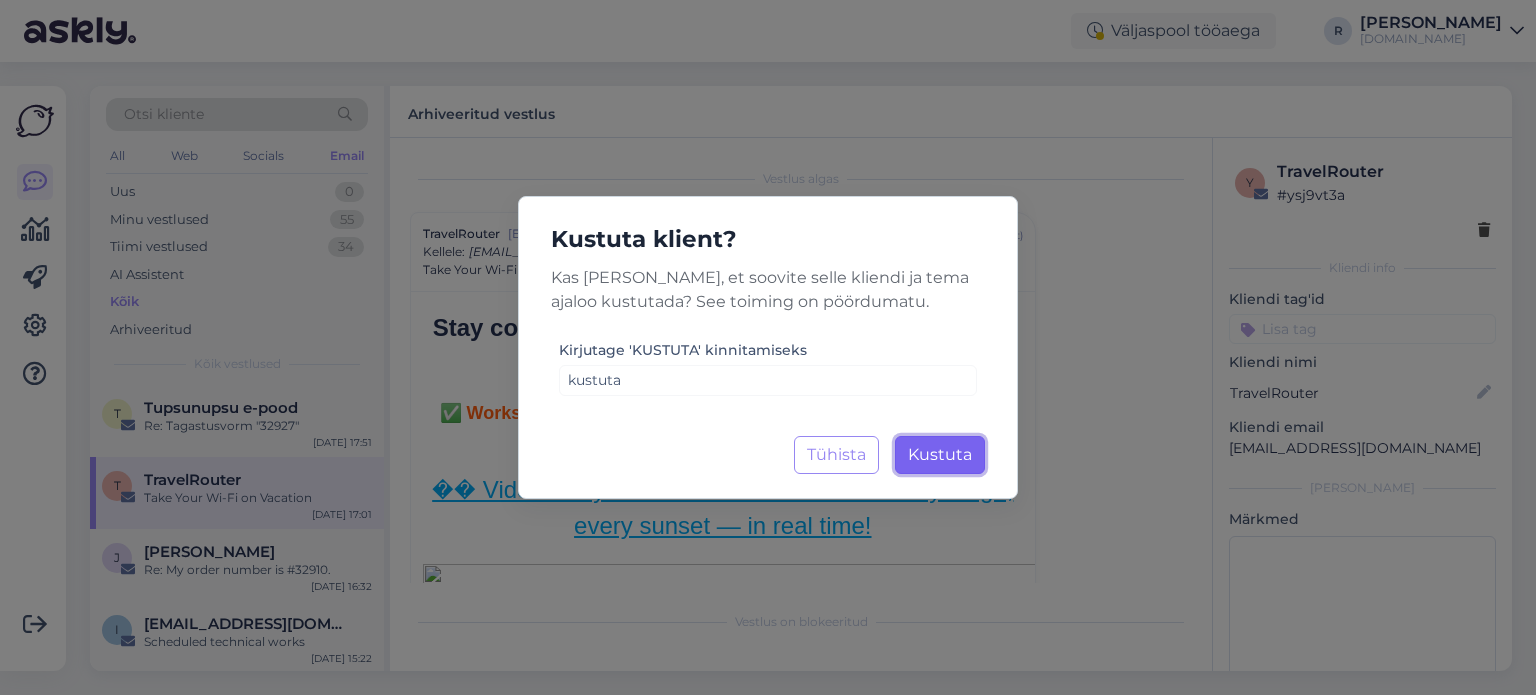 click on "Kustuta" at bounding box center (940, 454) 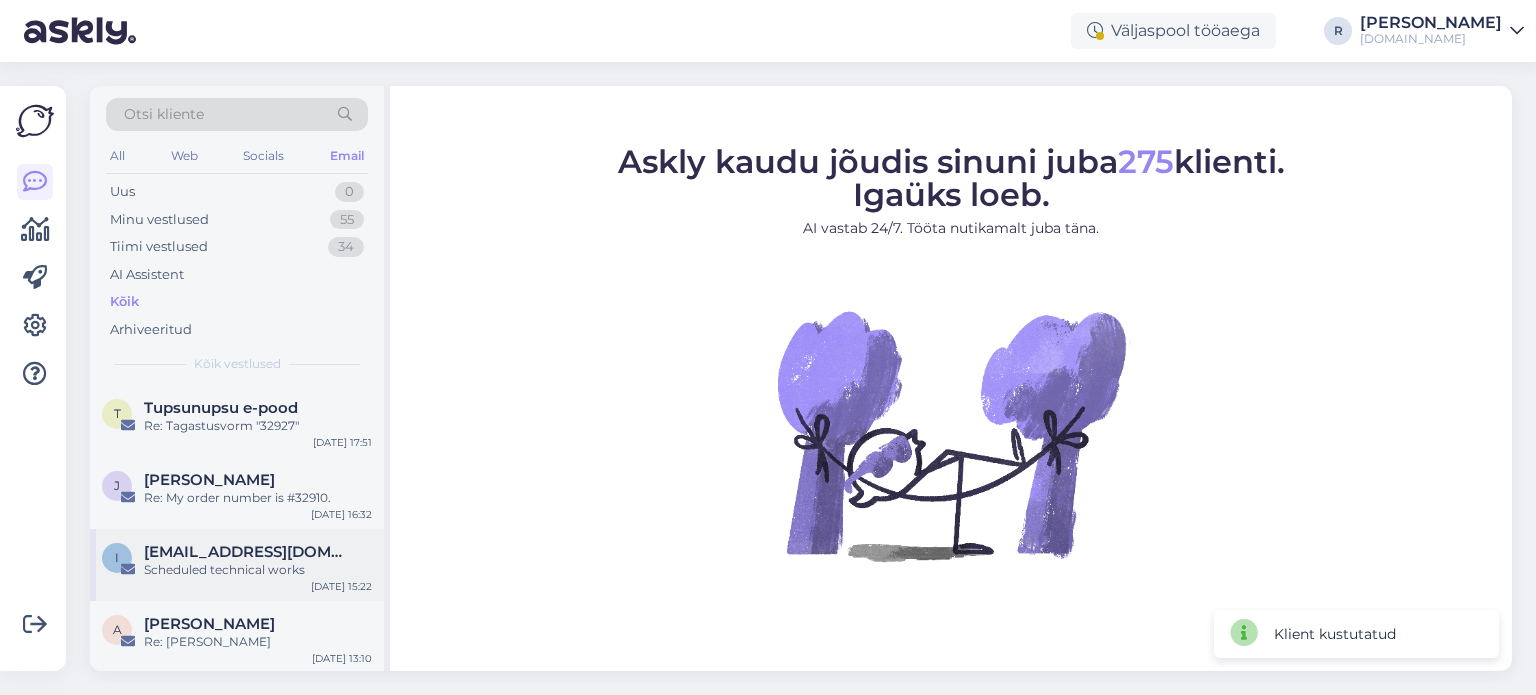 click on "Scheduled technical works" at bounding box center (258, 570) 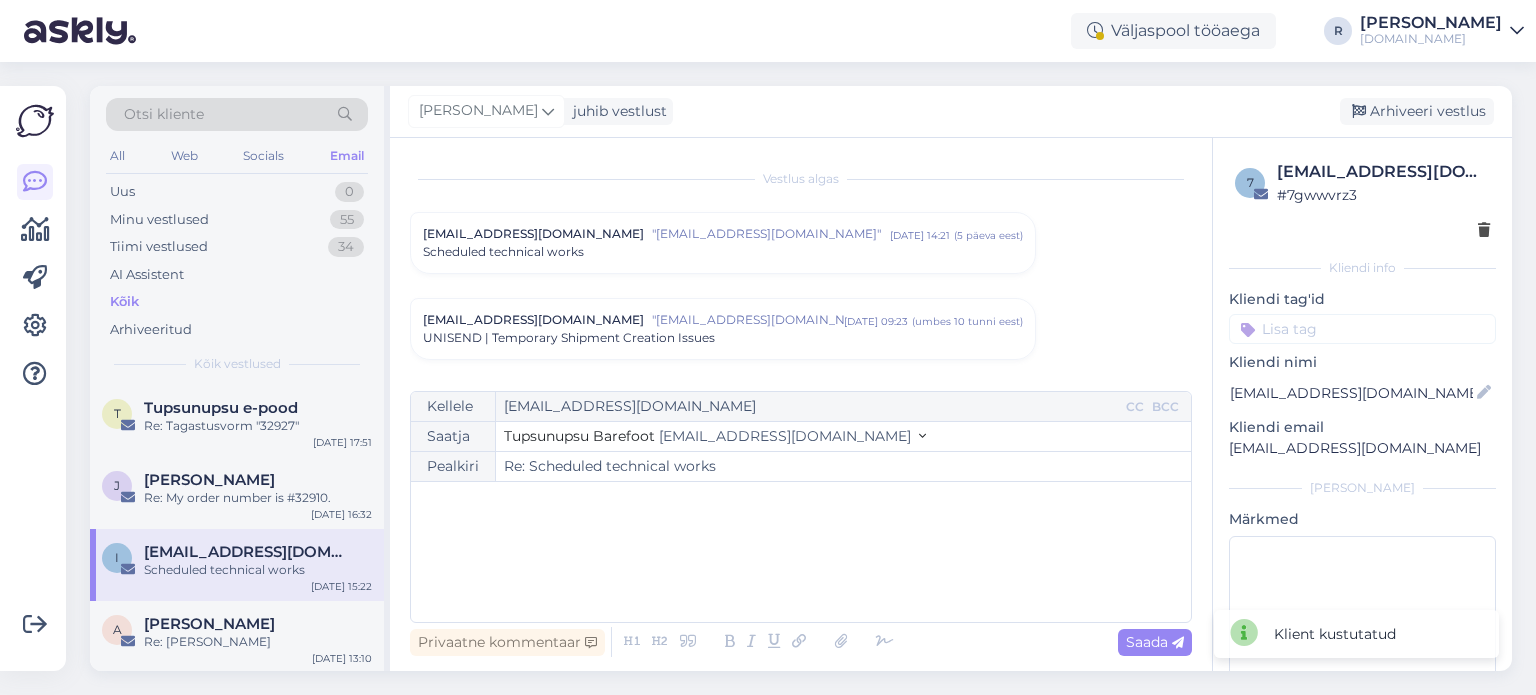 scroll, scrollTop: 238, scrollLeft: 0, axis: vertical 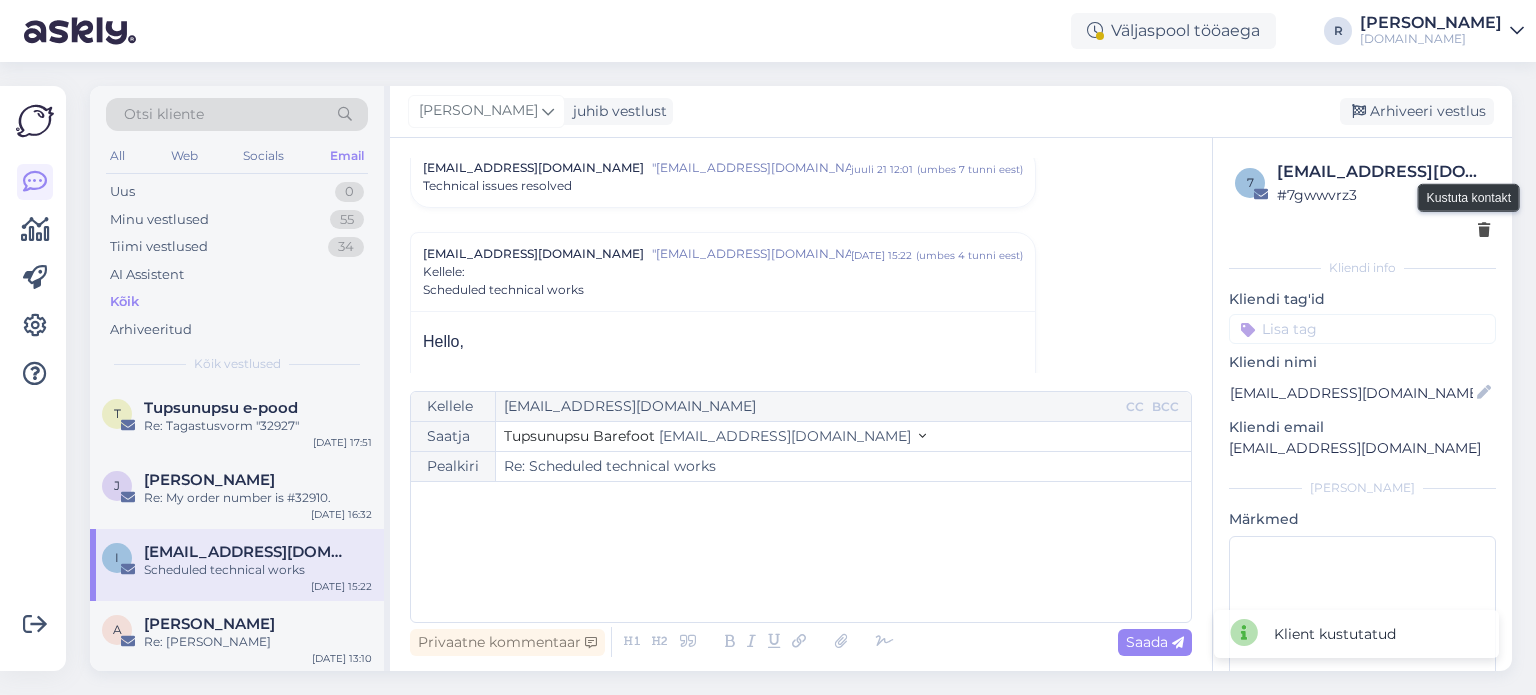click at bounding box center (1484, 231) 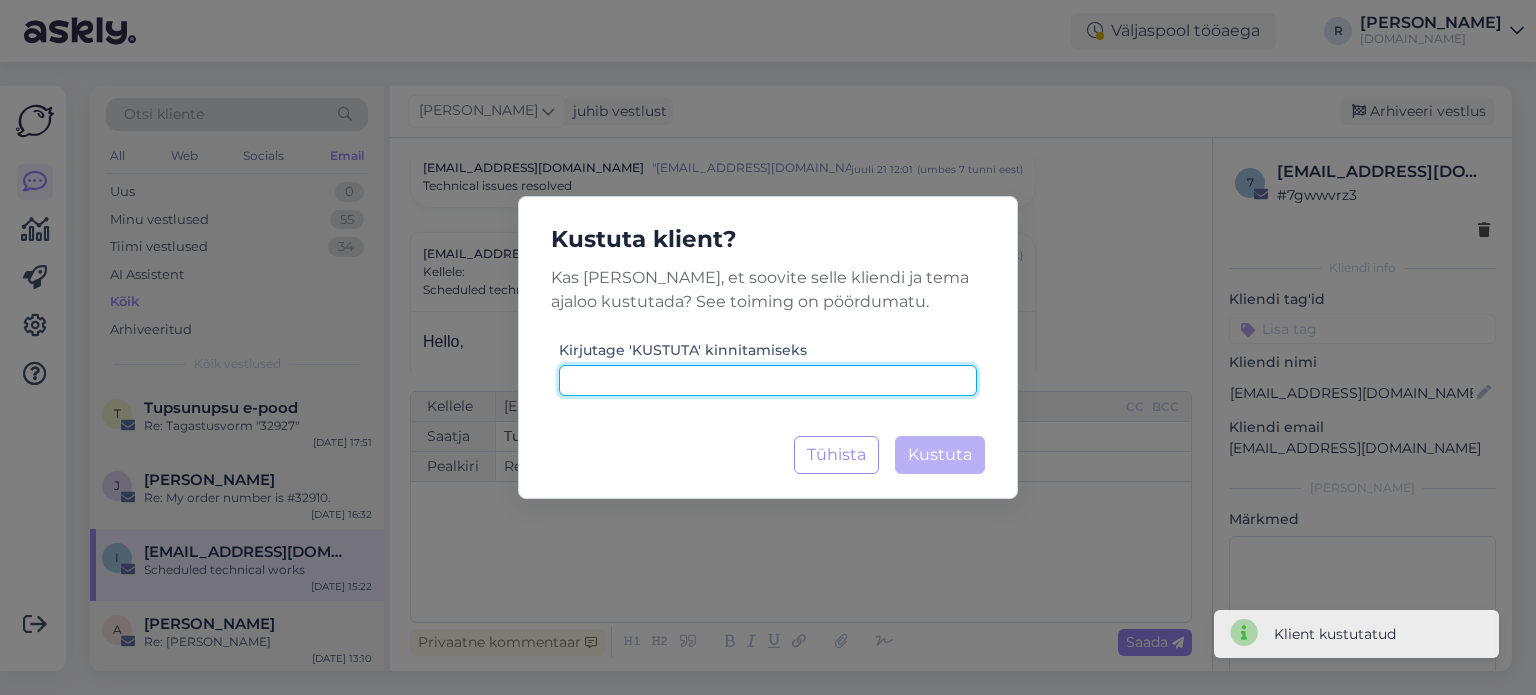 drag, startPoint x: 668, startPoint y: 381, endPoint x: 764, endPoint y: 409, distance: 100 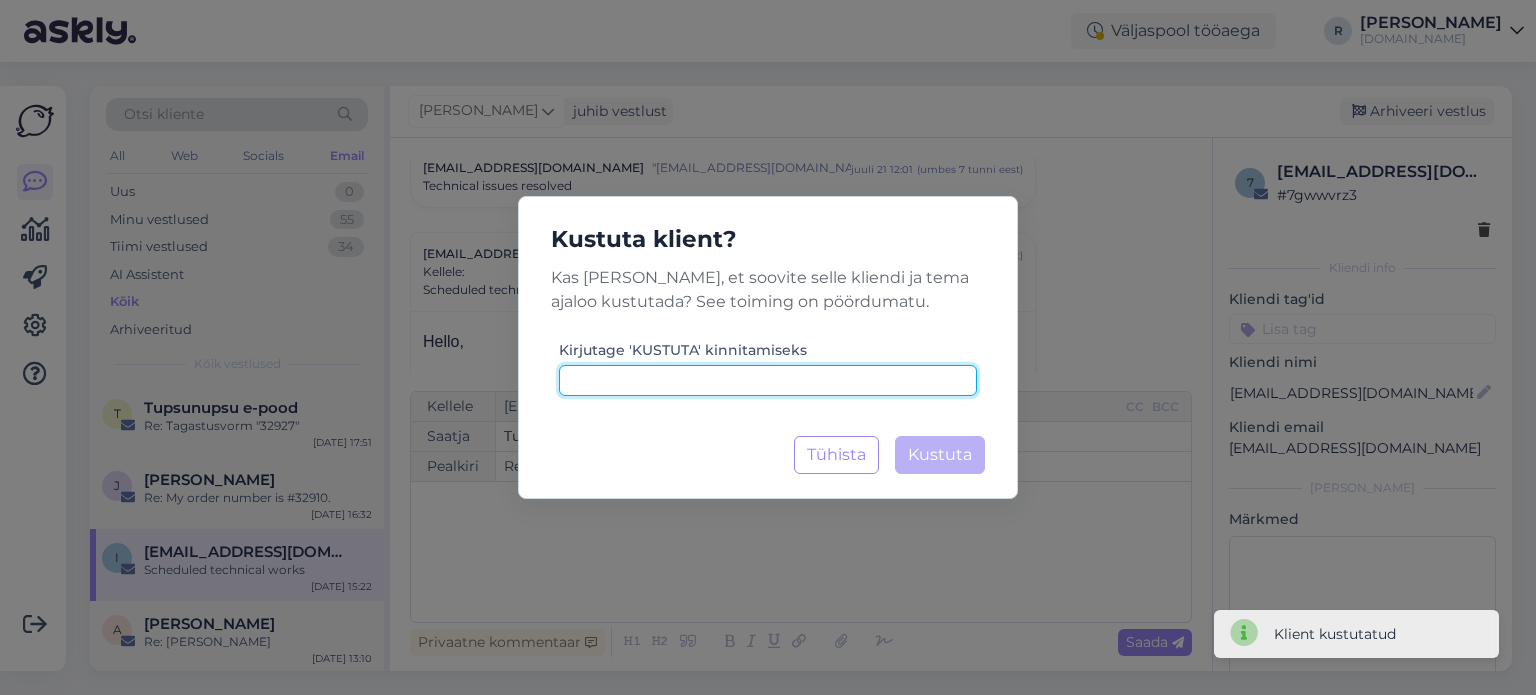 click at bounding box center (768, 380) 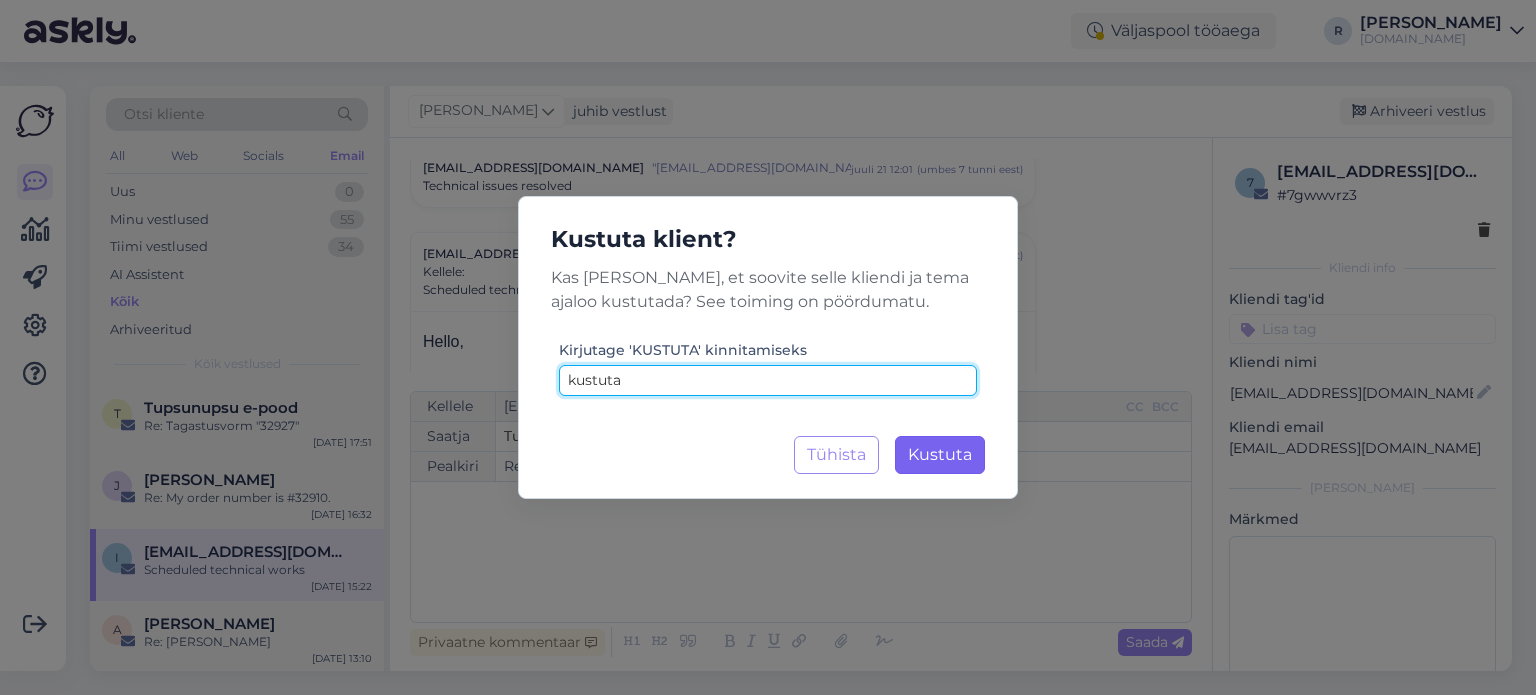 type on "kustuta" 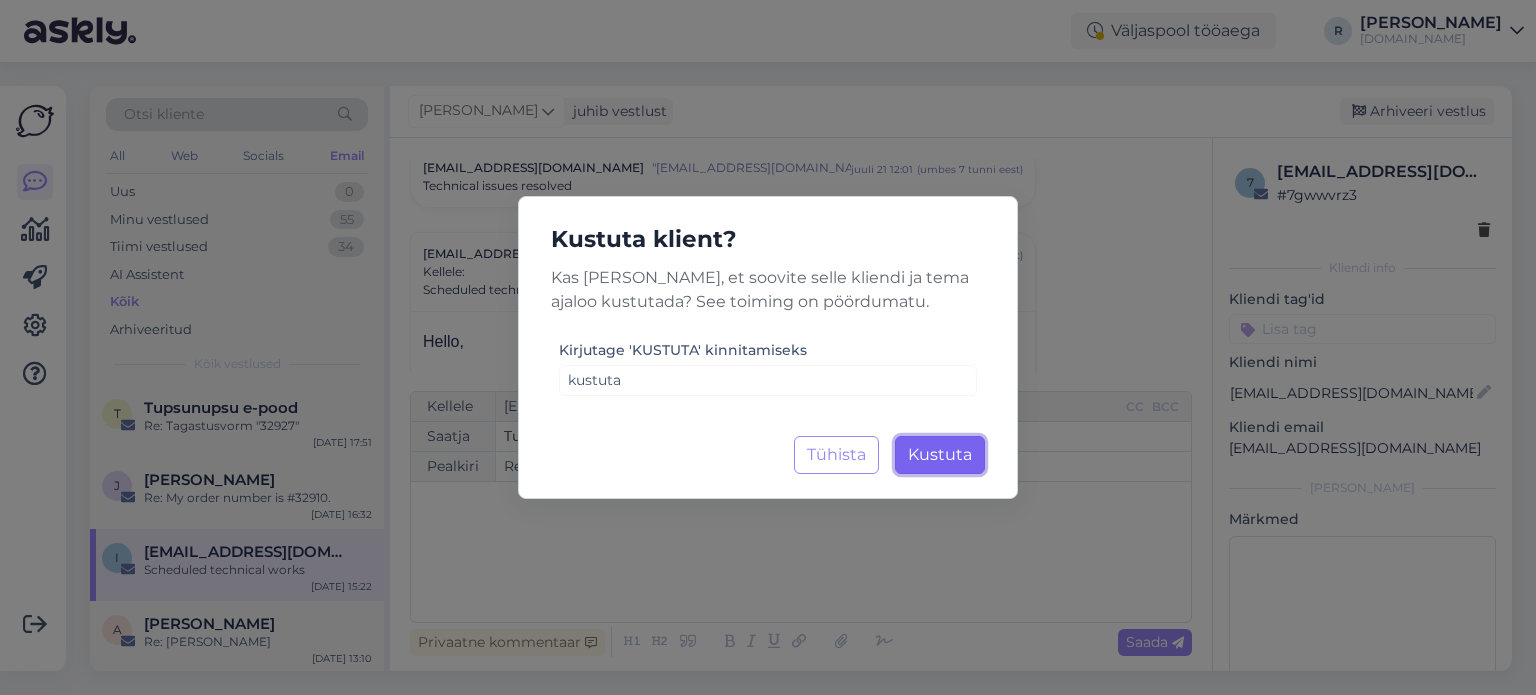 click on "Kustuta" at bounding box center (940, 454) 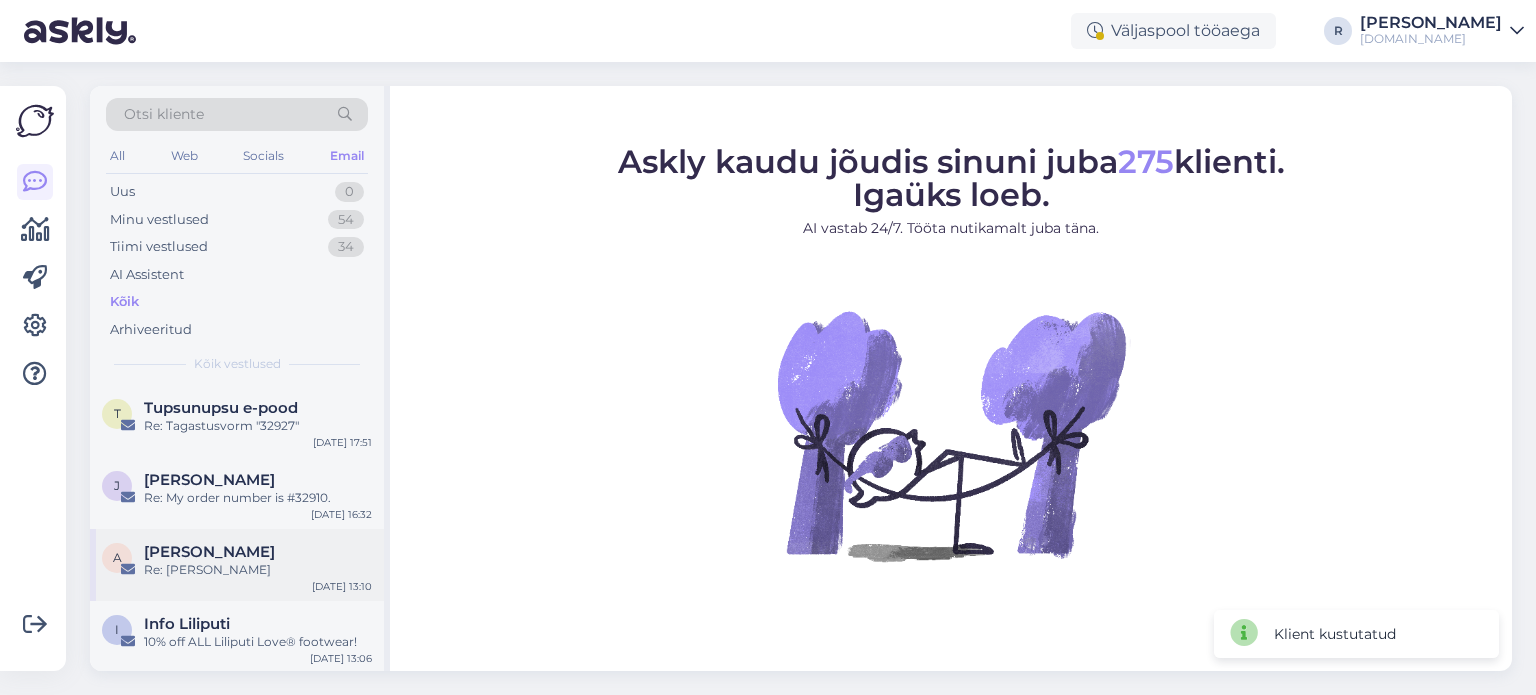 scroll, scrollTop: 100, scrollLeft: 0, axis: vertical 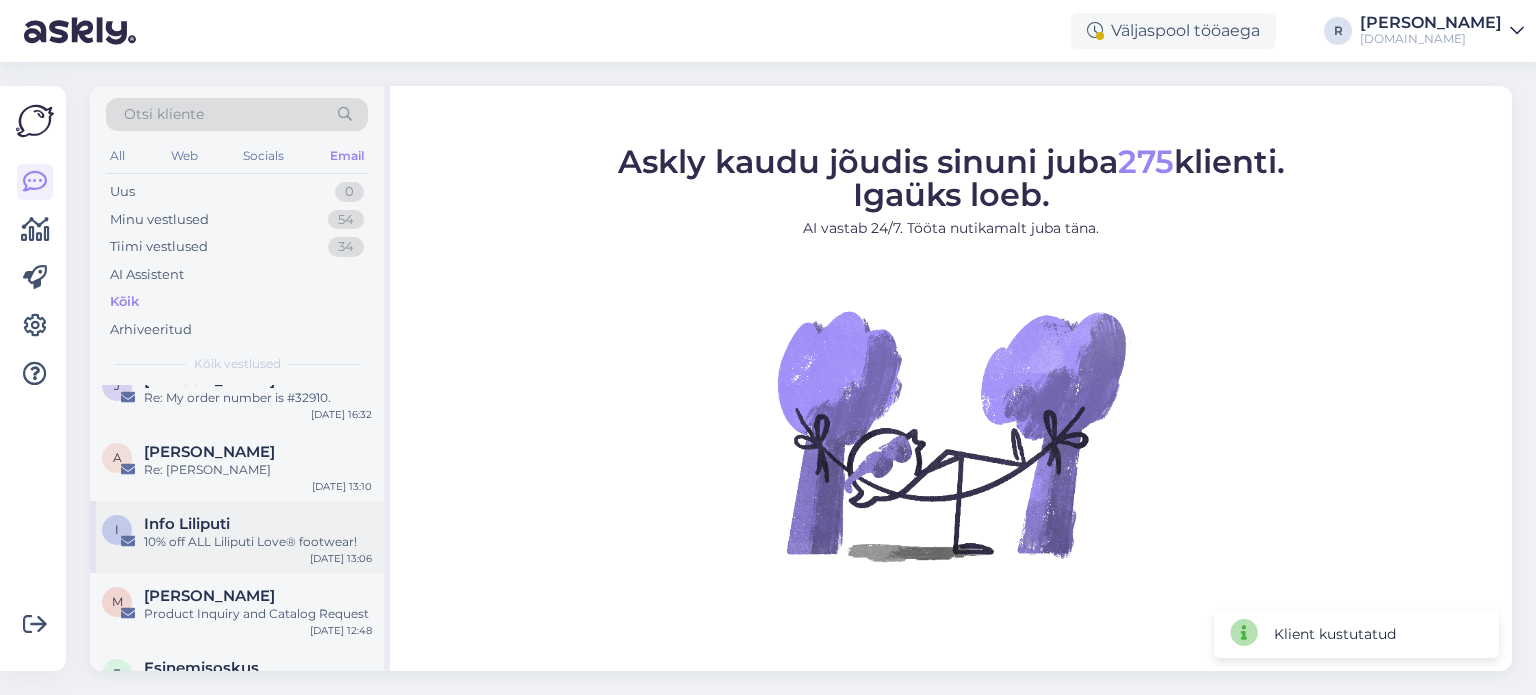 click on "I Info Liliputi 10% off ALL Liliputi Love® footwear! [DATE] 13:06" at bounding box center [237, 537] 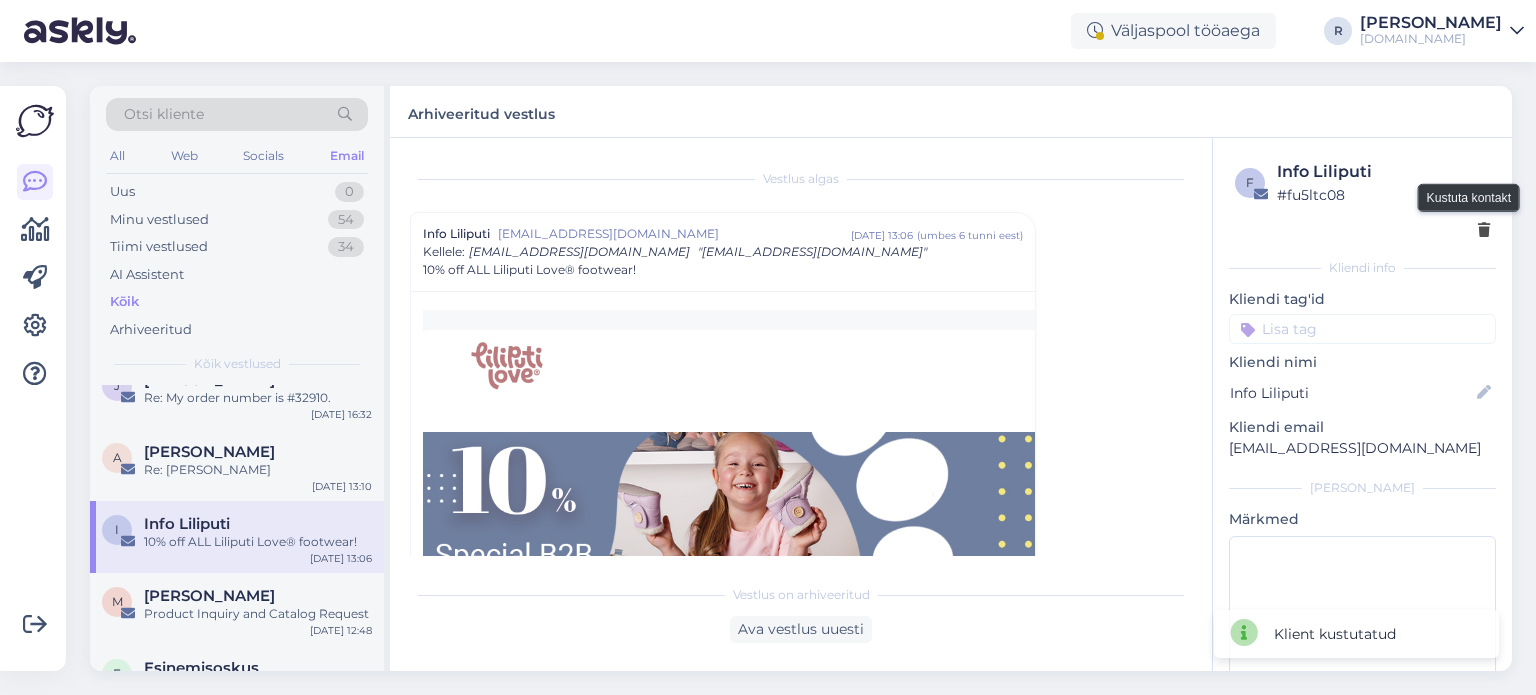 click at bounding box center [1484, 230] 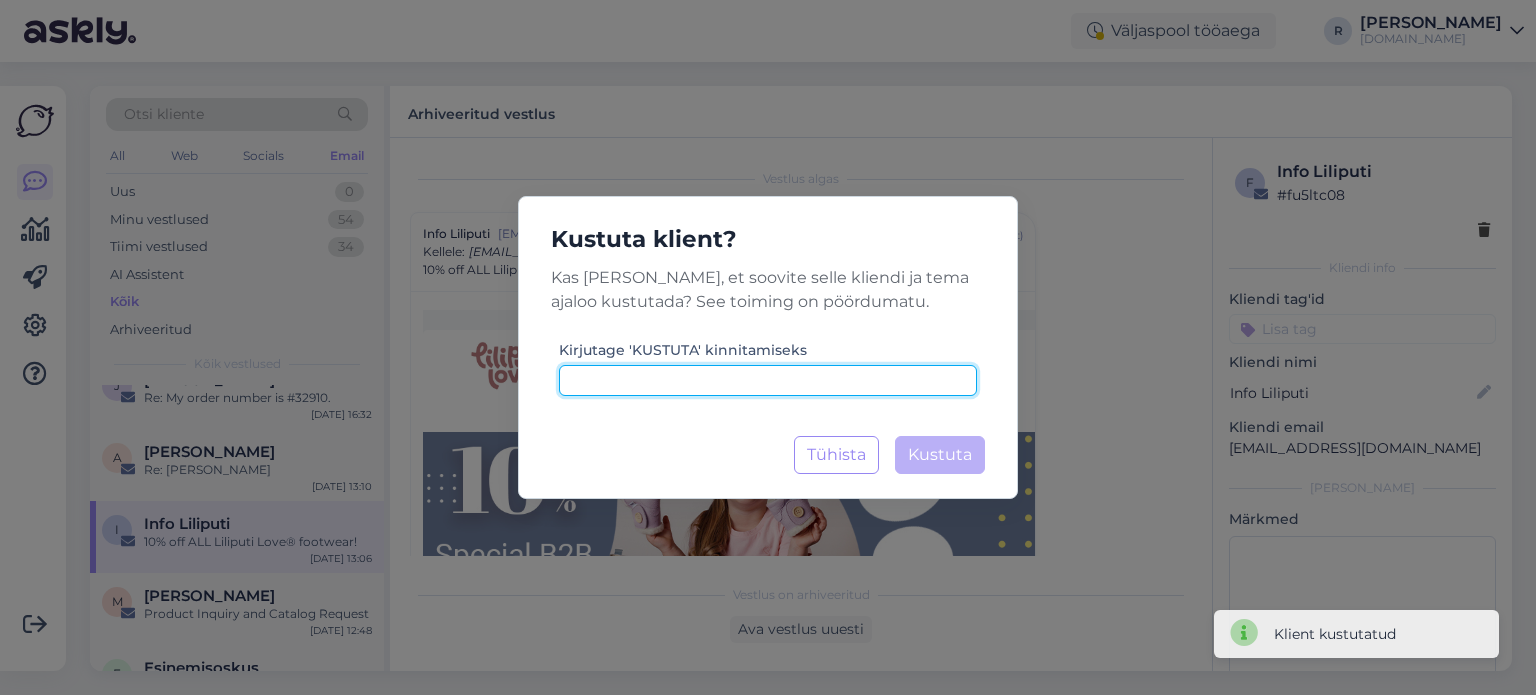 drag, startPoint x: 842, startPoint y: 382, endPoint x: 858, endPoint y: 389, distance: 17.464249 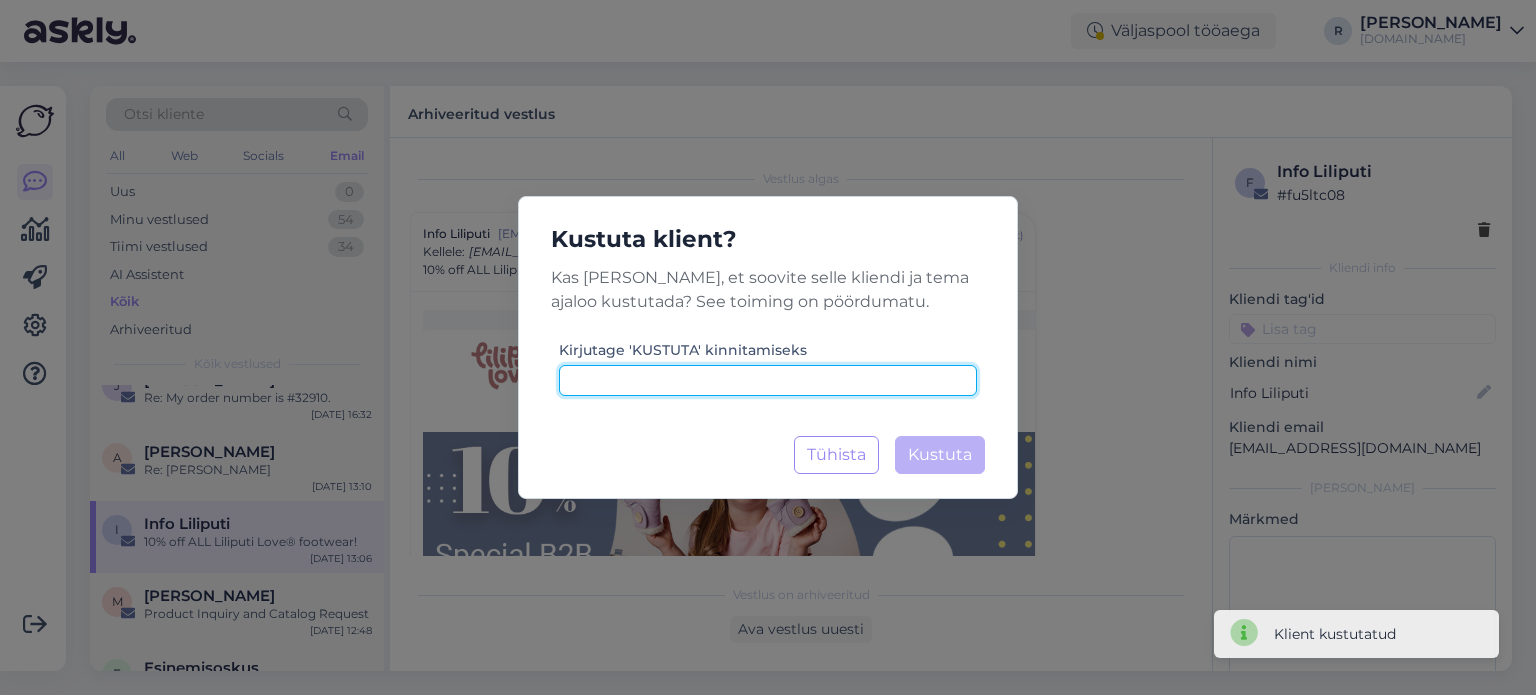 click at bounding box center (768, 380) 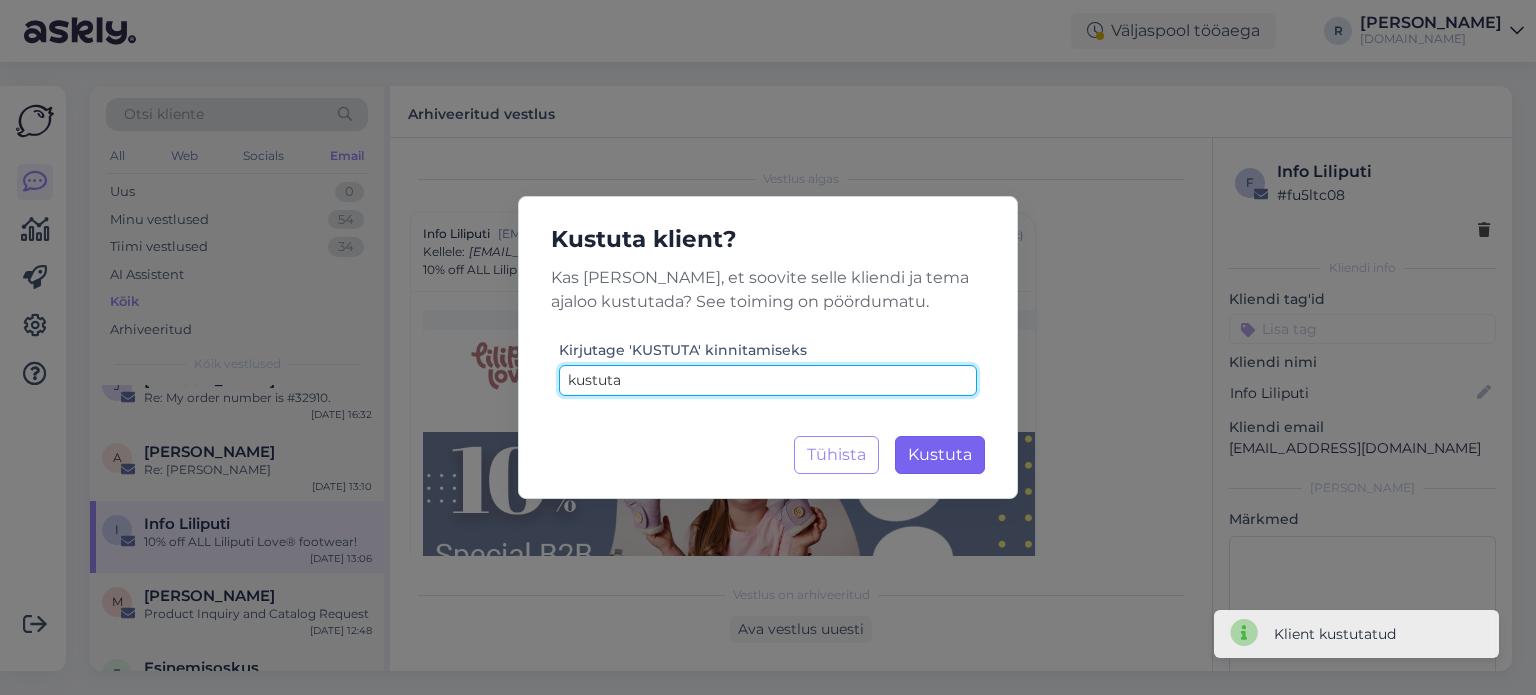 type on "kustuta" 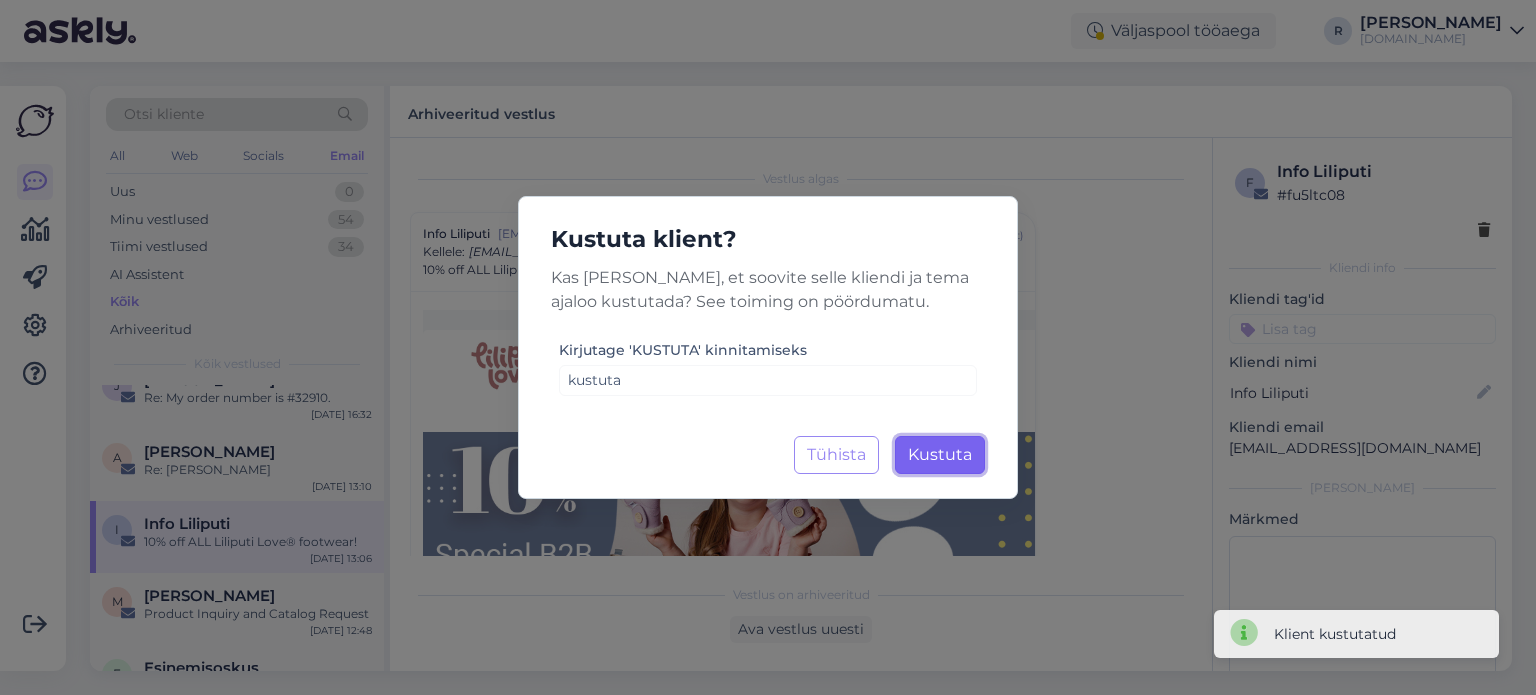 click on "Kustuta Laadimine..." at bounding box center [940, 455] 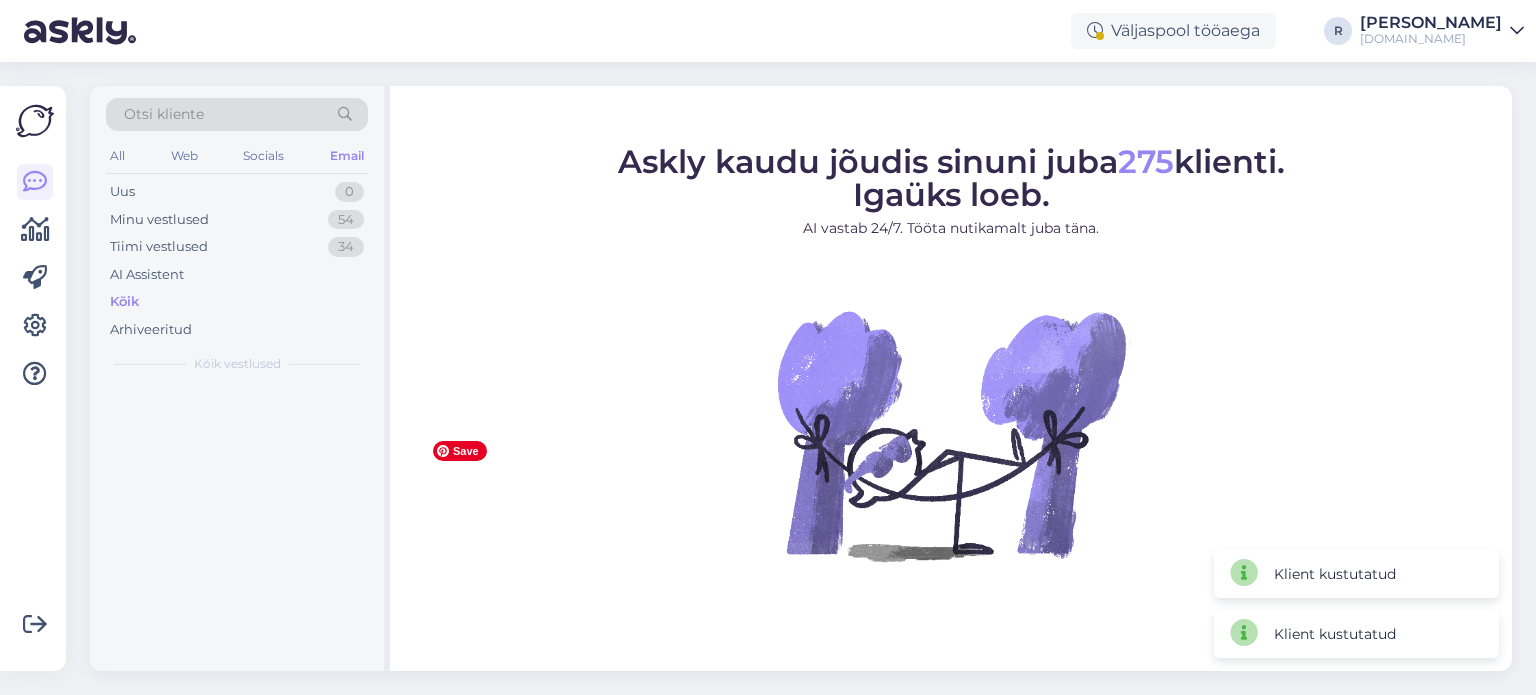 scroll, scrollTop: 0, scrollLeft: 0, axis: both 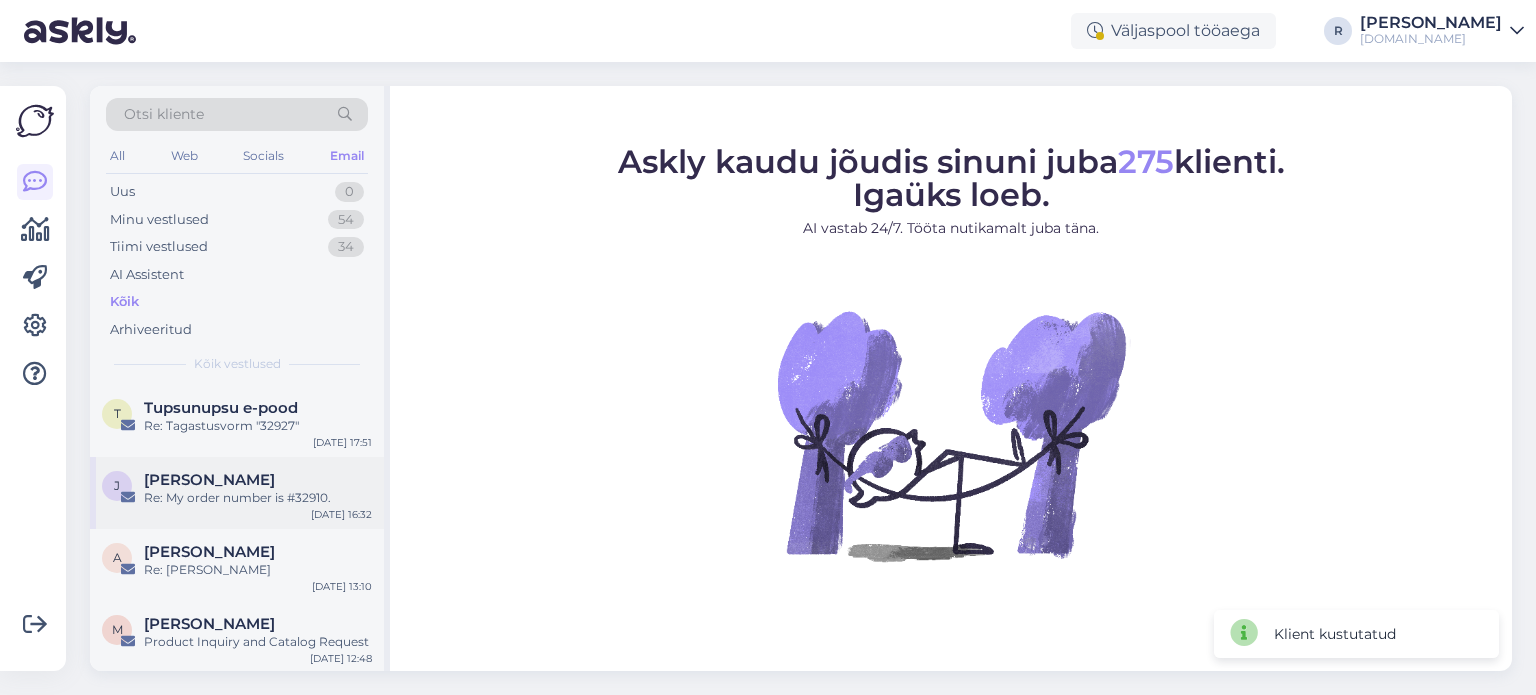 click on "[PERSON_NAME]" at bounding box center (209, 480) 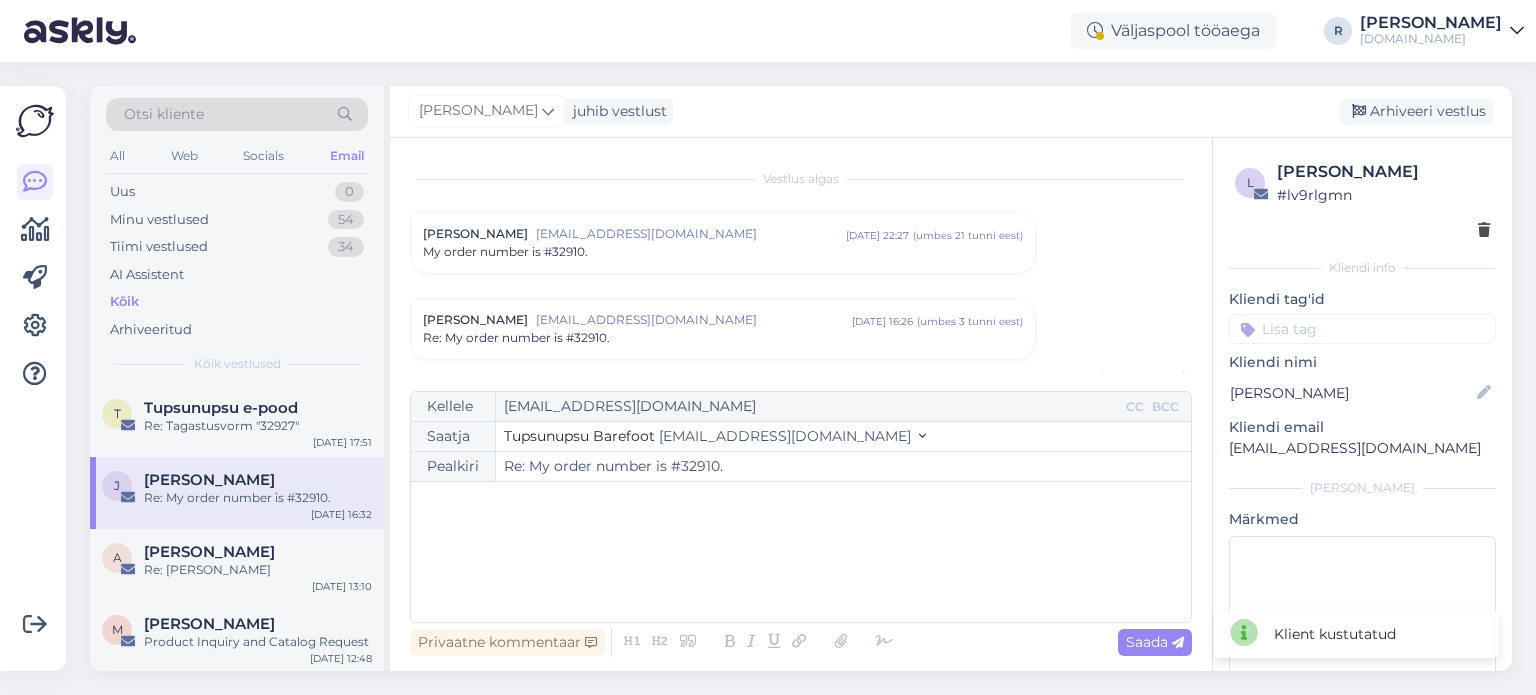 scroll, scrollTop: 152, scrollLeft: 0, axis: vertical 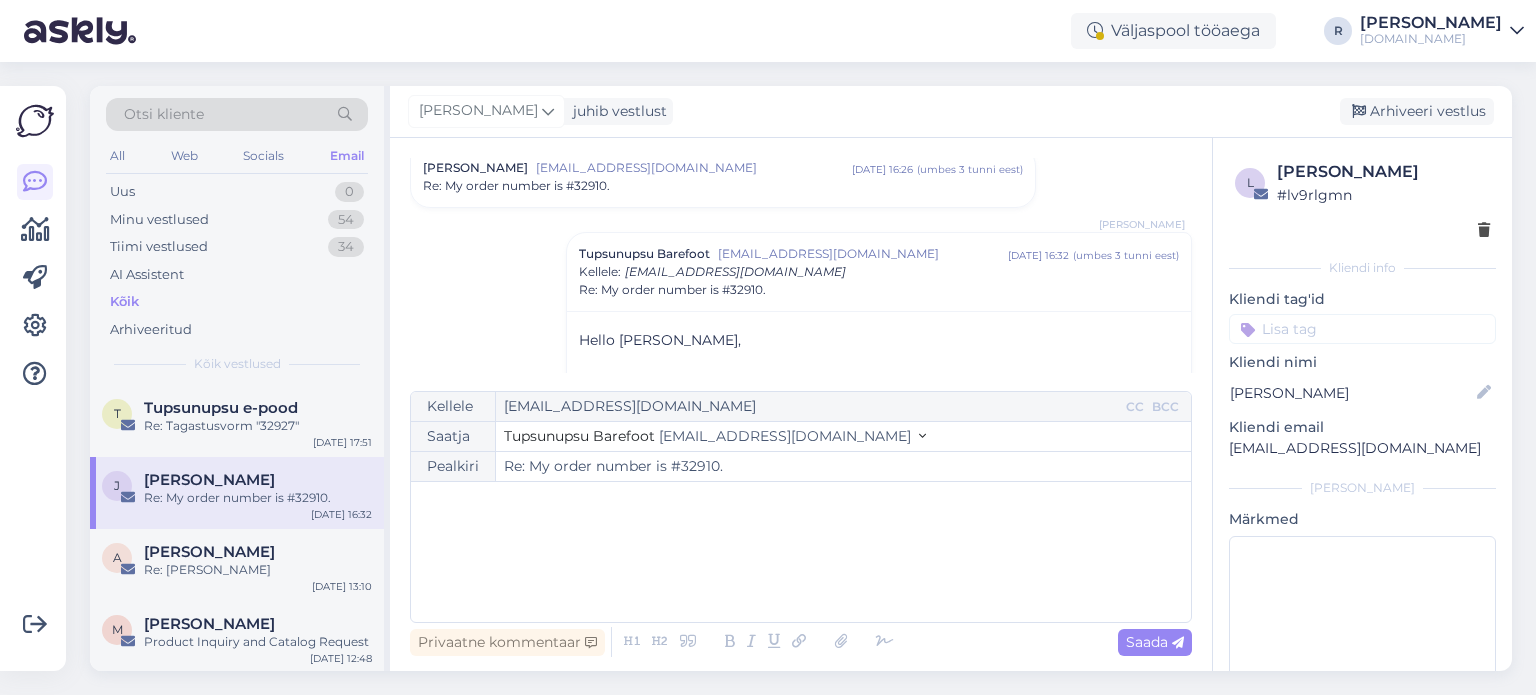 click at bounding box center (1362, 329) 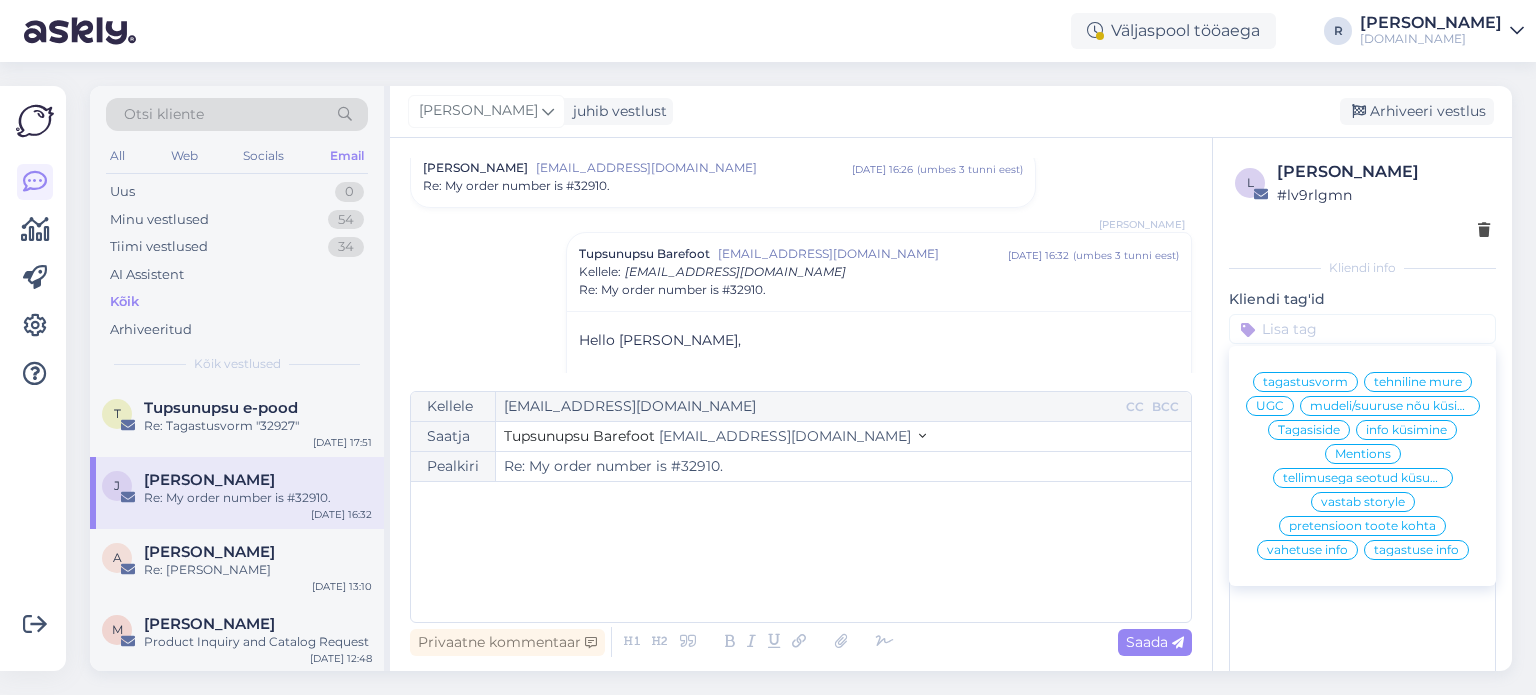 click on "tellimusega seotud küsumus" at bounding box center [1363, 478] 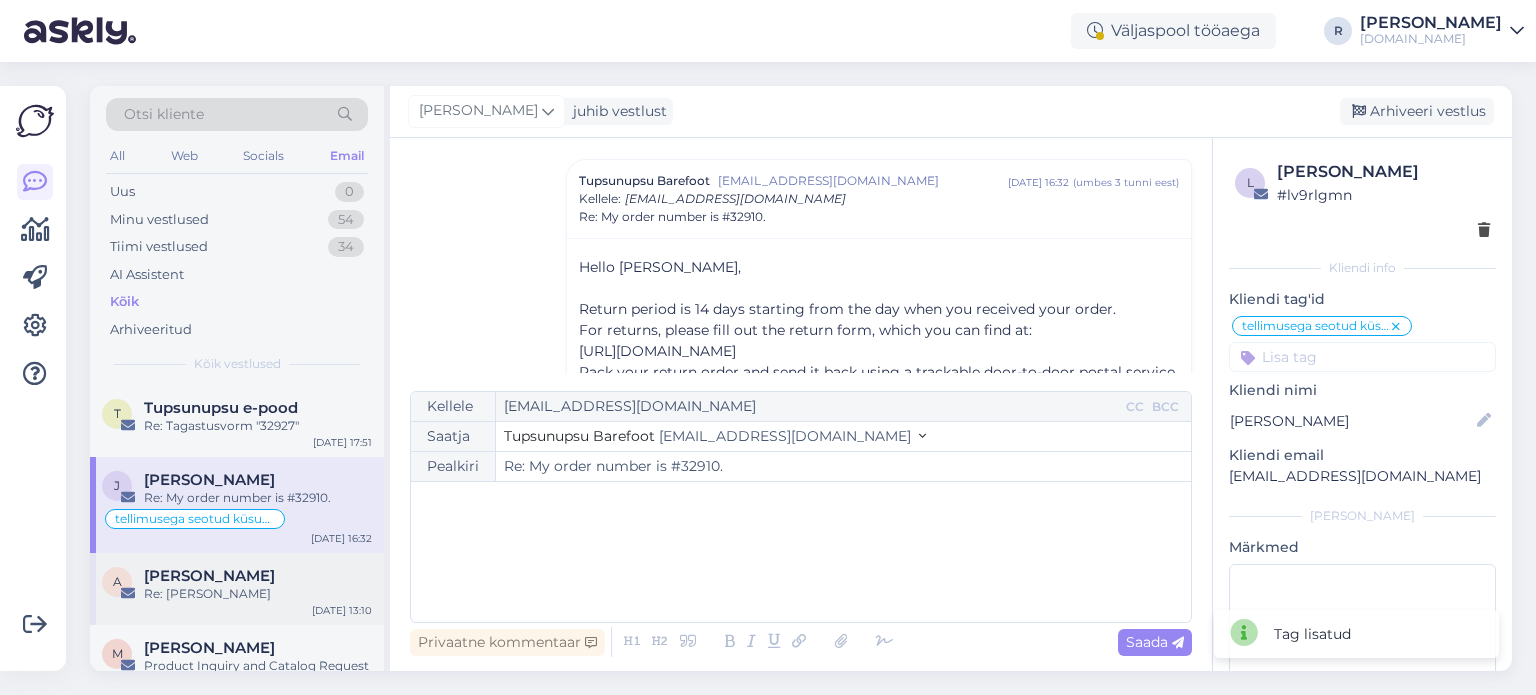 click on "Re: [PERSON_NAME]" at bounding box center (258, 594) 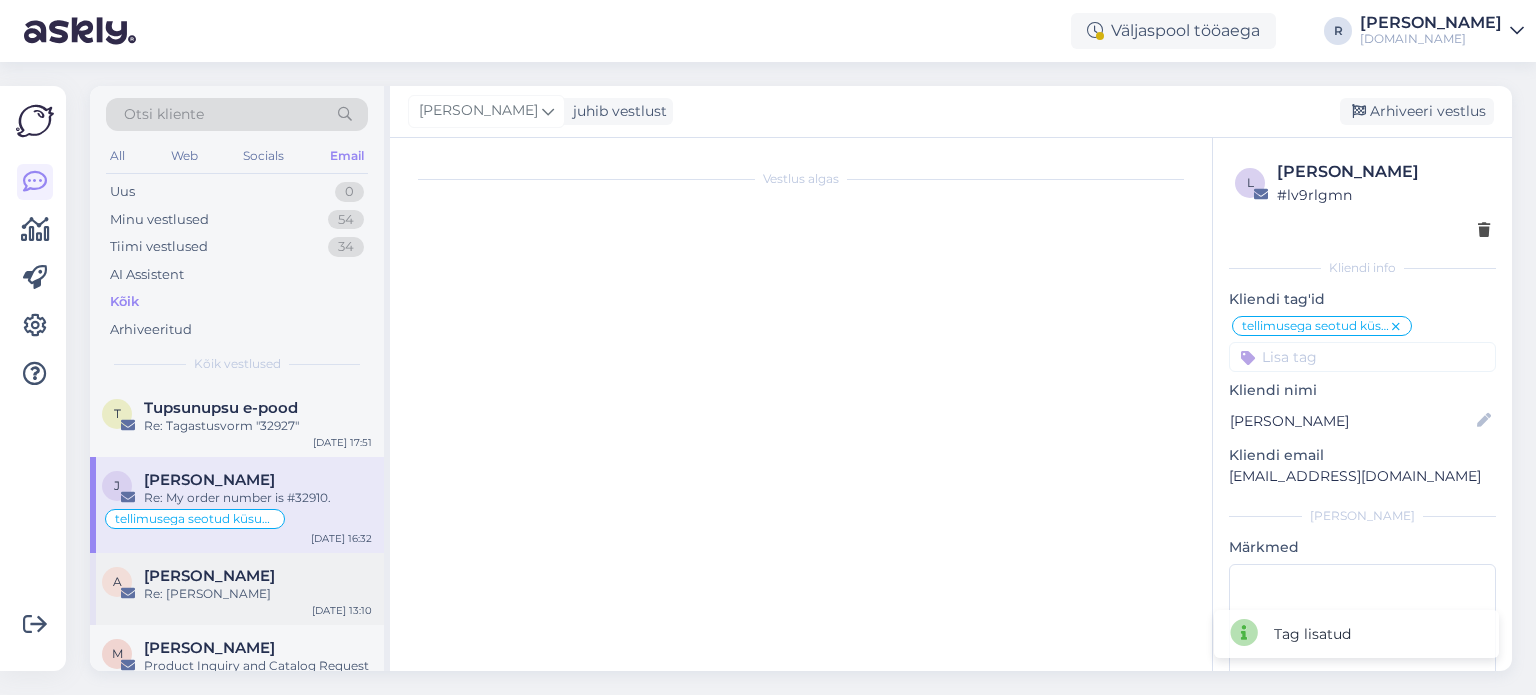 scroll, scrollTop: 109, scrollLeft: 0, axis: vertical 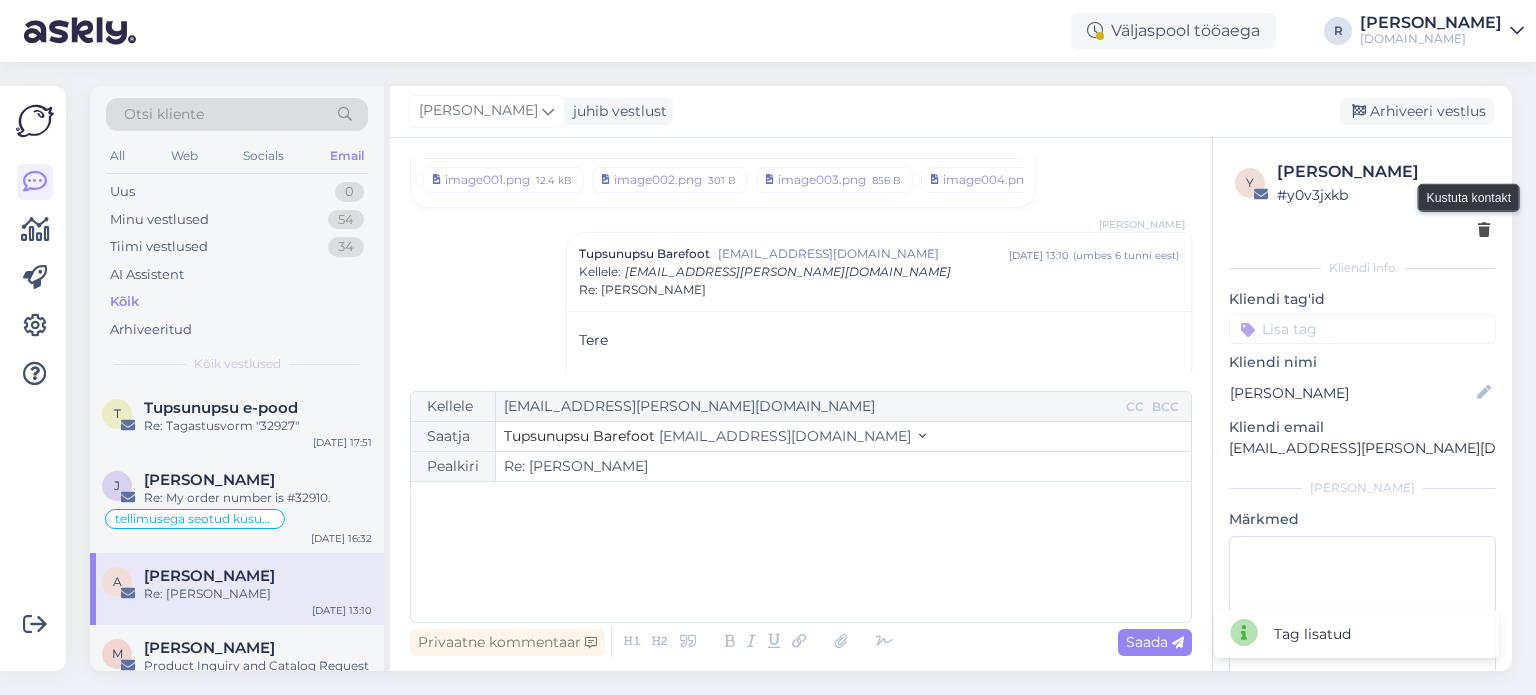click at bounding box center (1484, 231) 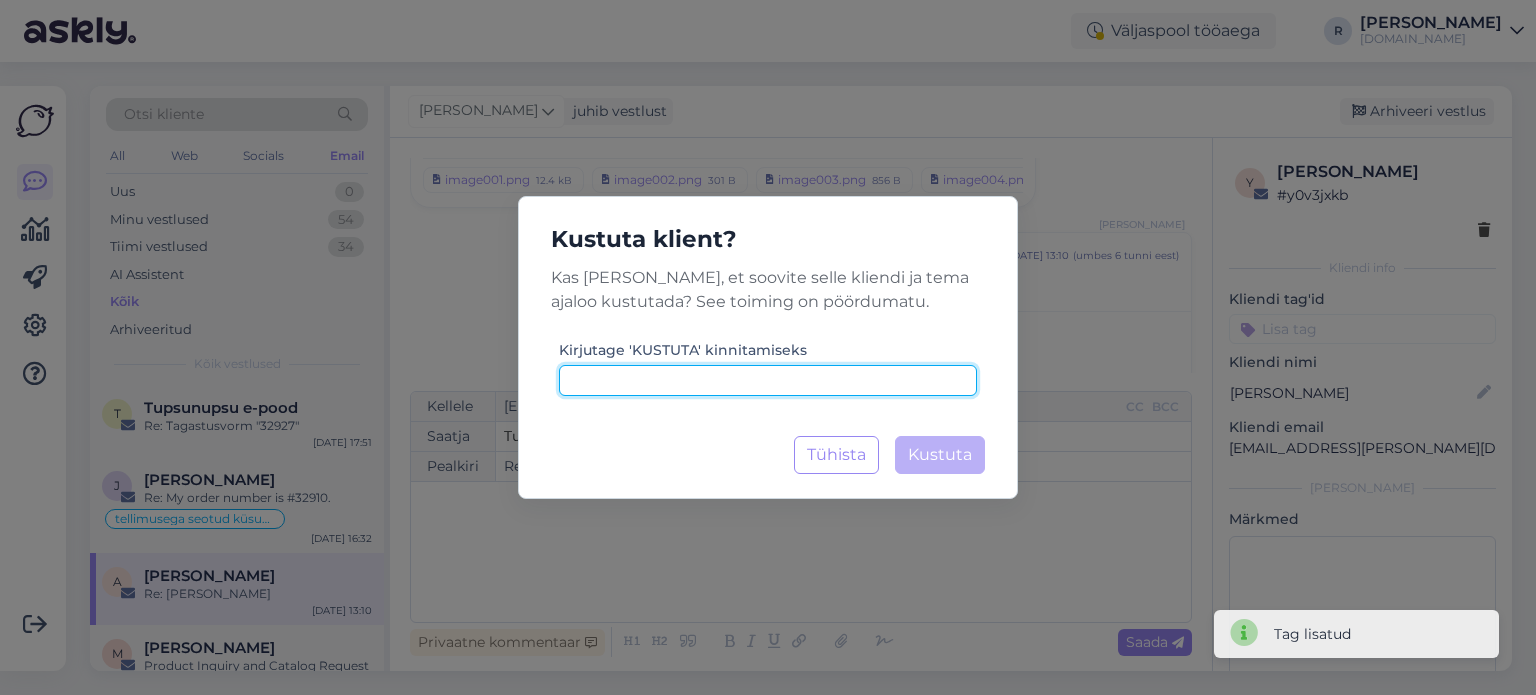 drag, startPoint x: 796, startPoint y: 383, endPoint x: 922, endPoint y: 439, distance: 137.884 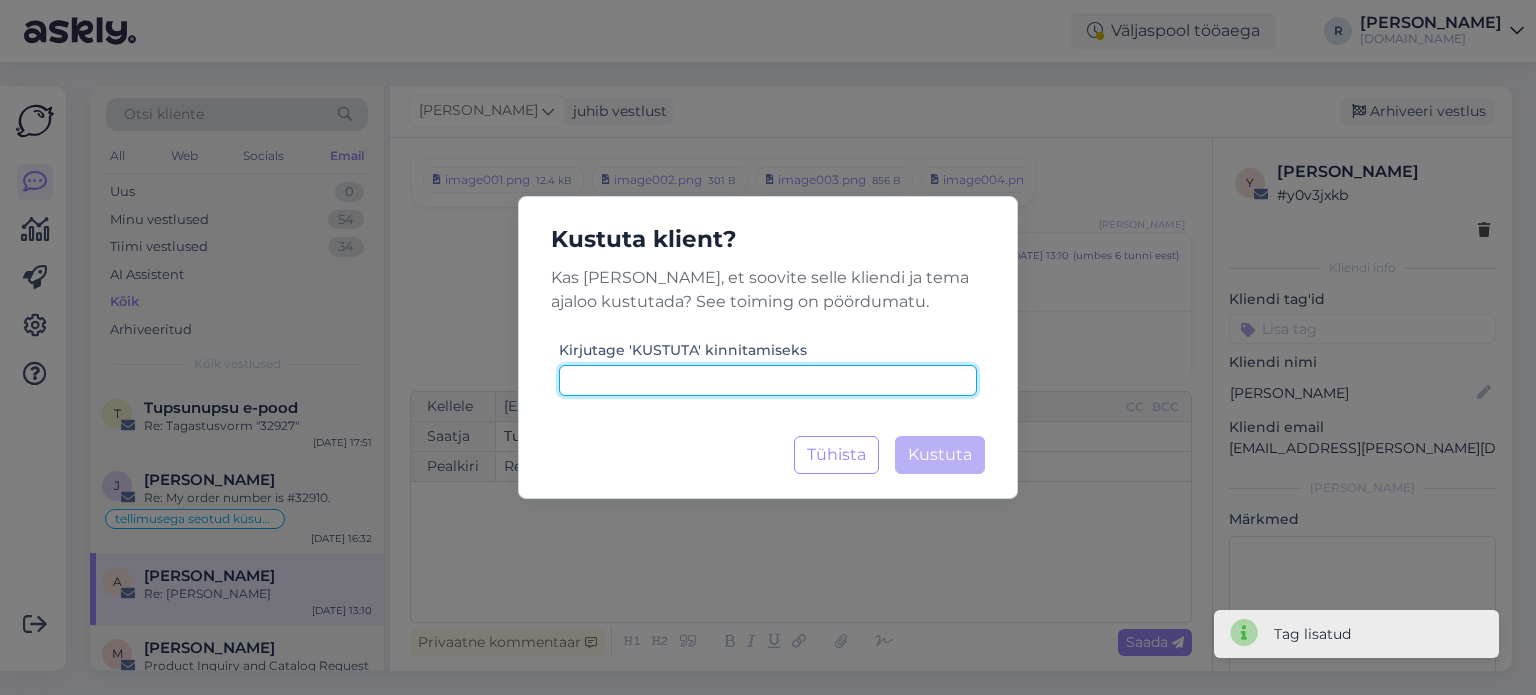 click at bounding box center (768, 380) 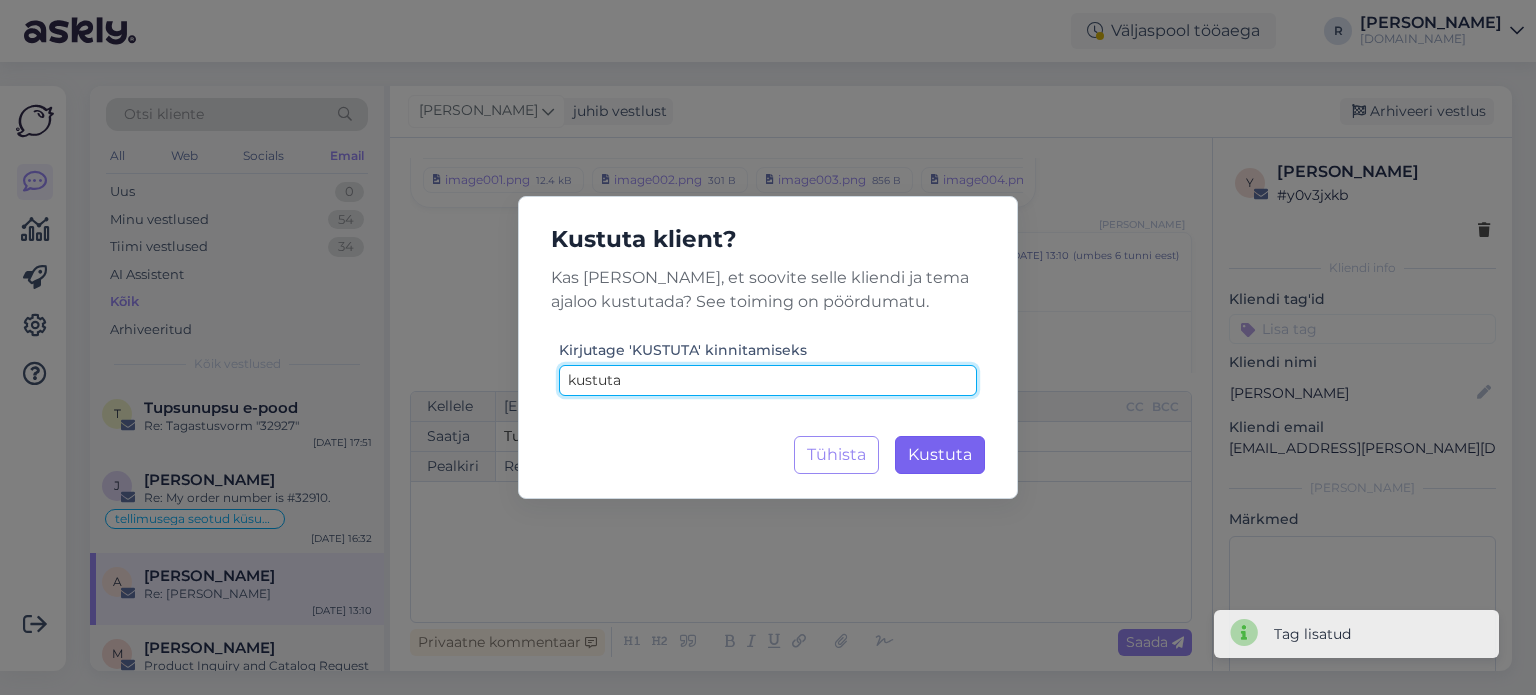 type on "kustuta" 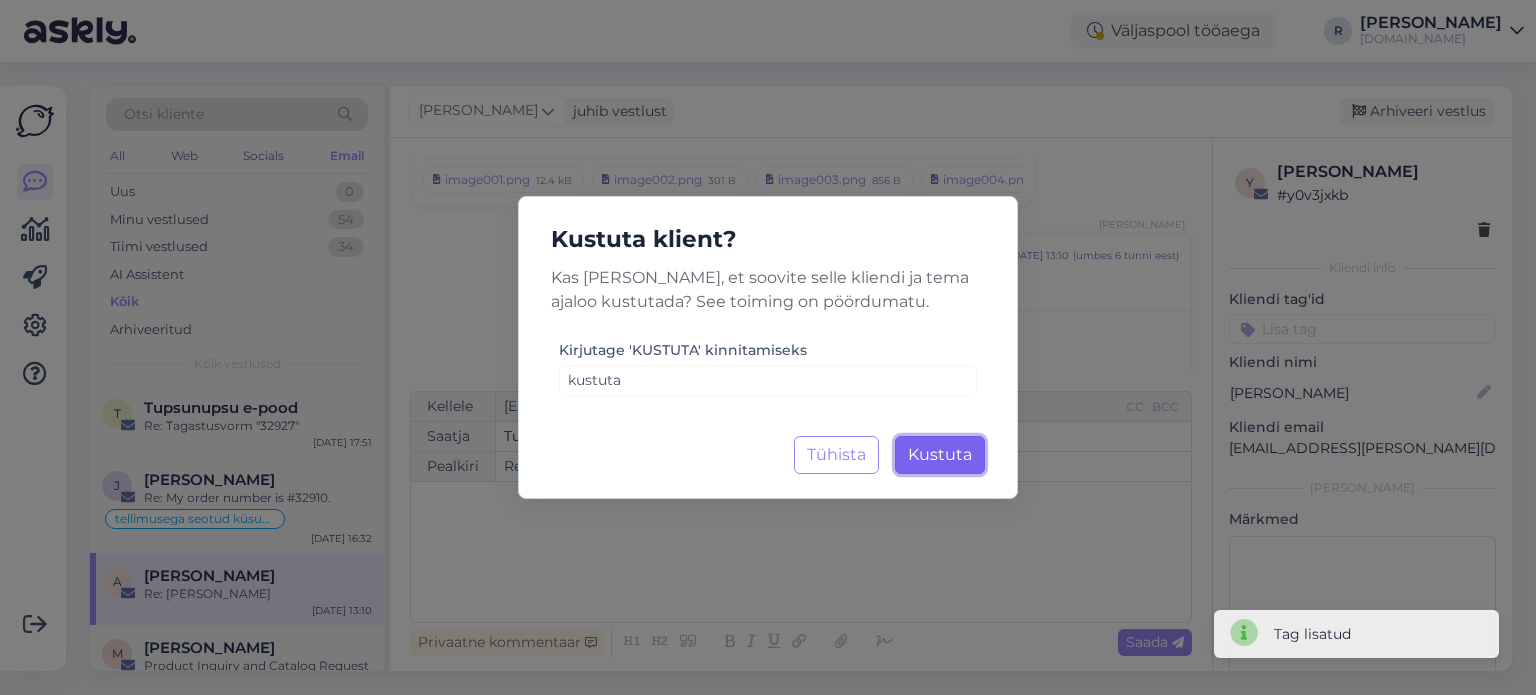 click on "Kustuta Laadimine..." at bounding box center (940, 455) 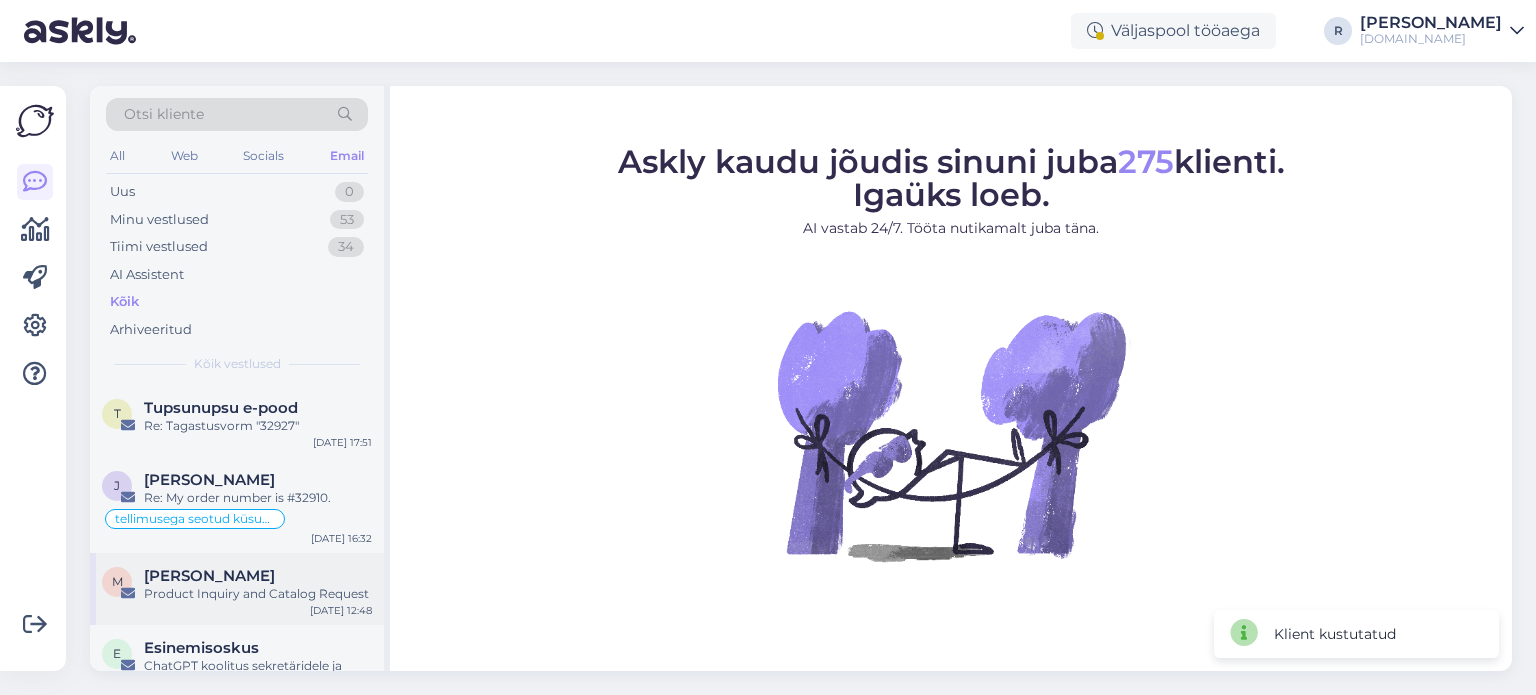 click on "Product Inquiry and Catalog Request" at bounding box center [258, 594] 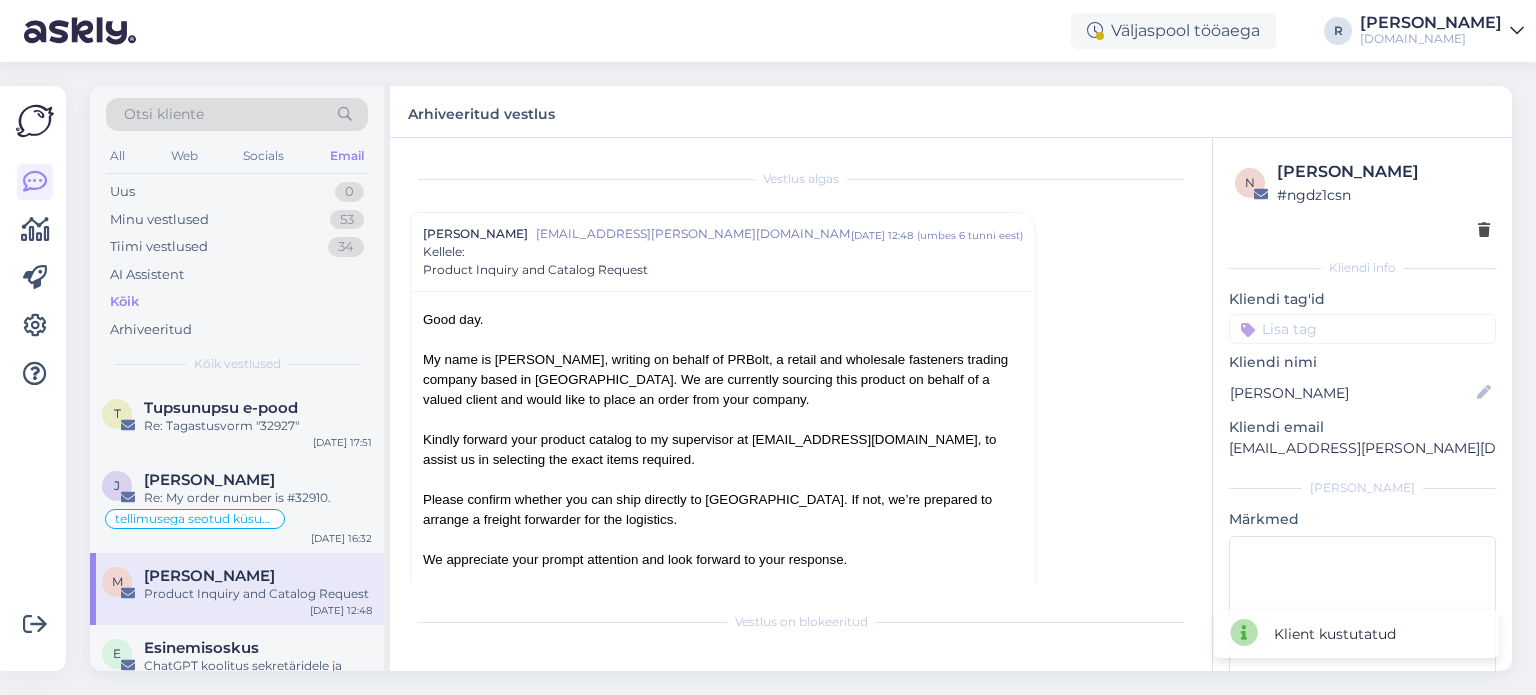 click at bounding box center [1484, 231] 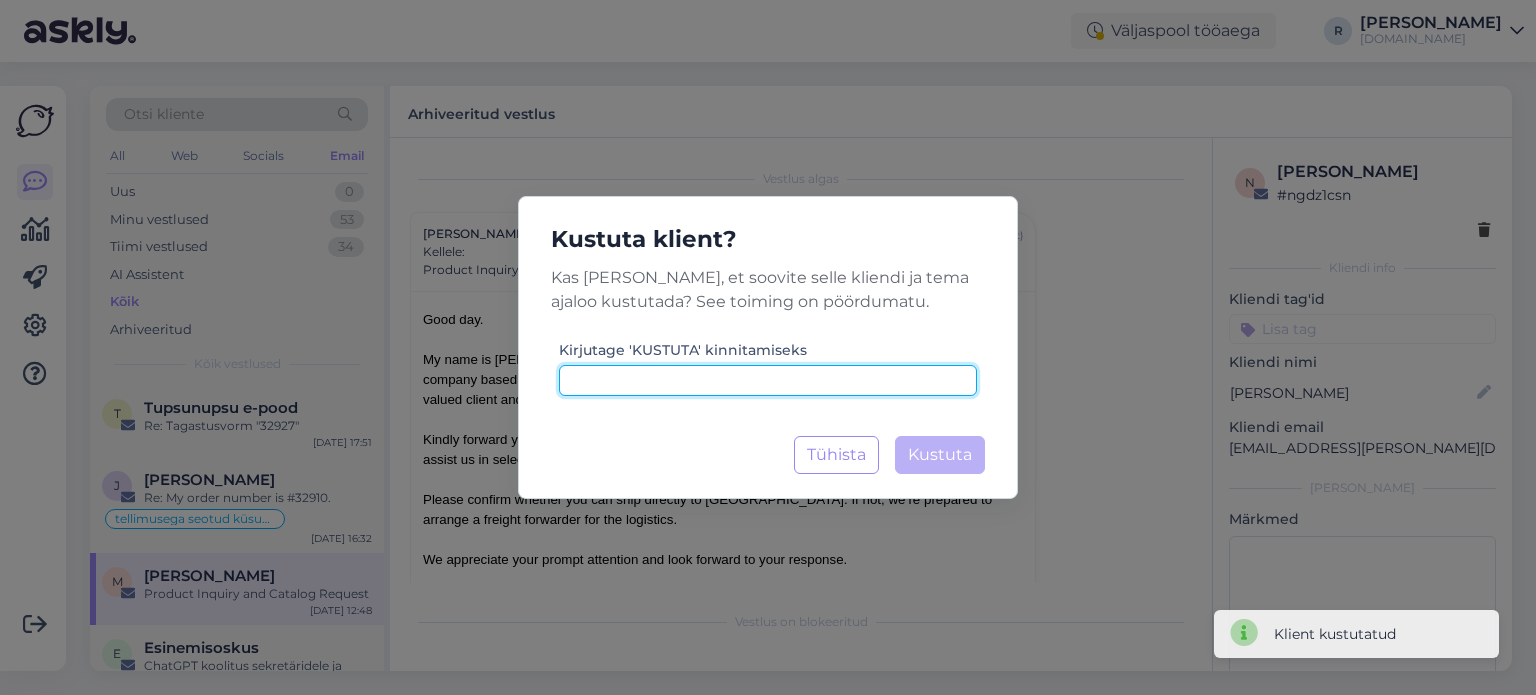 drag, startPoint x: 777, startPoint y: 392, endPoint x: 868, endPoint y: 442, distance: 103.8316 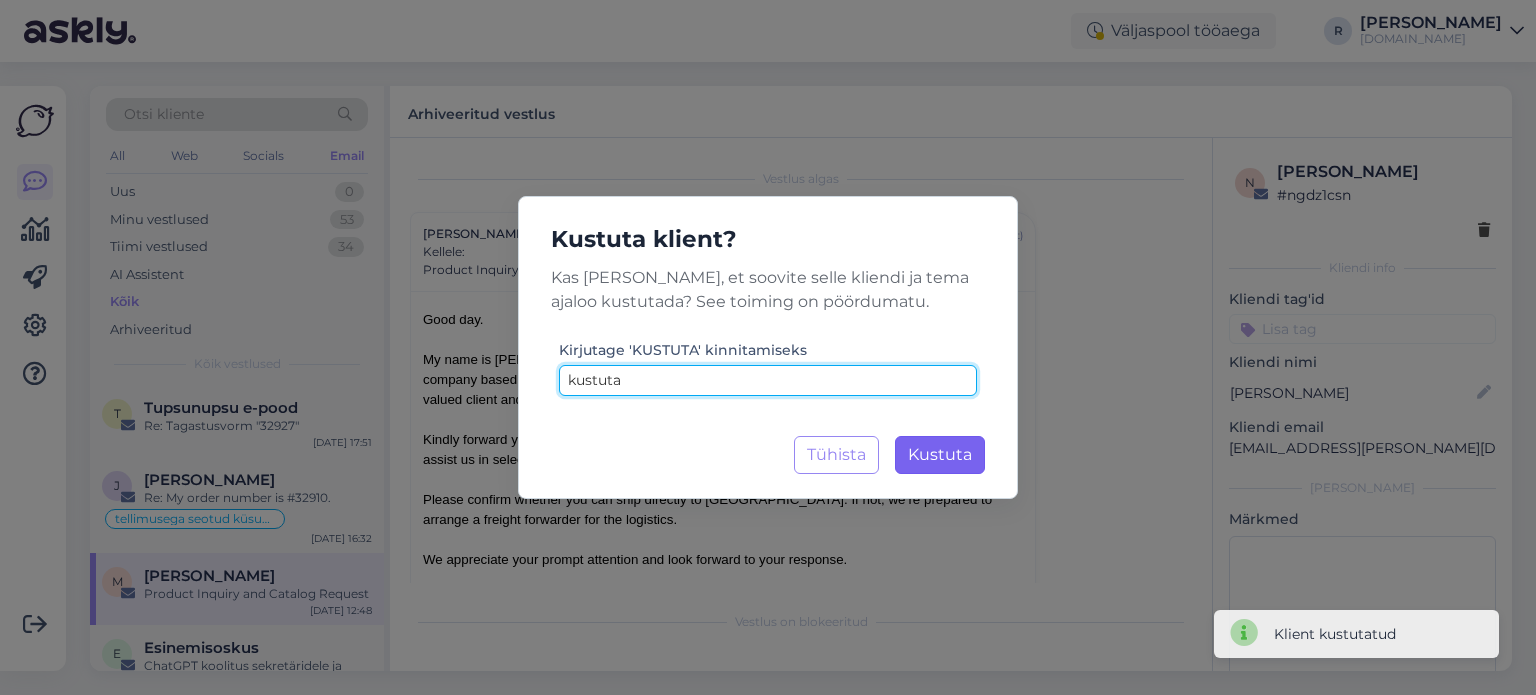 type on "kustuta" 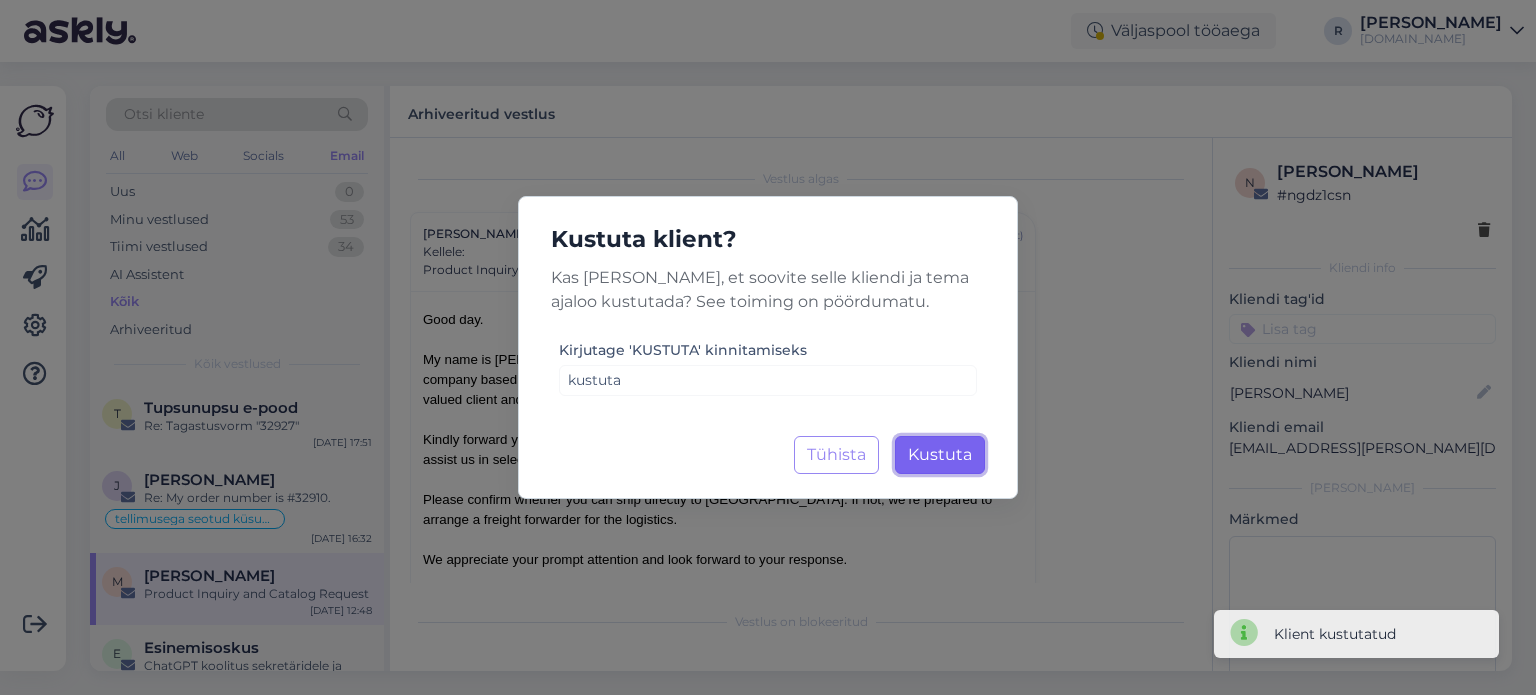 click on "Kustuta" at bounding box center (940, 454) 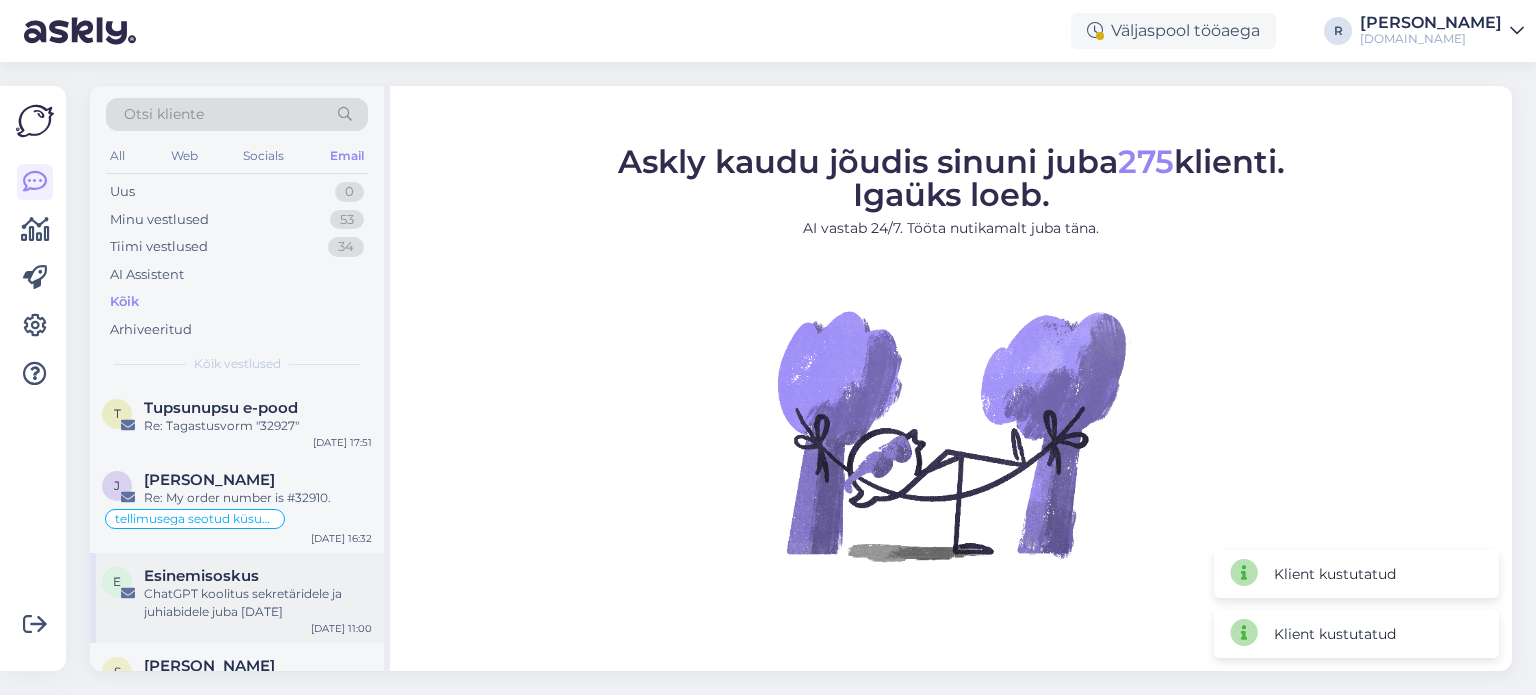 drag, startPoint x: 187, startPoint y: 578, endPoint x: 197, endPoint y: 576, distance: 10.198039 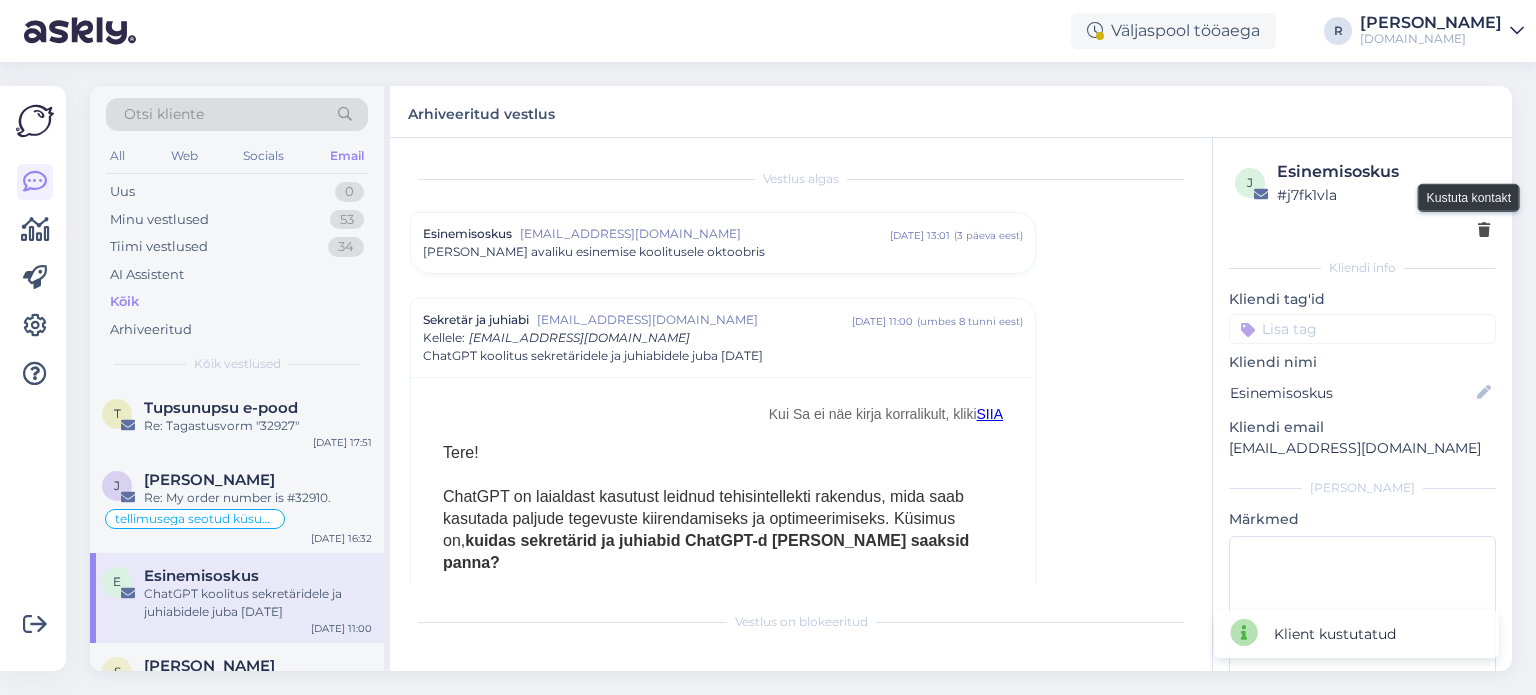 click at bounding box center [1484, 231] 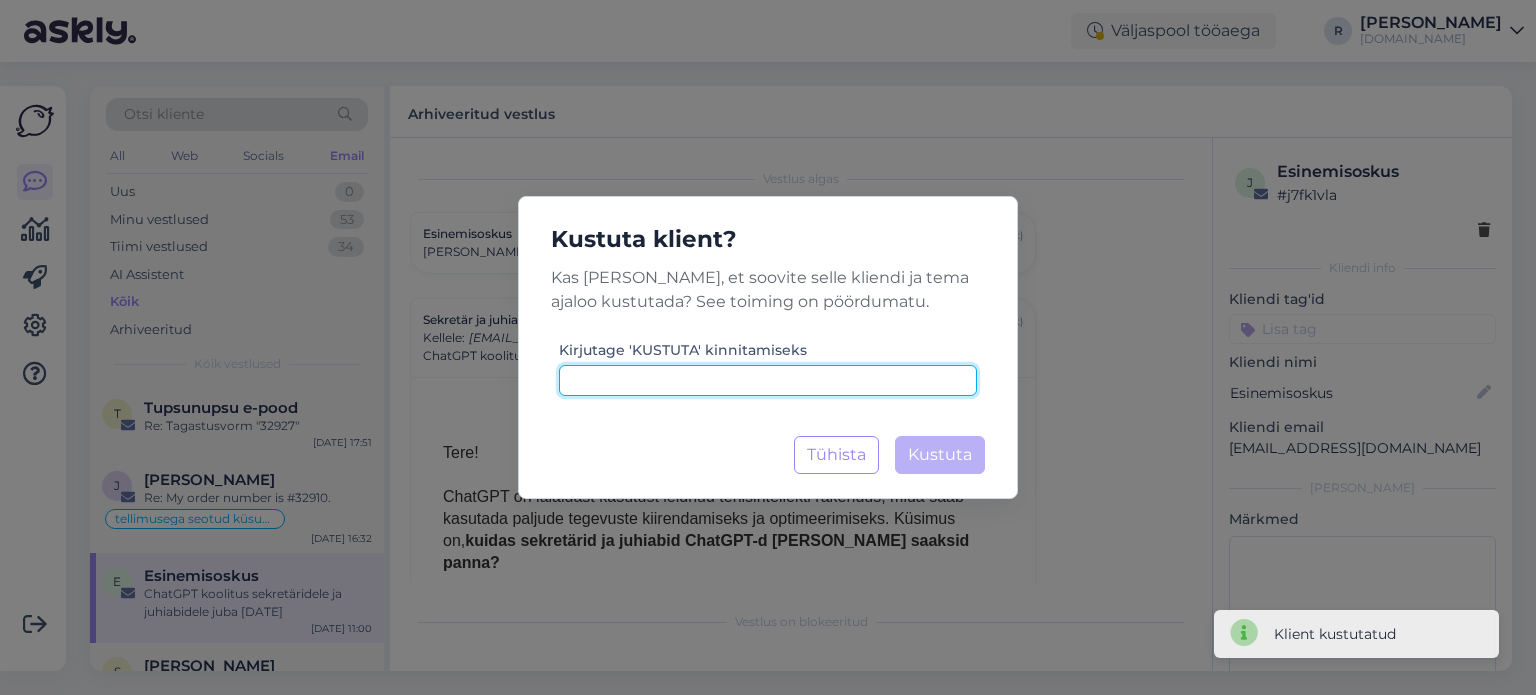 click at bounding box center (768, 380) 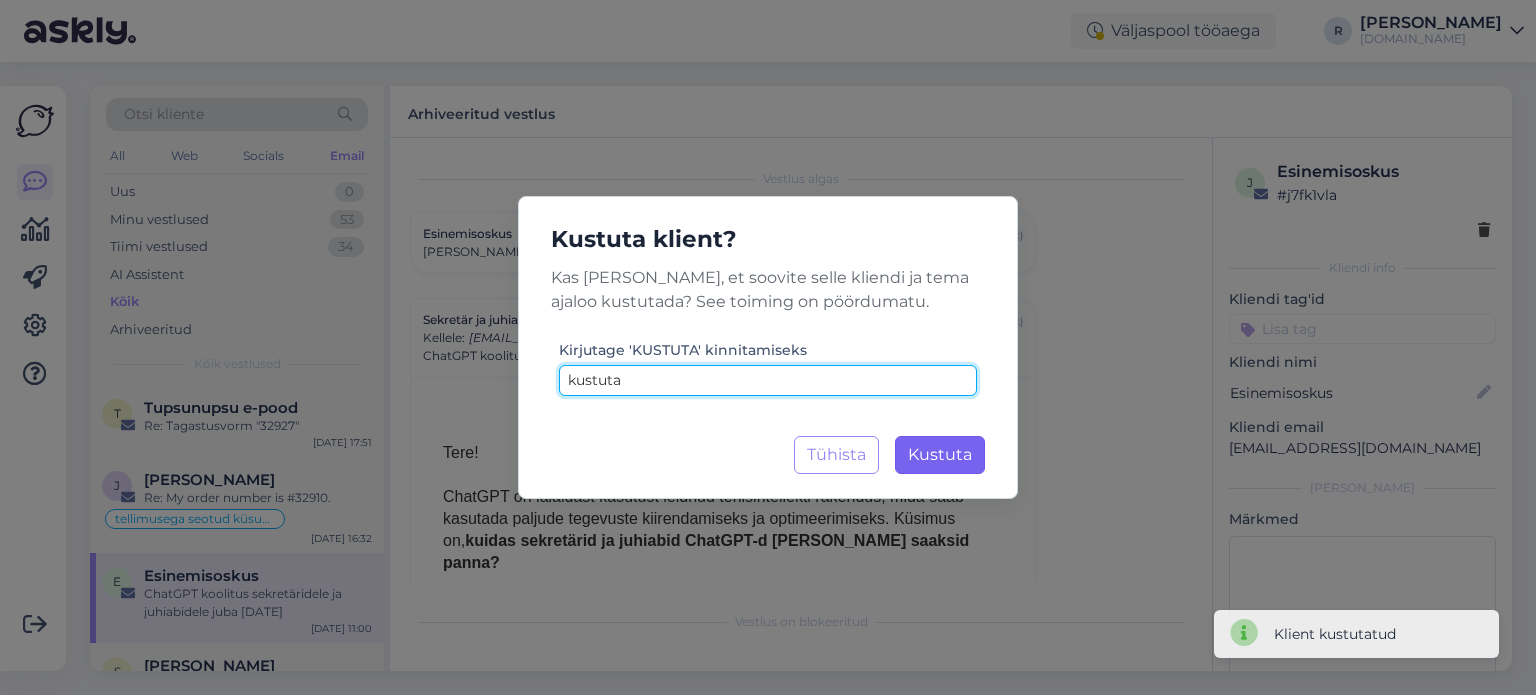 type on "kustuta" 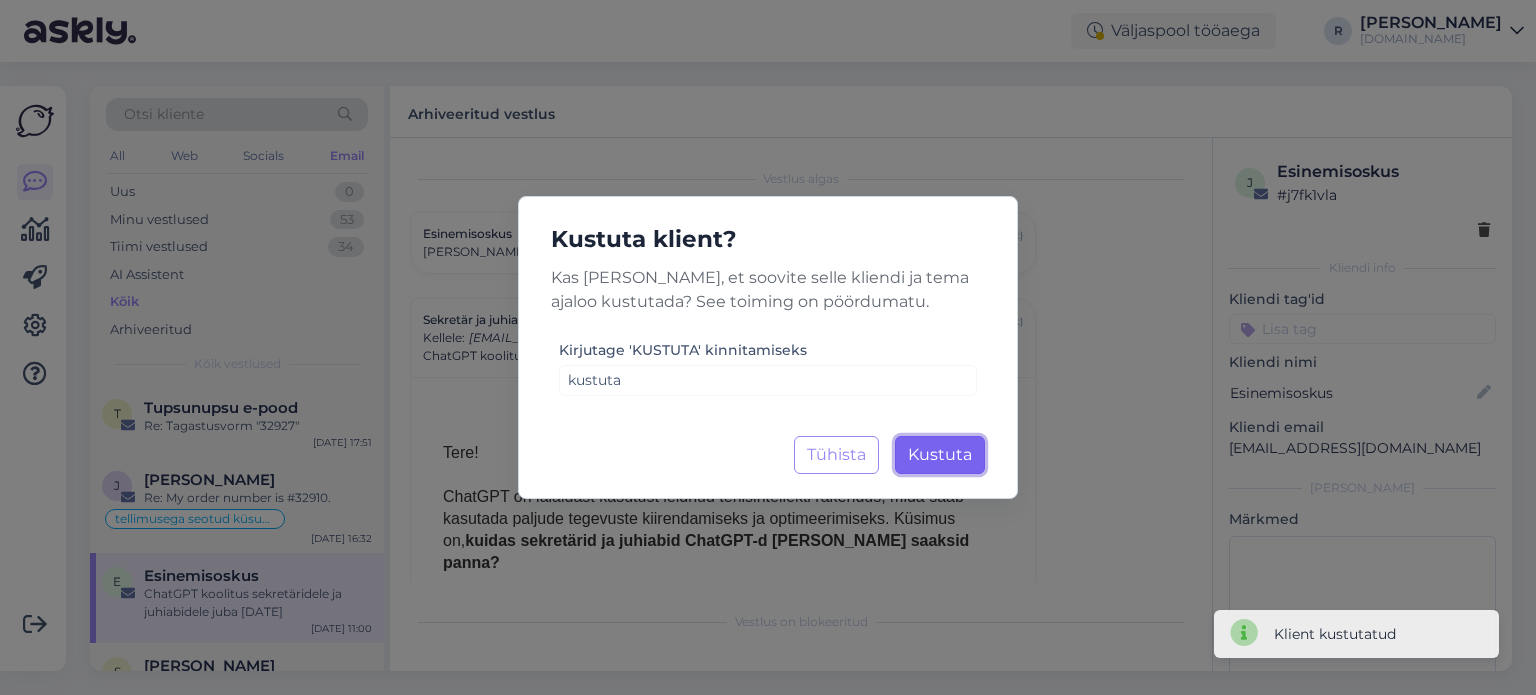 click on "Kustuta" at bounding box center (940, 454) 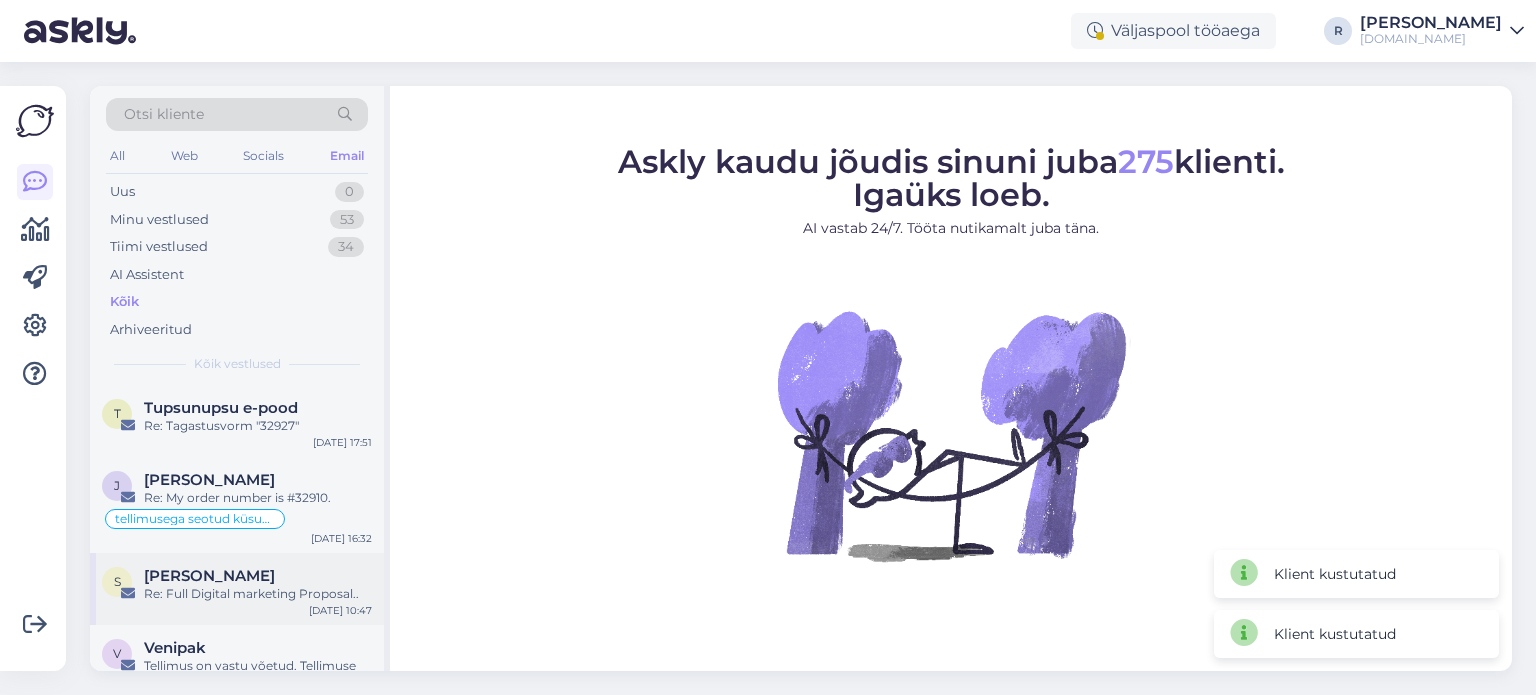 click on "S [PERSON_NAME] Re: Full Digital marketing Proposal.. [DATE] 10:47" at bounding box center [237, 589] 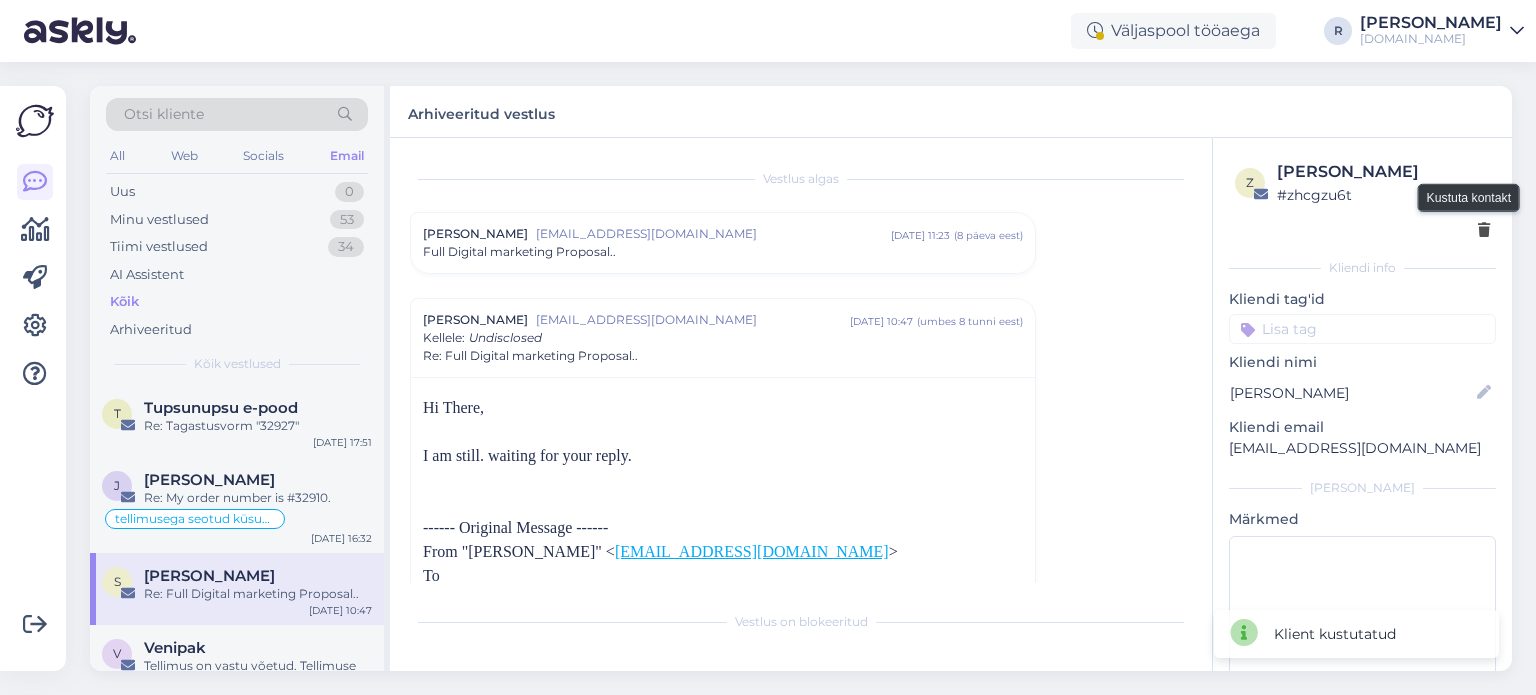 click at bounding box center (1484, 231) 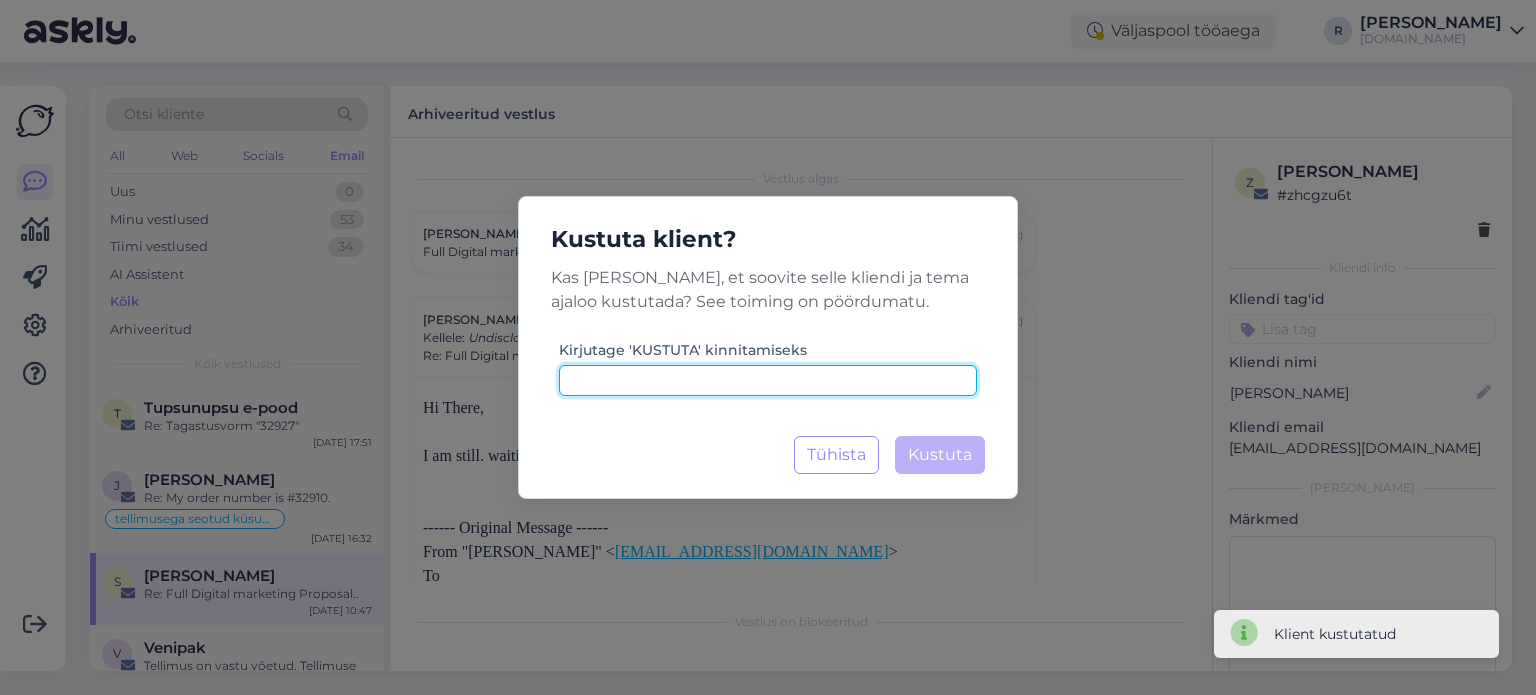 drag, startPoint x: 816, startPoint y: 365, endPoint x: 863, endPoint y: 408, distance: 63.702435 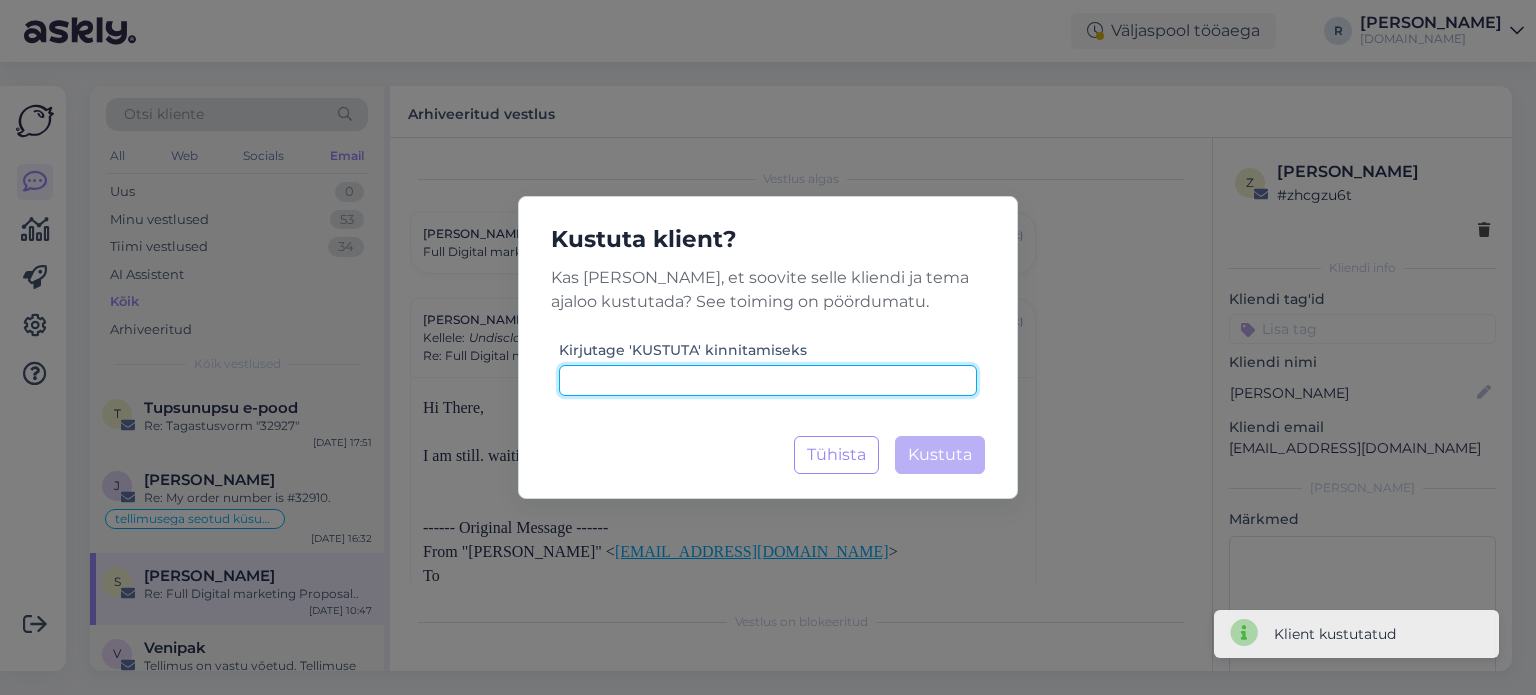 click at bounding box center (768, 380) 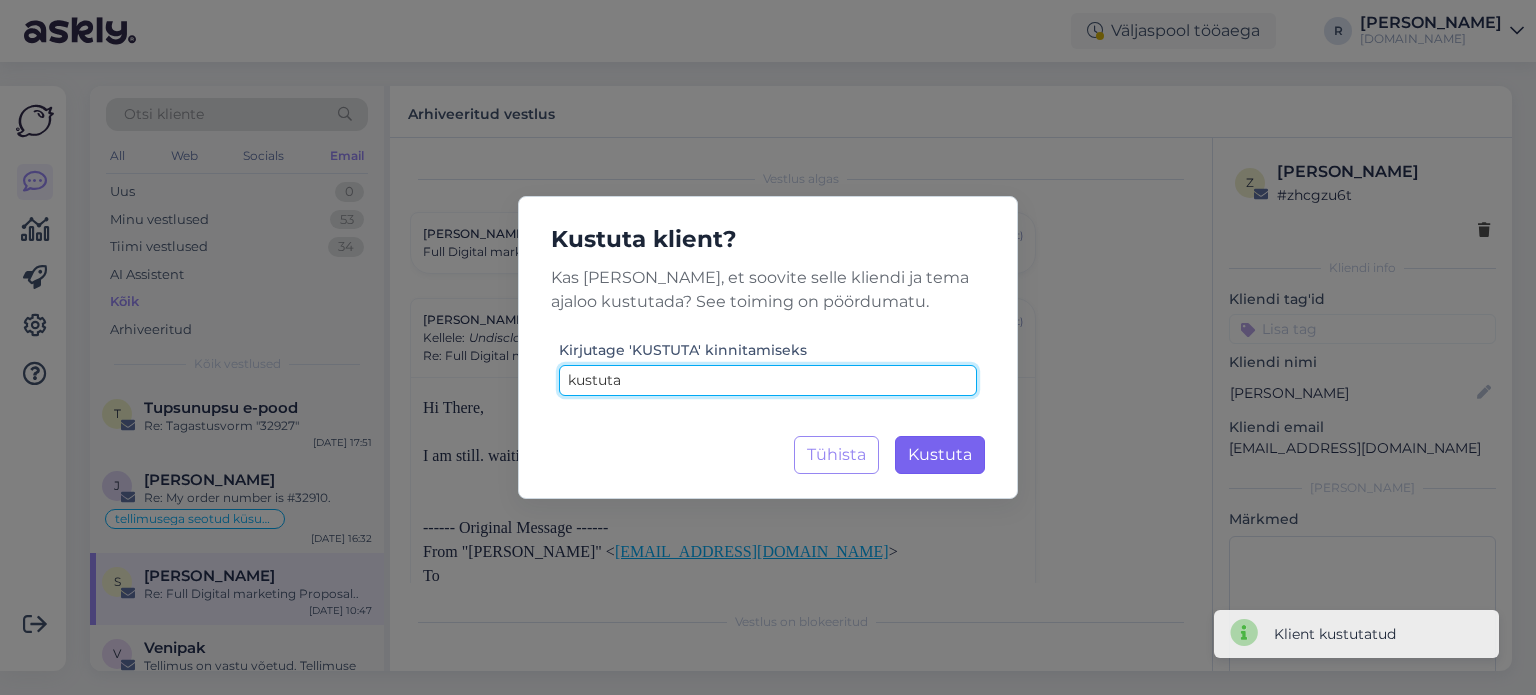 type on "kustuta" 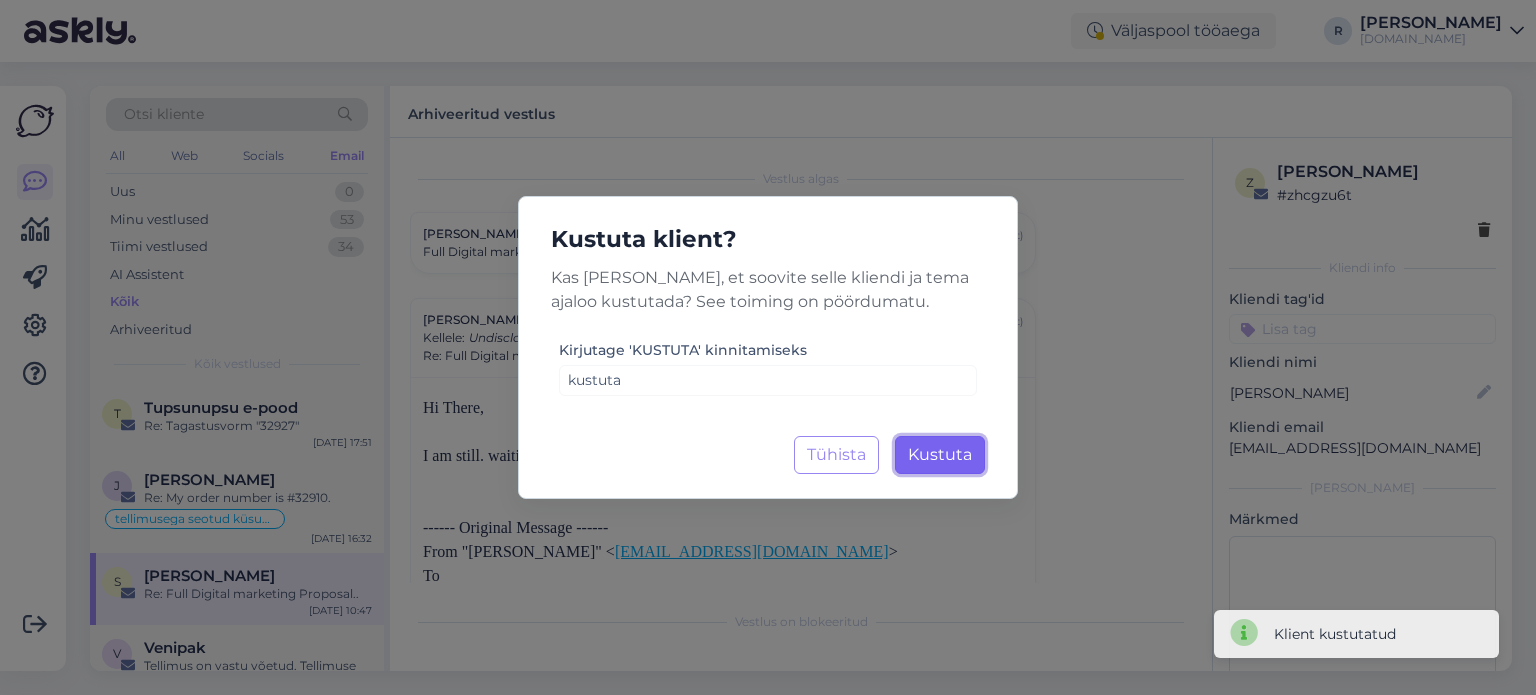 click on "Kustuta" at bounding box center [940, 454] 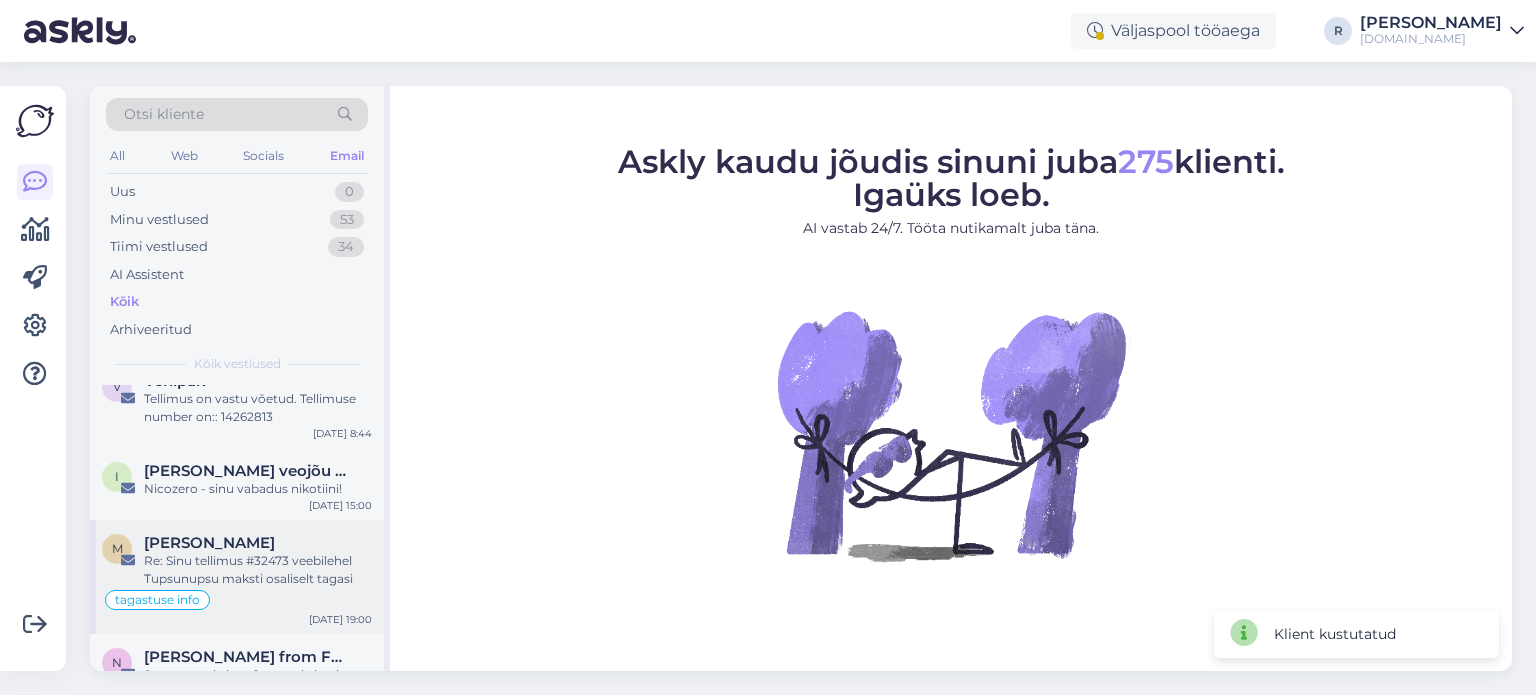scroll, scrollTop: 200, scrollLeft: 0, axis: vertical 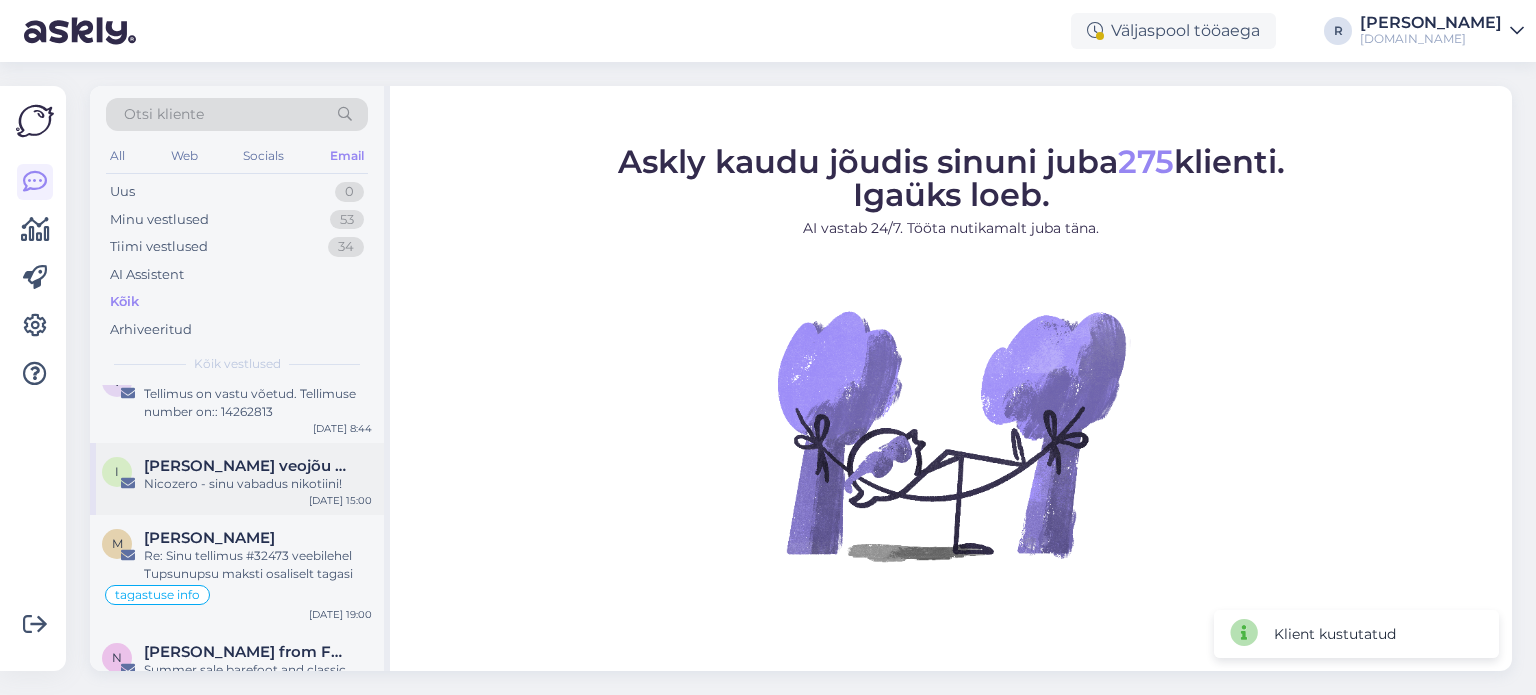 click on "I [PERSON_NAME] veojõu sigarettide [PERSON_NAME] - sinu vabadus nikotiini! [DATE] 15:00" at bounding box center (237, 479) 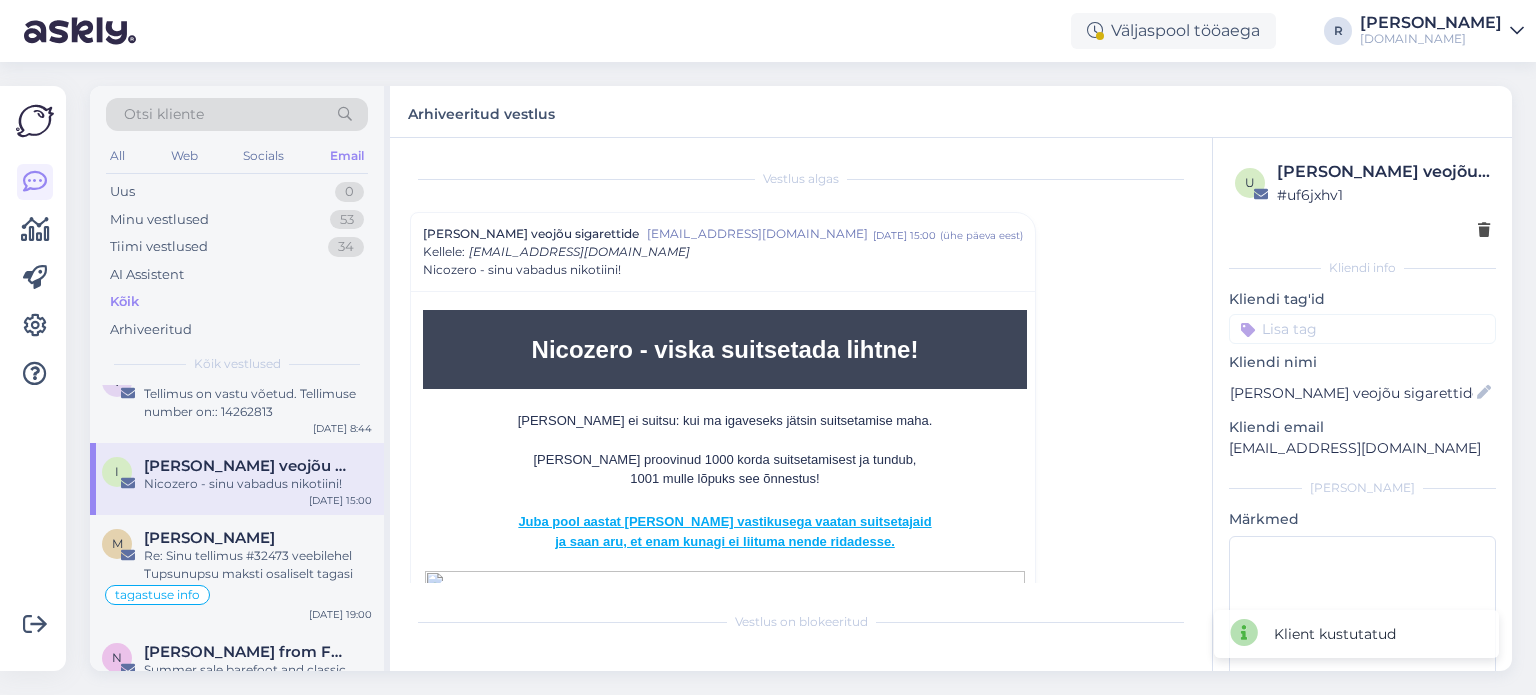 click at bounding box center [1362, 230] 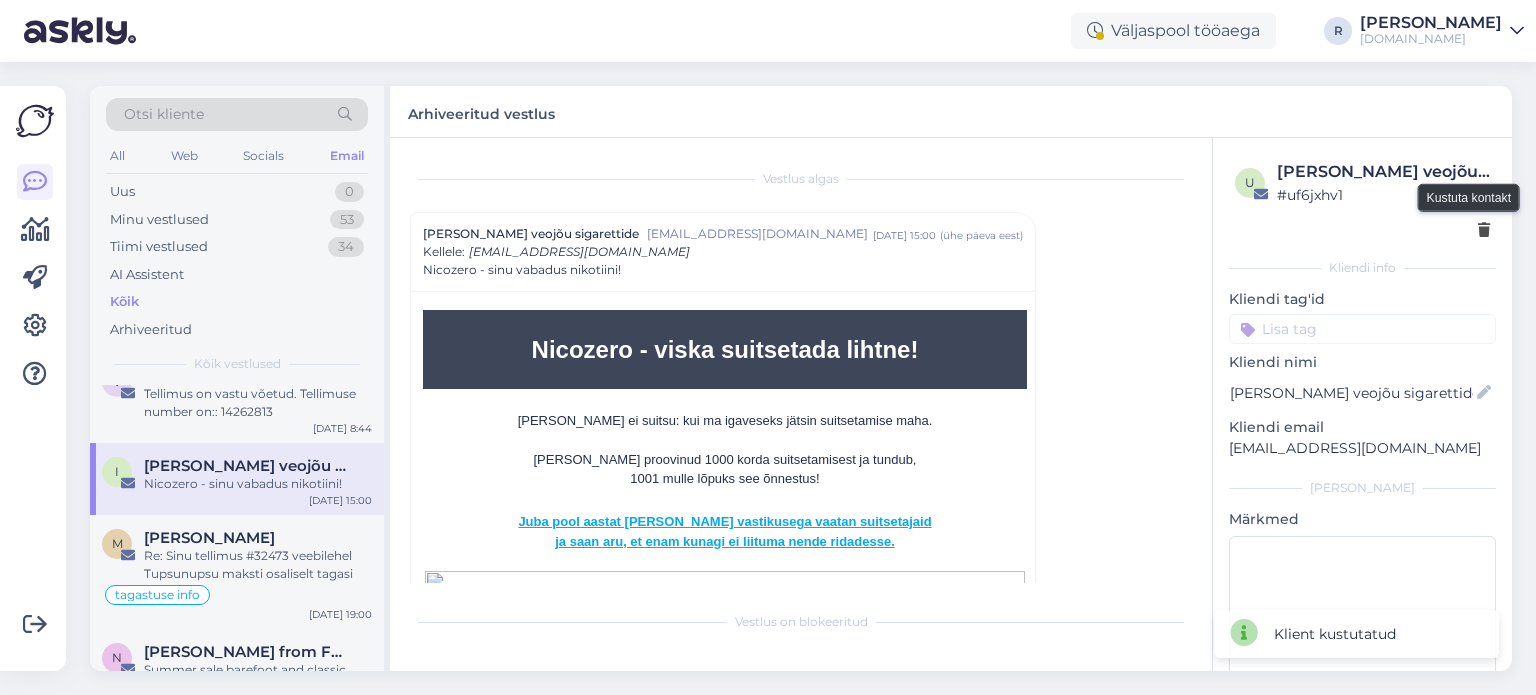 click at bounding box center [1484, 231] 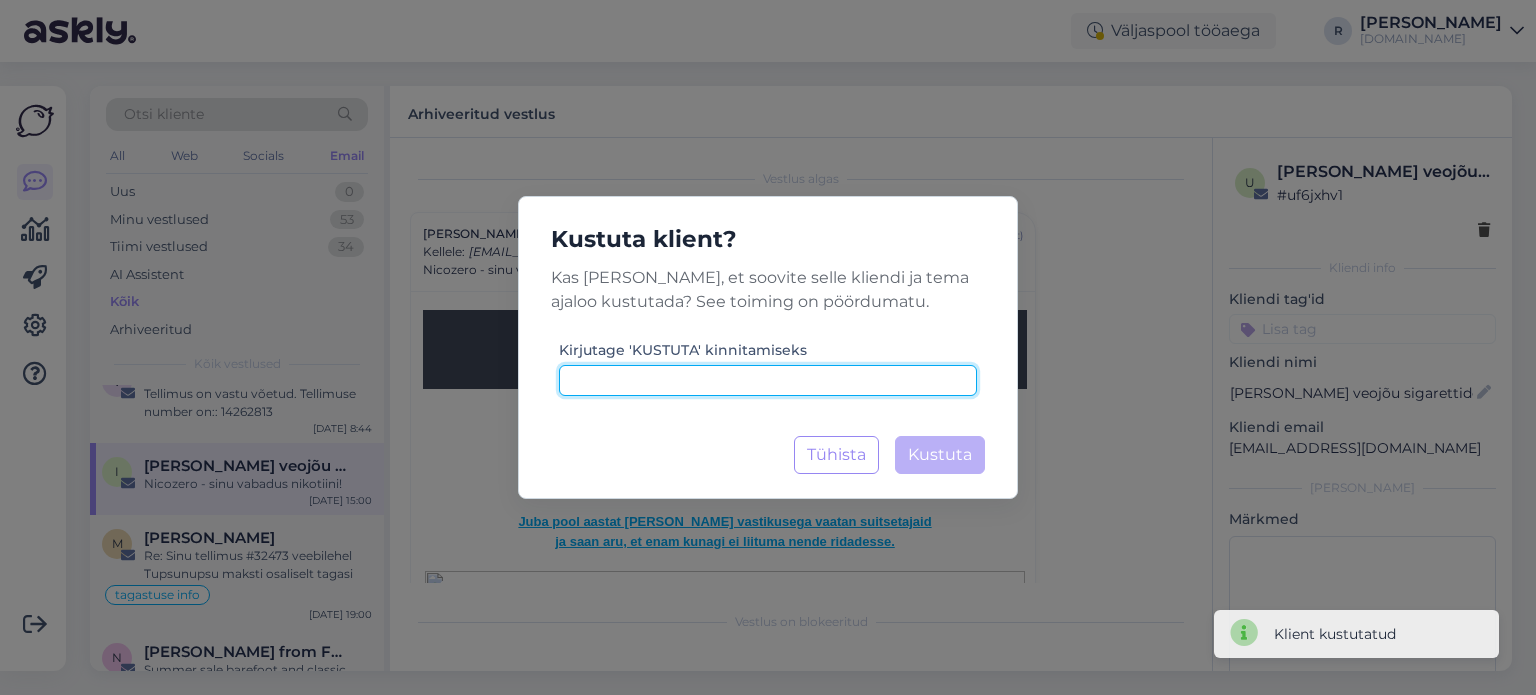 drag, startPoint x: 821, startPoint y: 371, endPoint x: 842, endPoint y: 382, distance: 23.70654 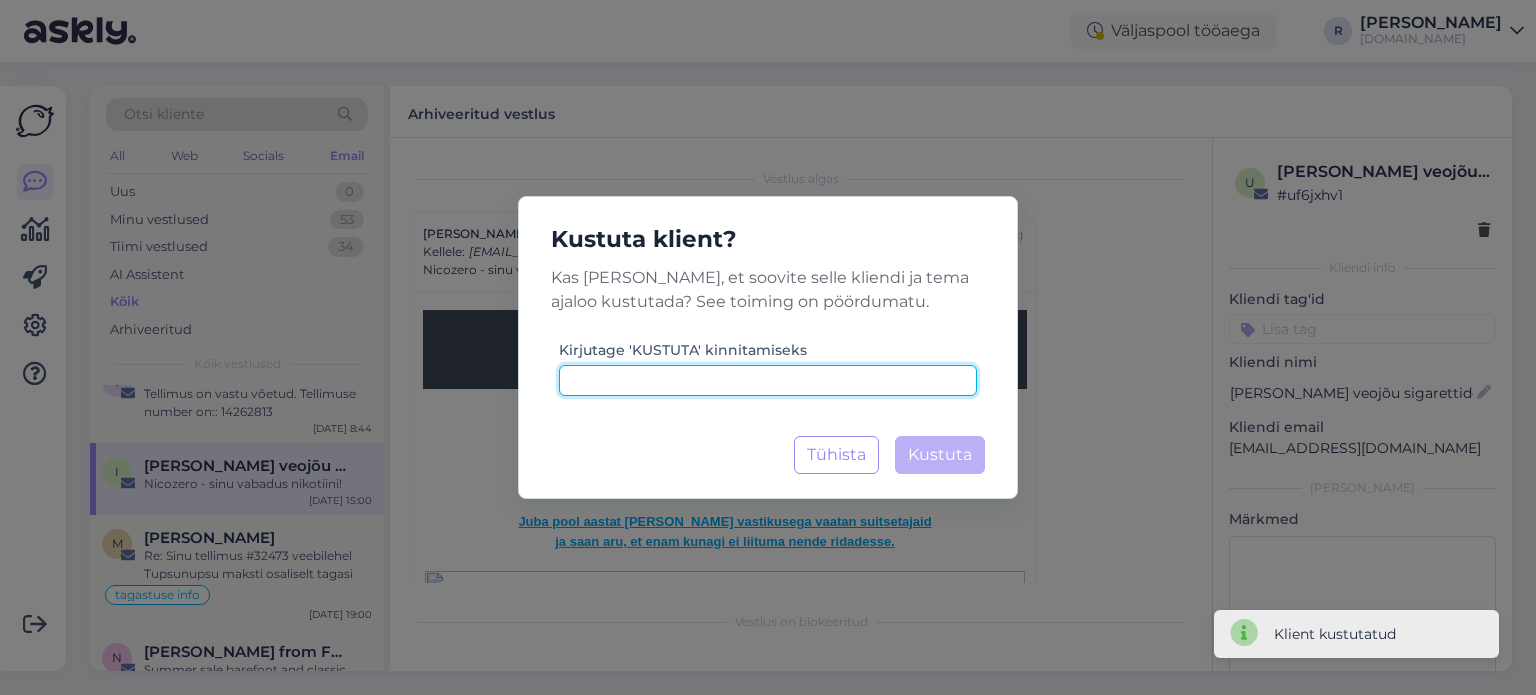 click at bounding box center [768, 380] 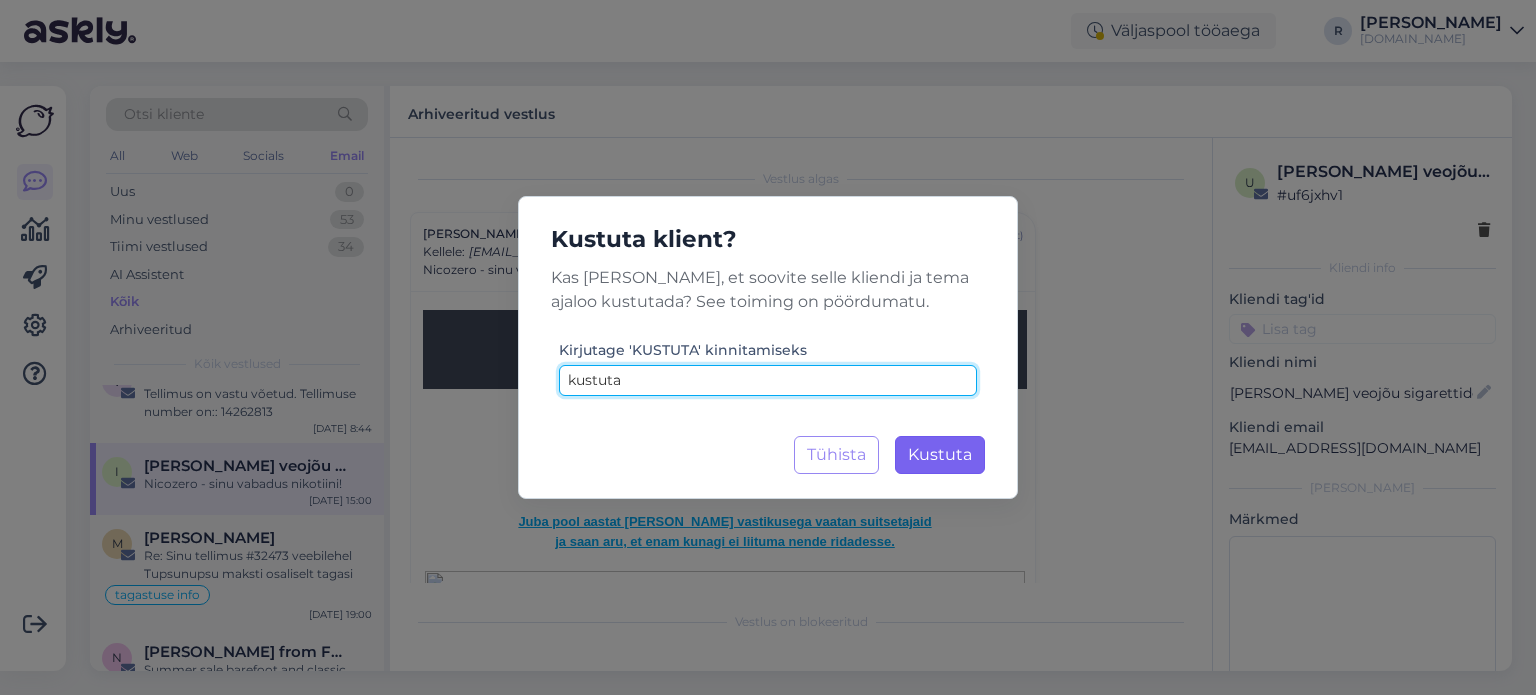 type on "kustuta" 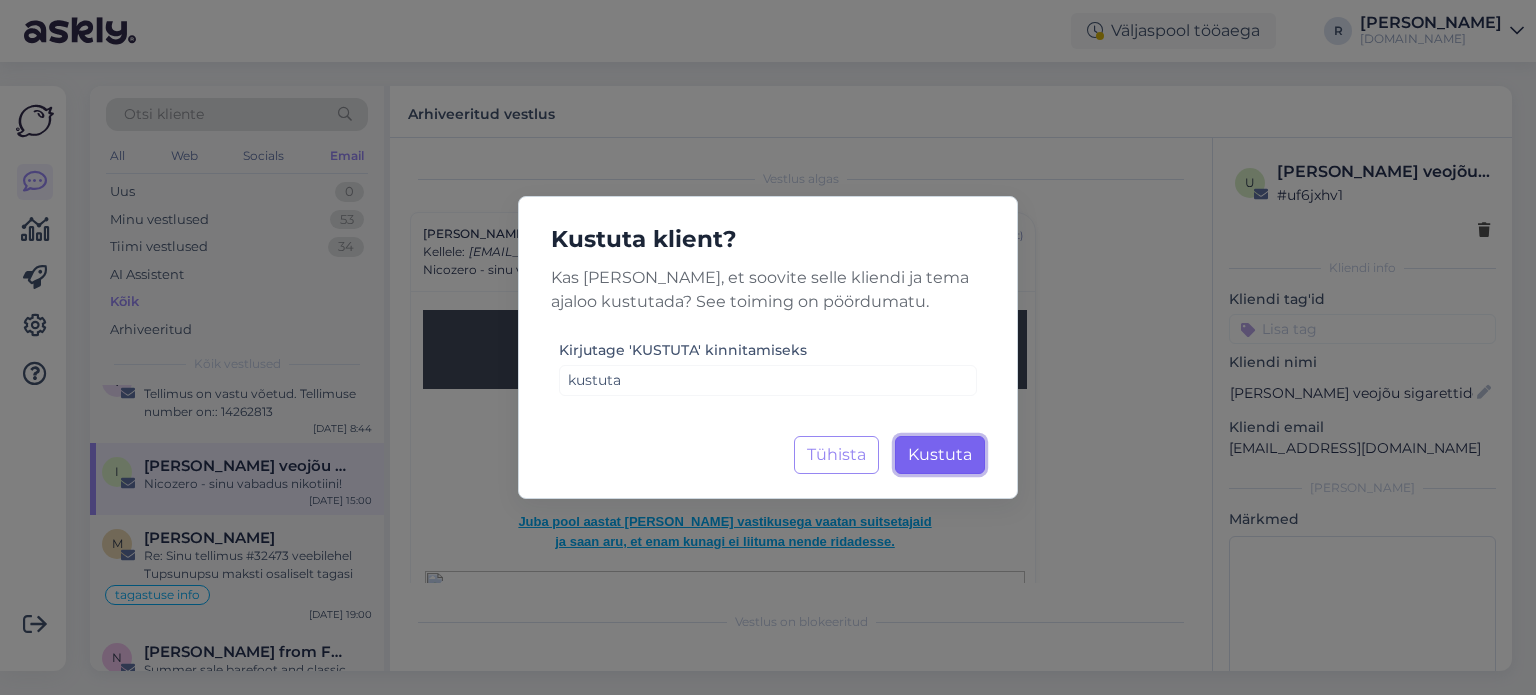 click on "Kustuta" at bounding box center [940, 454] 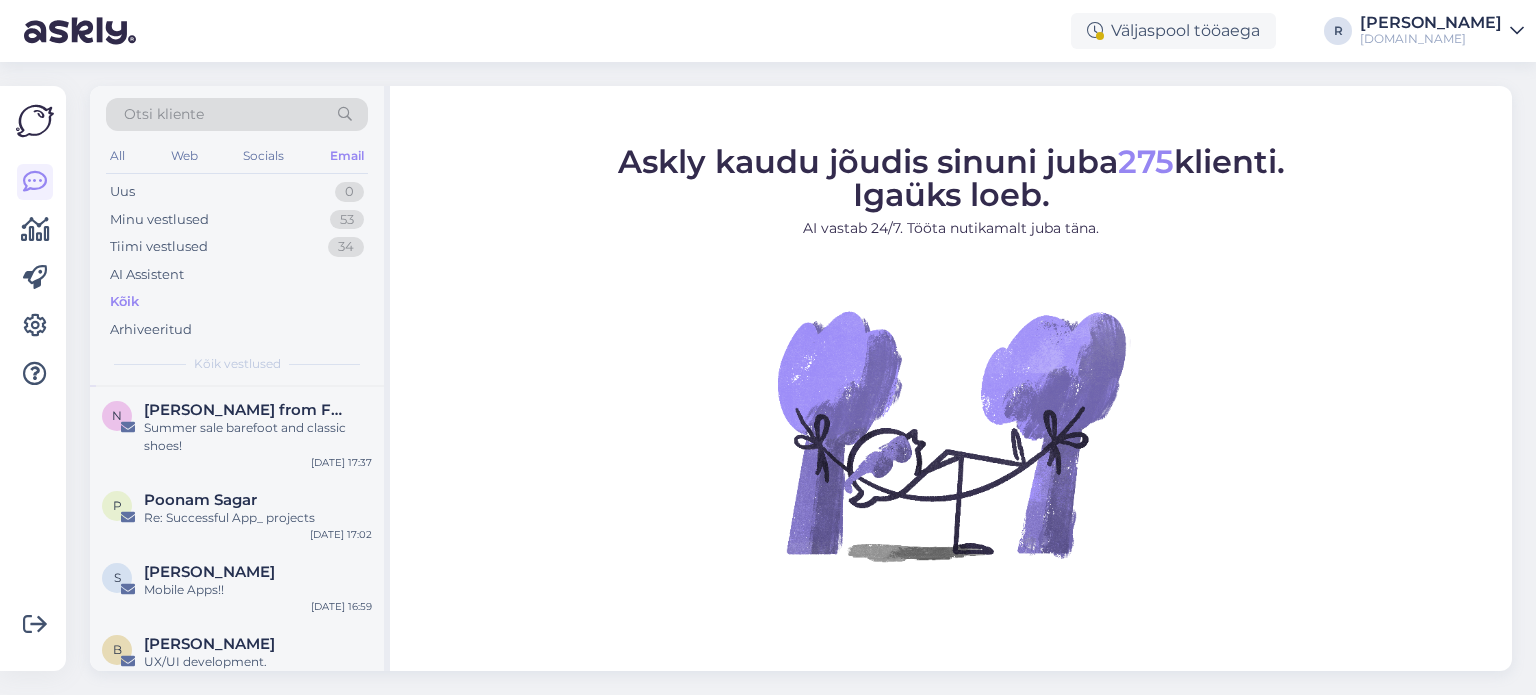scroll, scrollTop: 400, scrollLeft: 0, axis: vertical 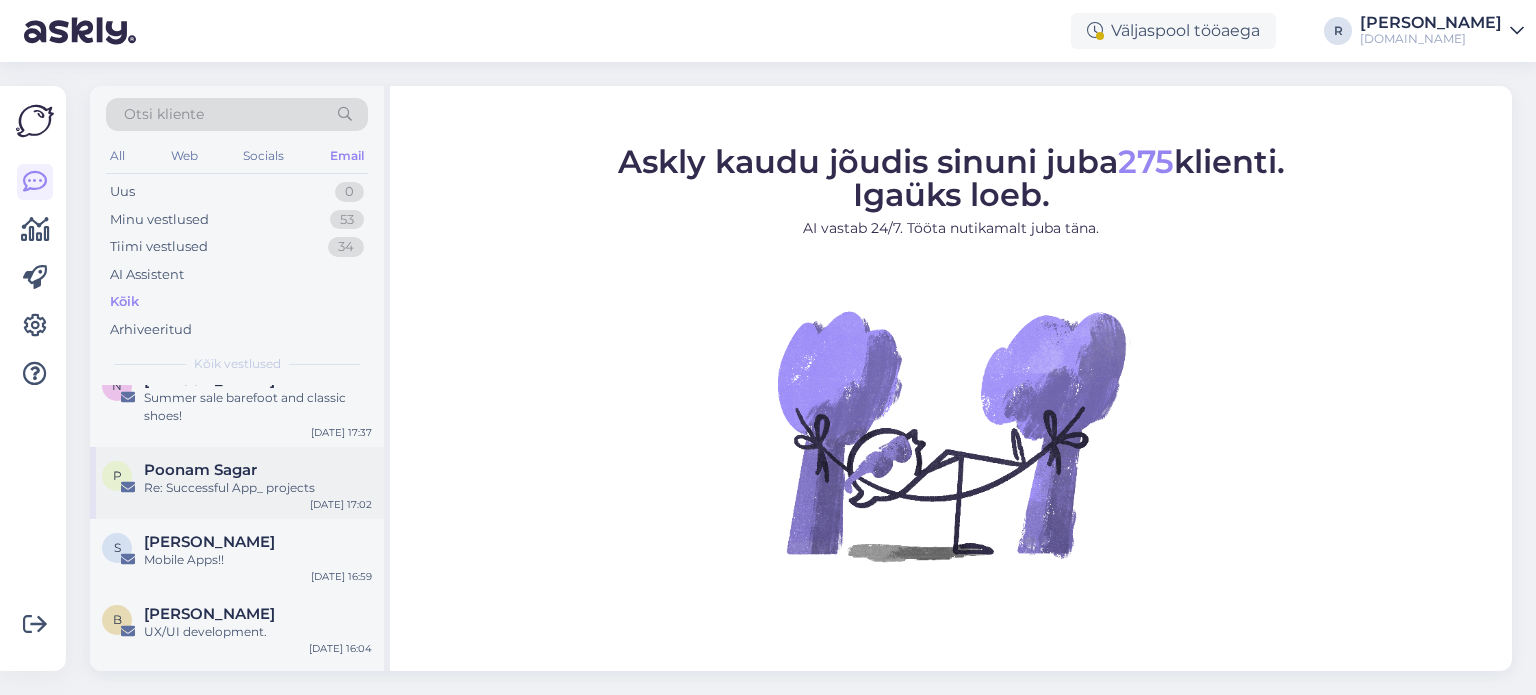 drag, startPoint x: 266, startPoint y: 487, endPoint x: 346, endPoint y: 473, distance: 81.21576 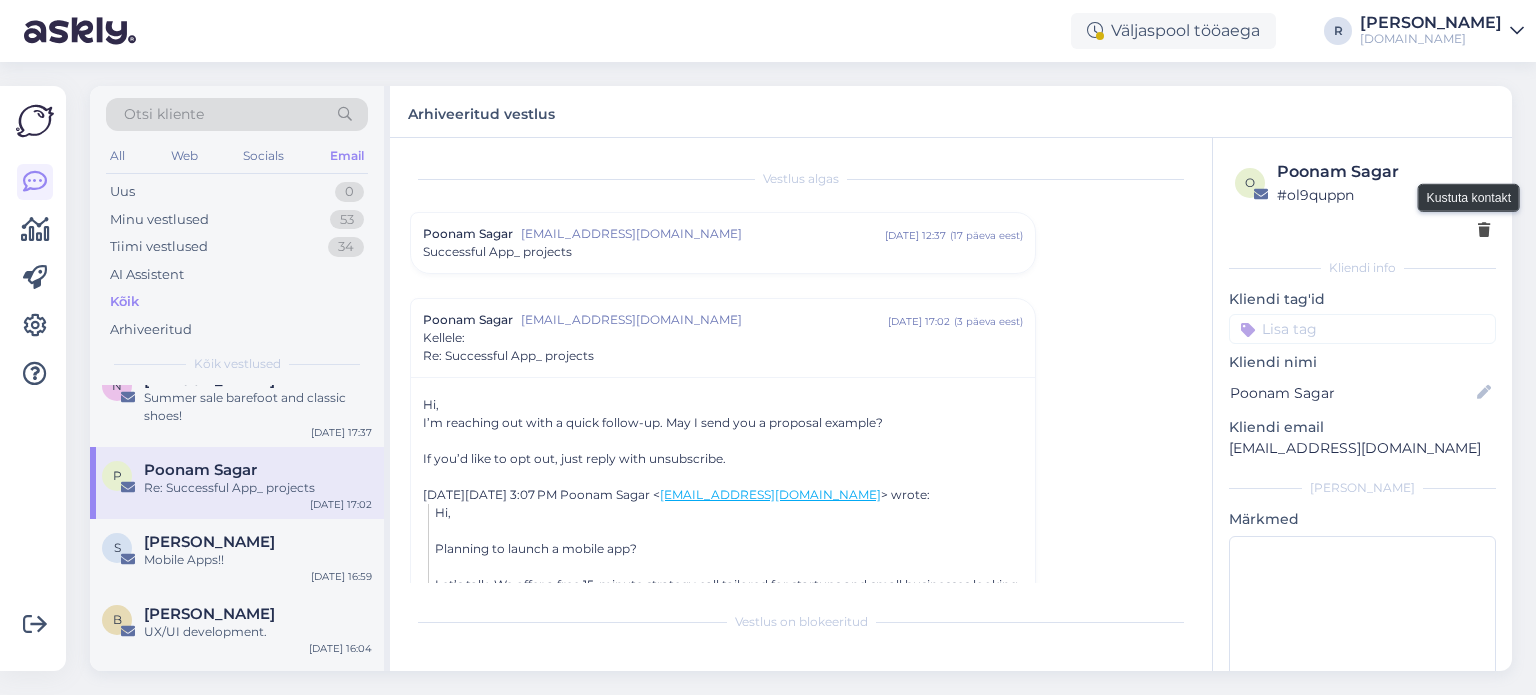 click at bounding box center [1484, 231] 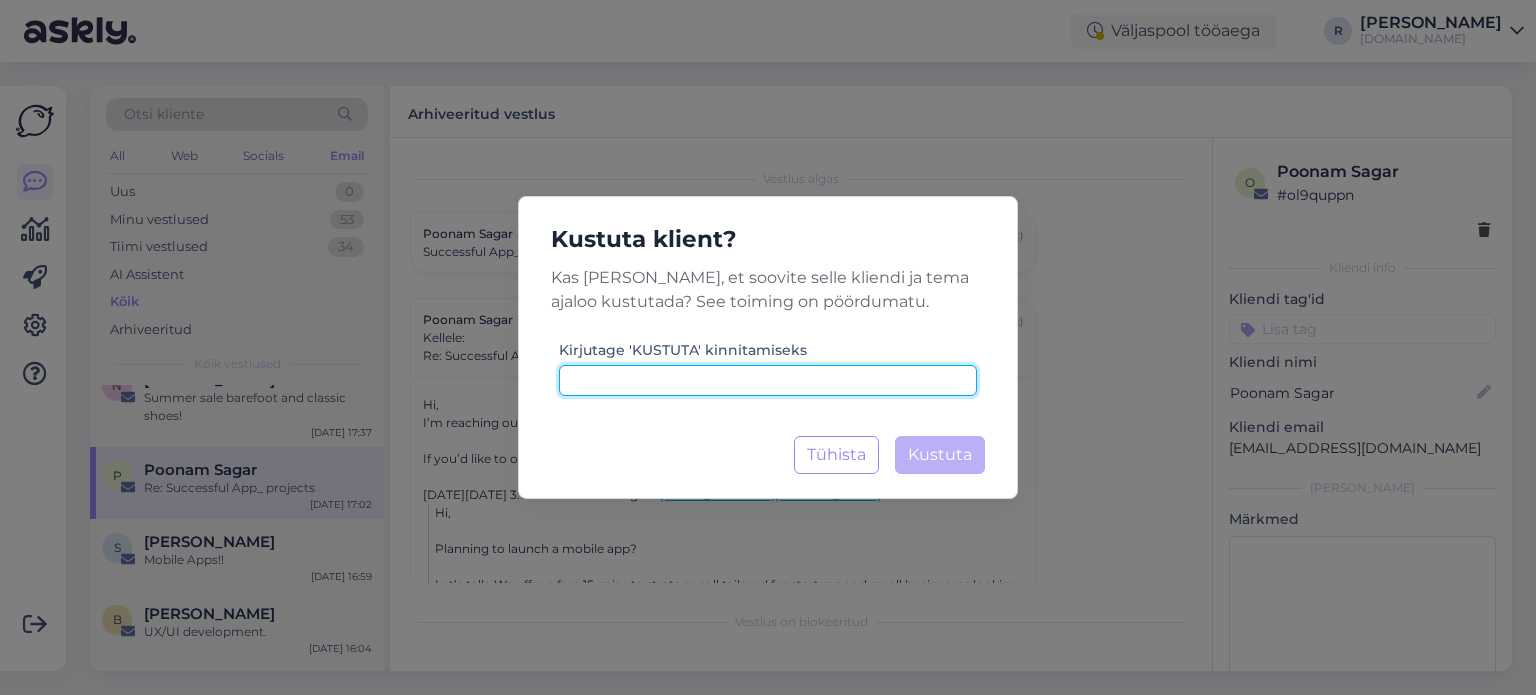 drag, startPoint x: 803, startPoint y: 371, endPoint x: 820, endPoint y: 374, distance: 17.262676 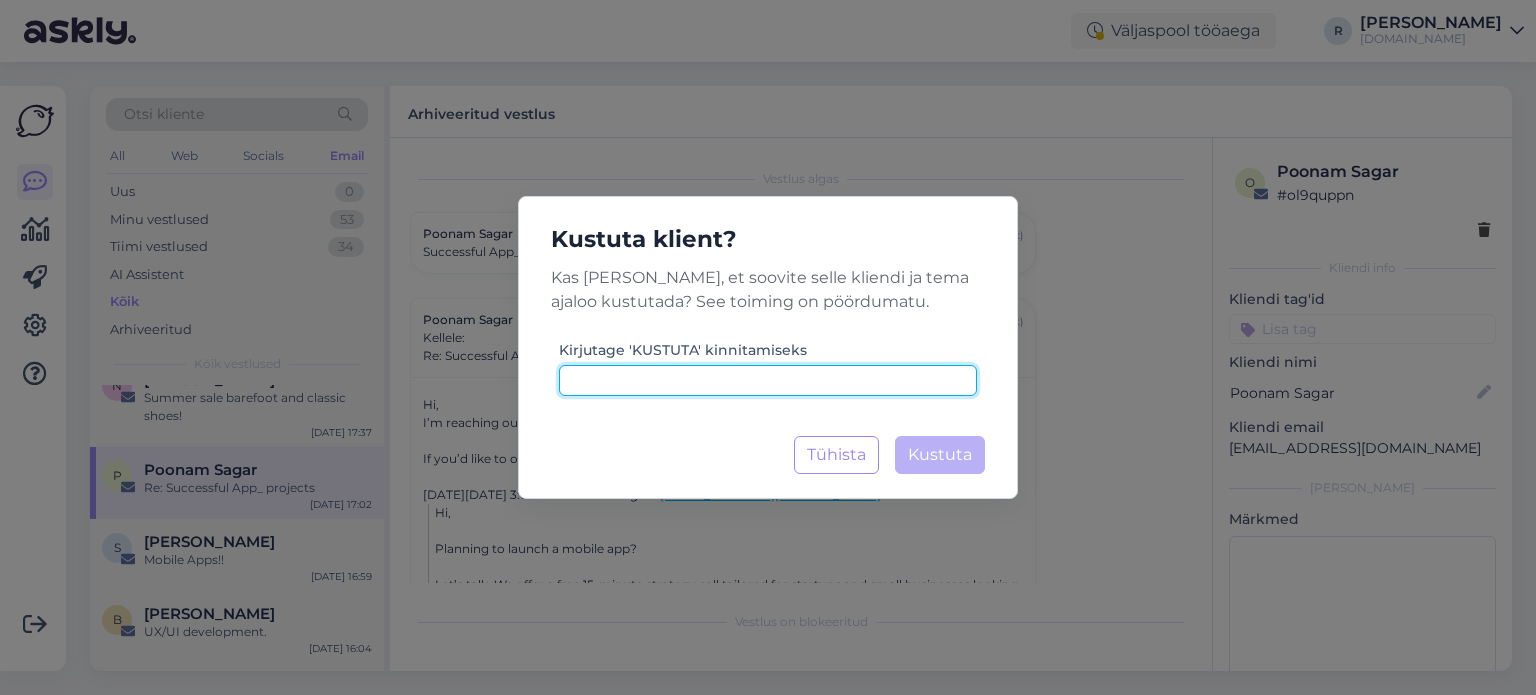 click at bounding box center (768, 380) 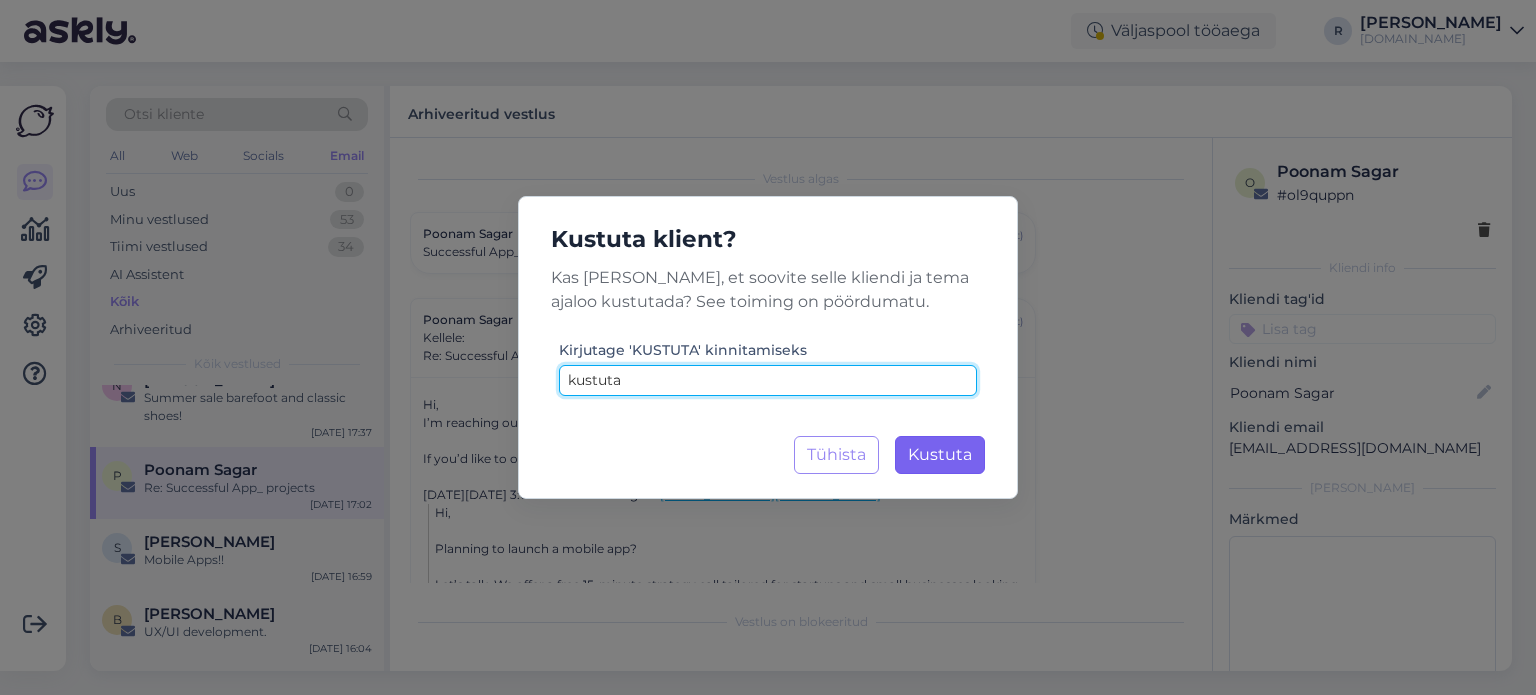type on "kustuta" 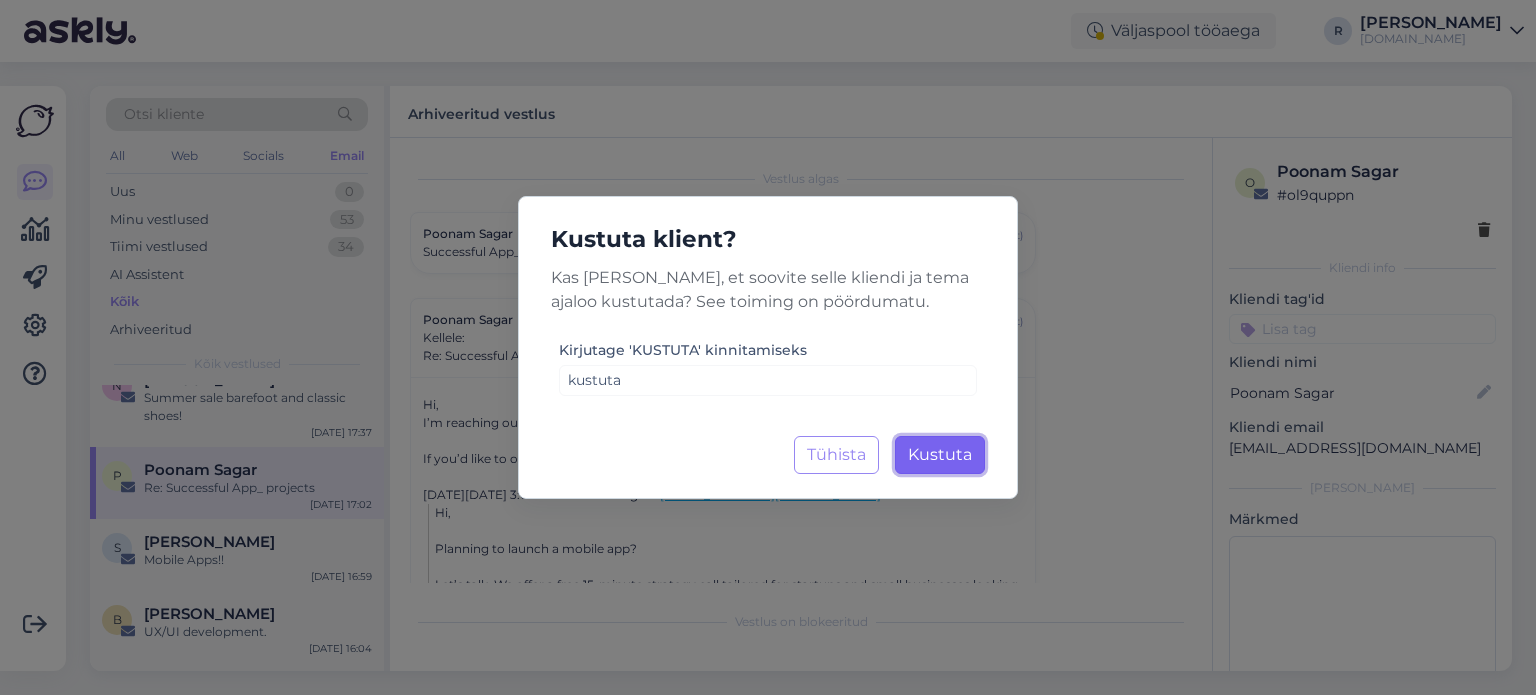 click on "Kustuta" at bounding box center [940, 454] 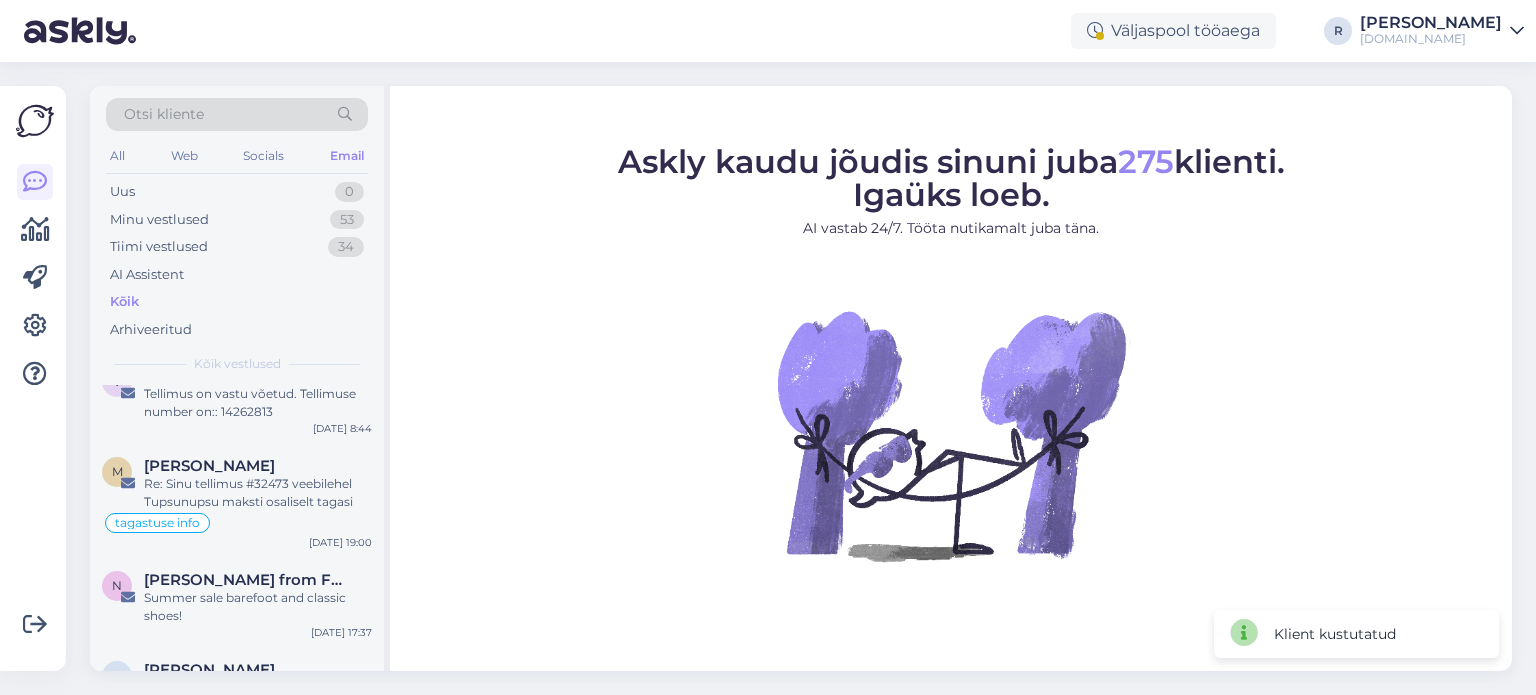 scroll, scrollTop: 400, scrollLeft: 0, axis: vertical 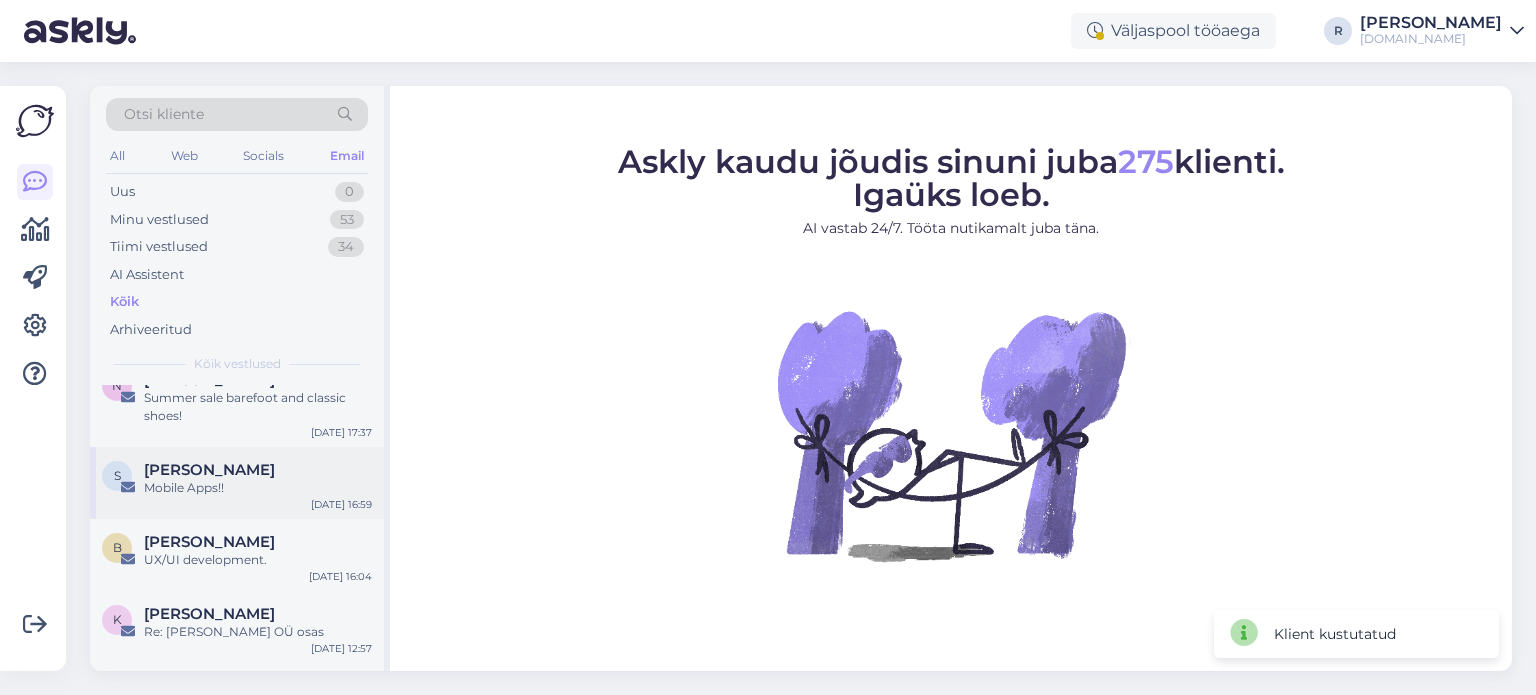 click on "Mobile Apps!!" at bounding box center (258, 488) 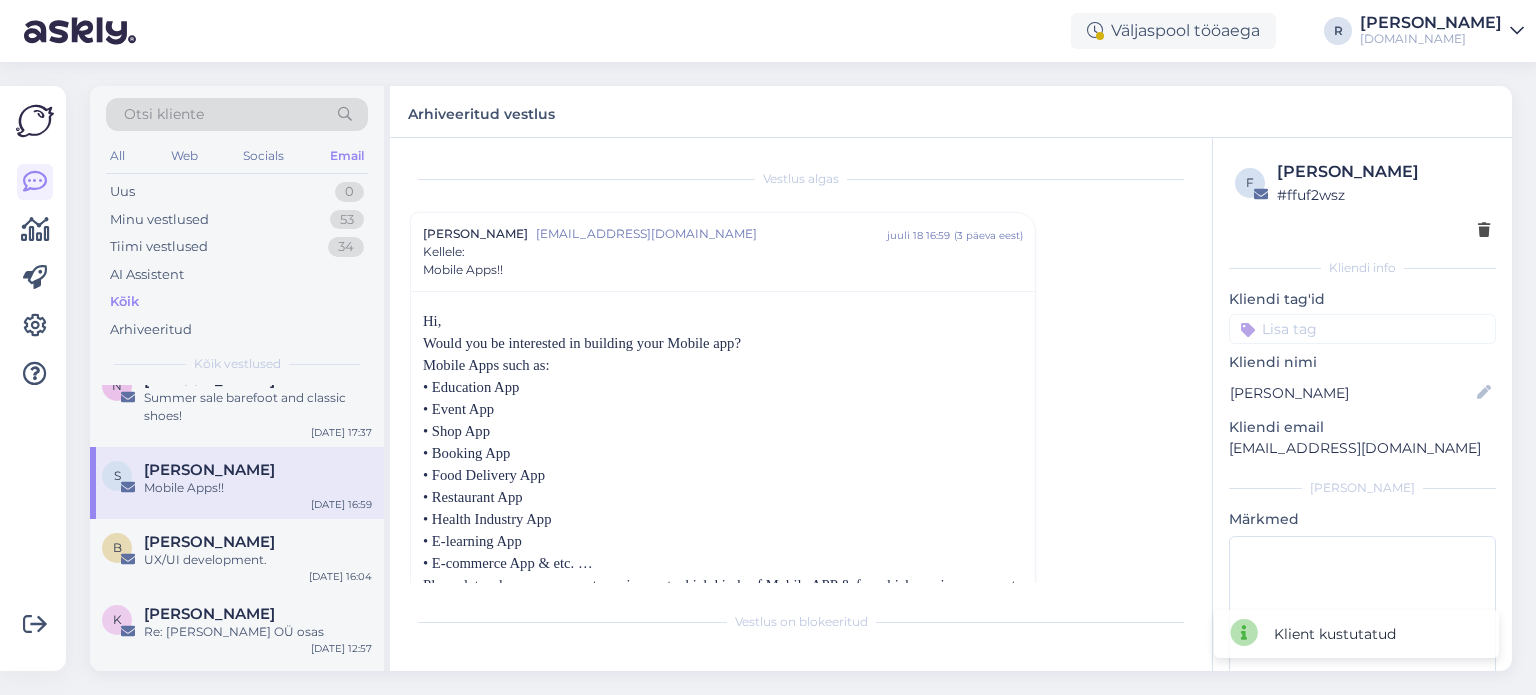 click at bounding box center (1362, 230) 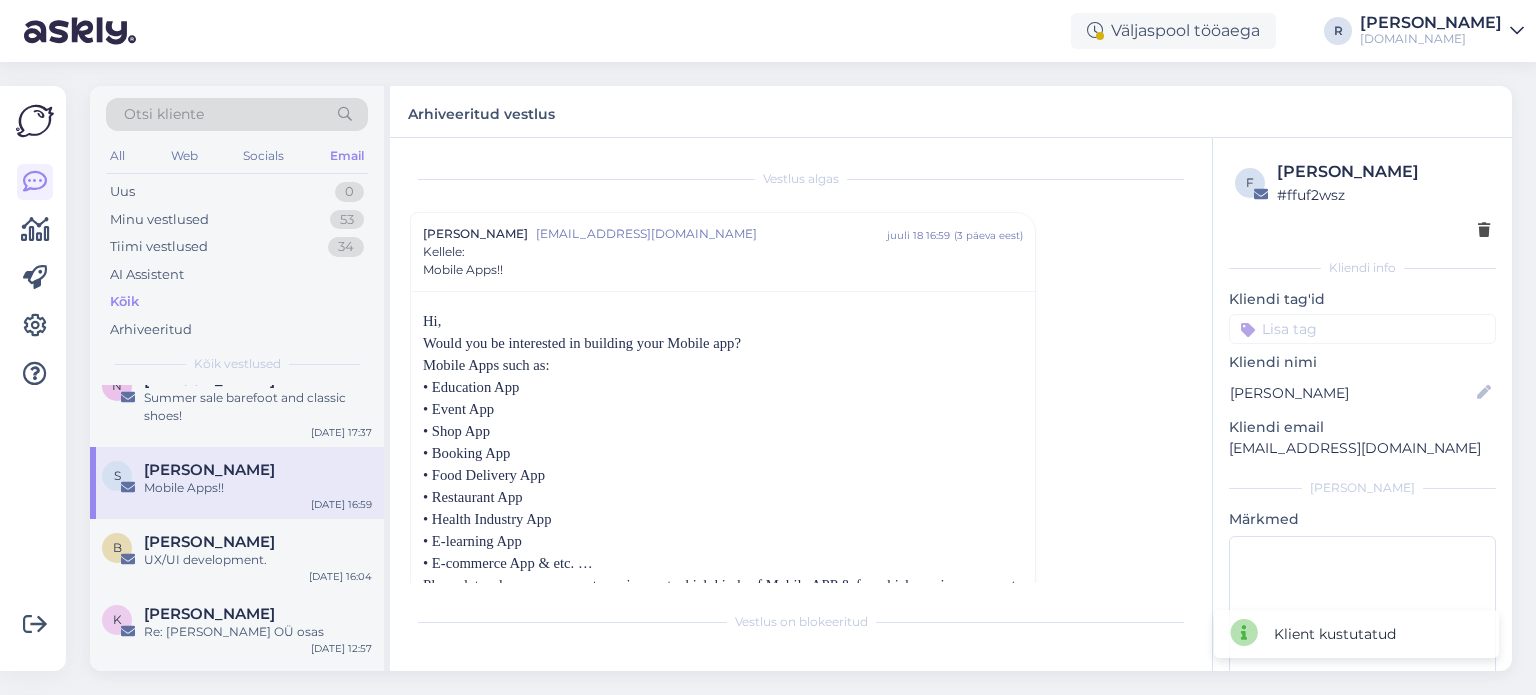 click on "f [PERSON_NAME] # ffuf2wsz" at bounding box center (1362, 200) 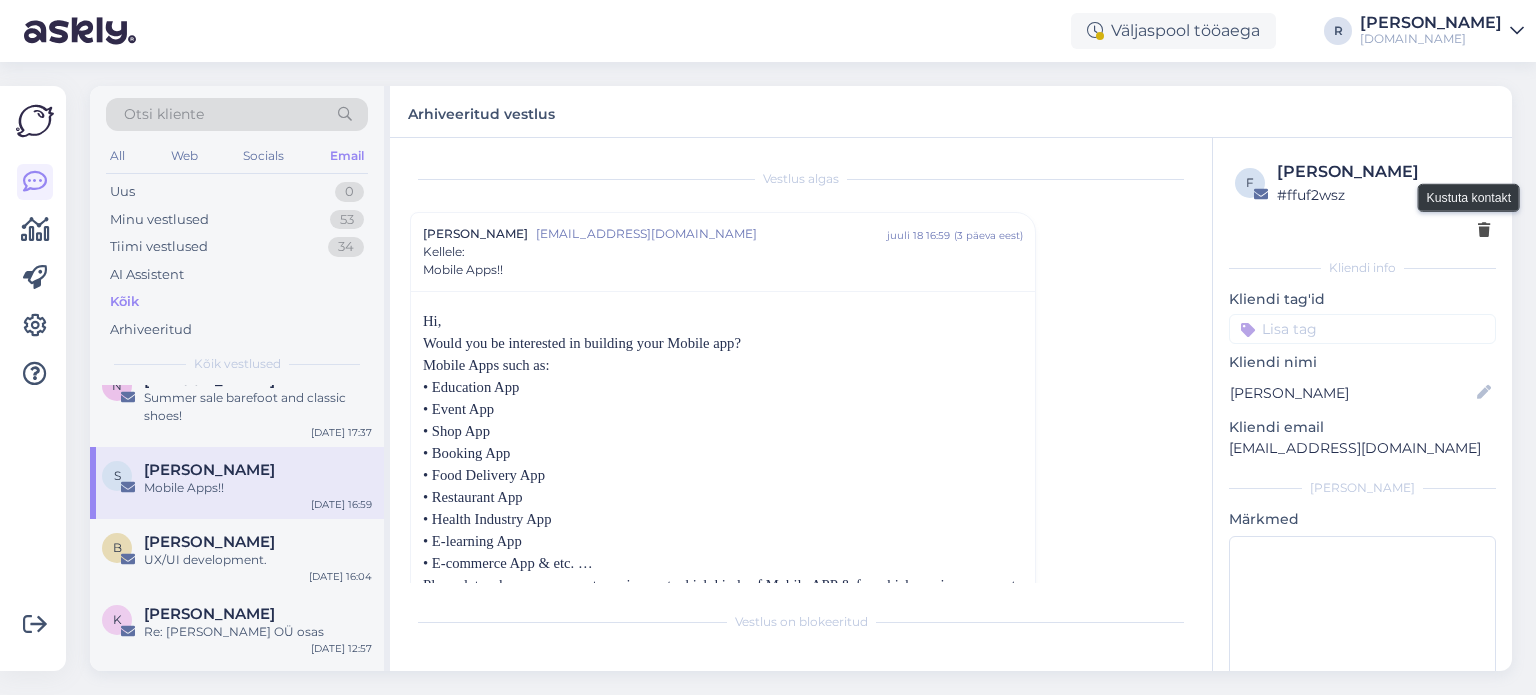 click at bounding box center [1484, 231] 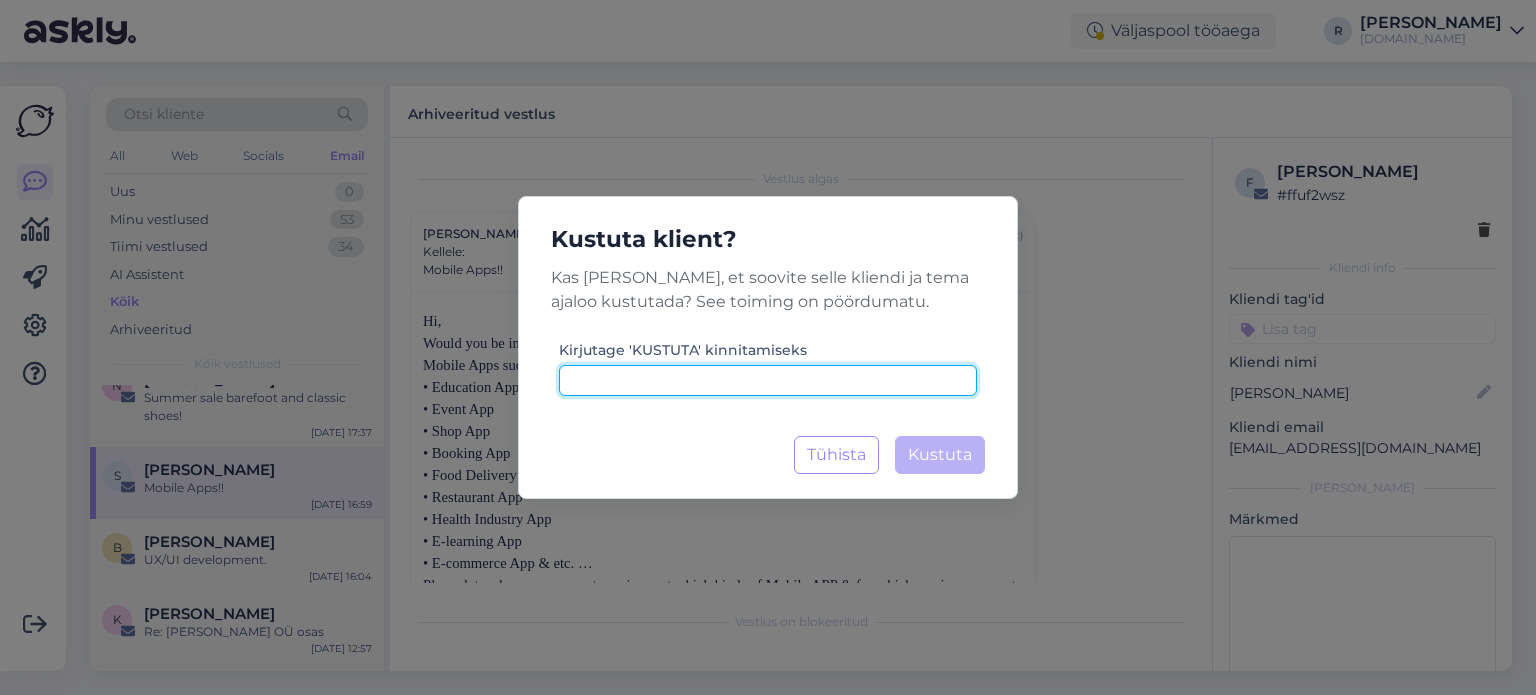 click at bounding box center (768, 380) 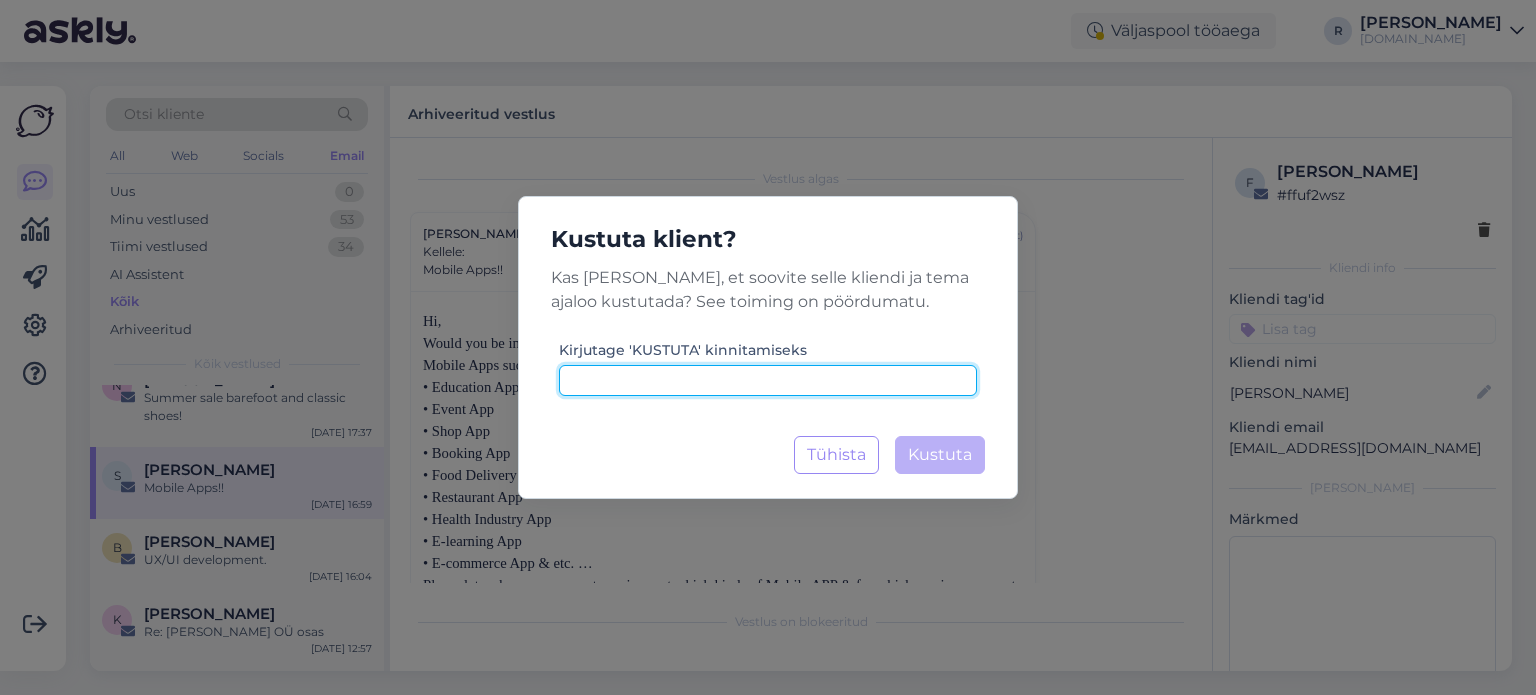 paste on "kustuta" 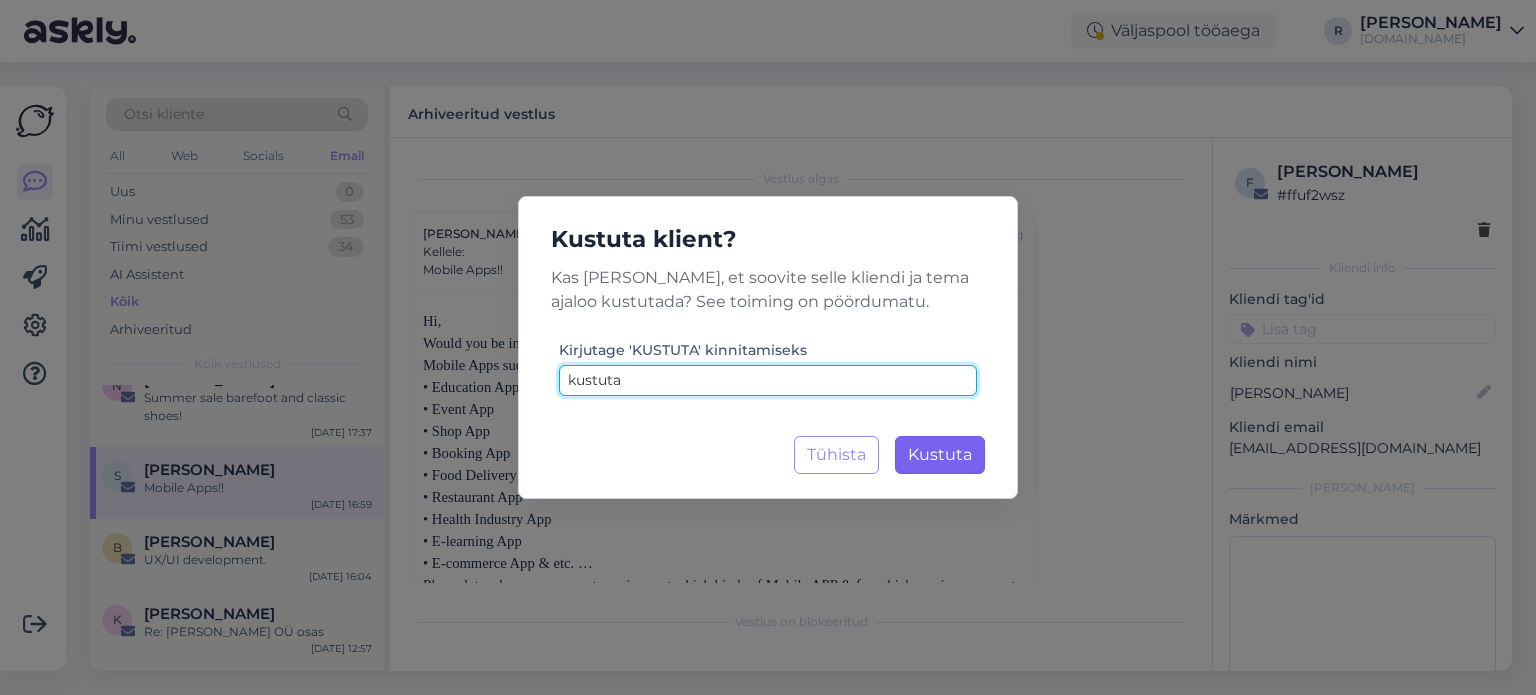 type on "kustuta" 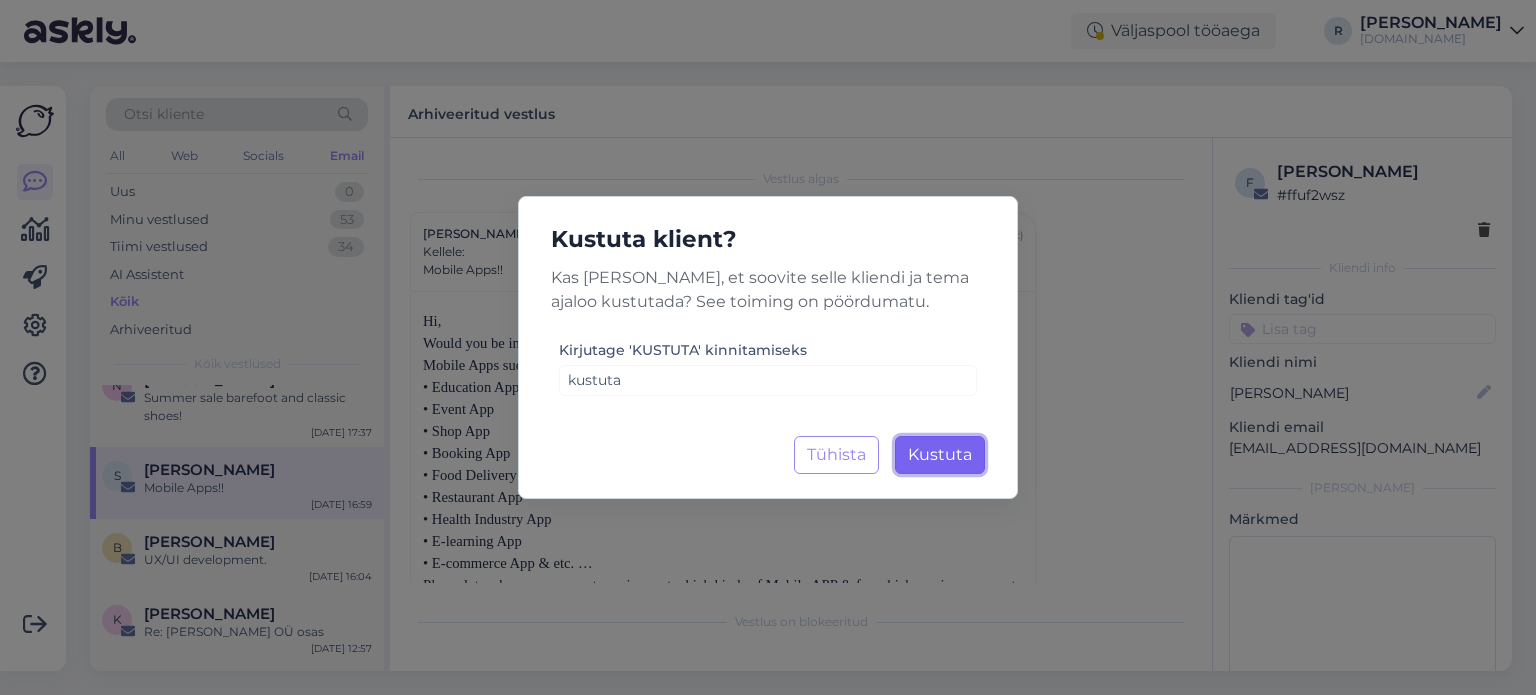 click on "Kustuta" at bounding box center (940, 454) 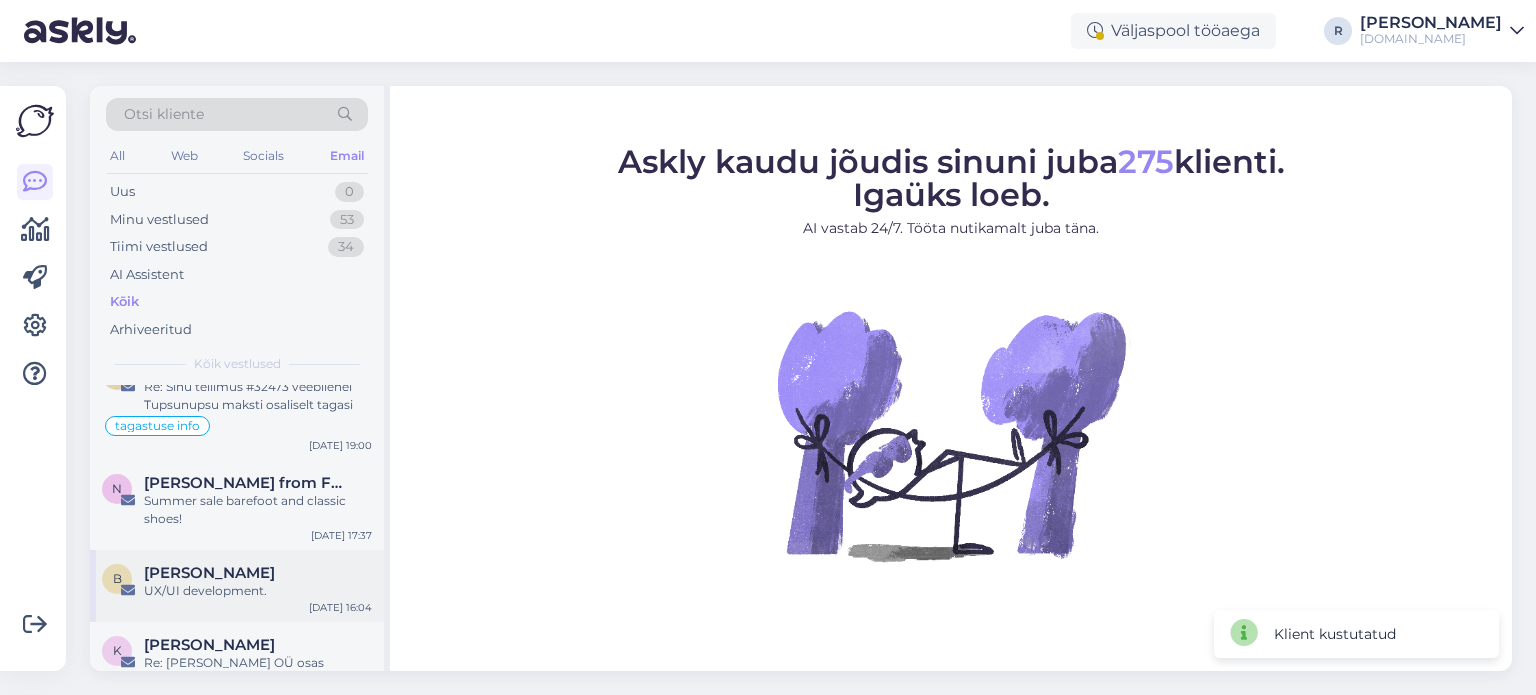 scroll, scrollTop: 300, scrollLeft: 0, axis: vertical 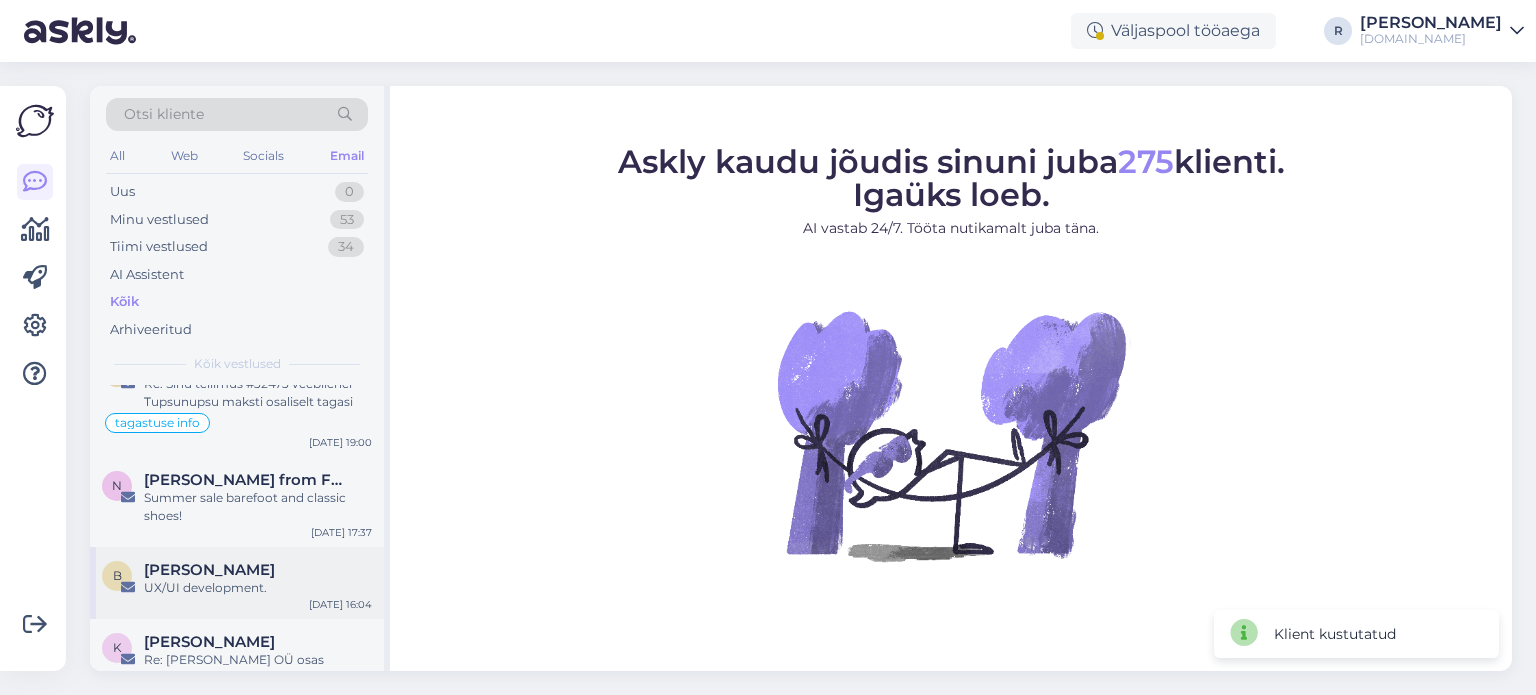 click on "UX/UI development." at bounding box center [258, 588] 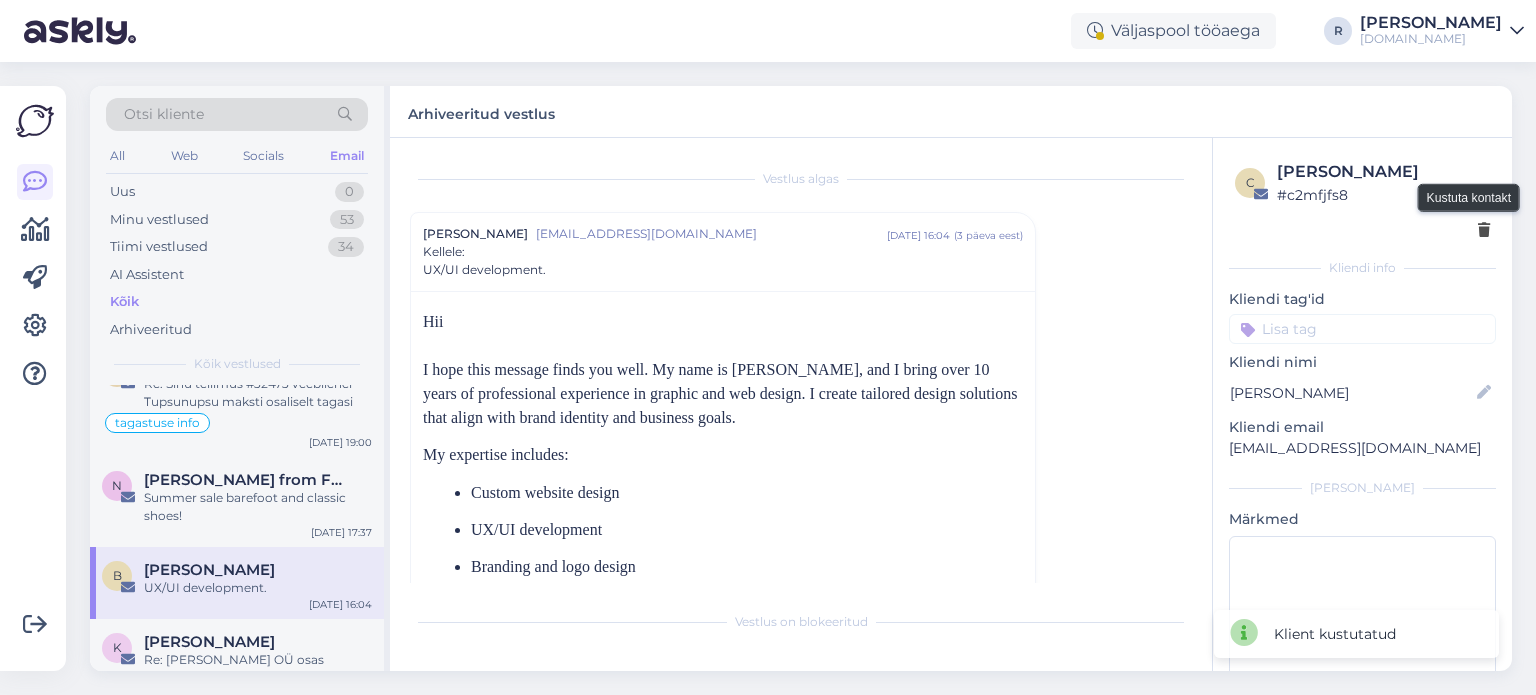 click at bounding box center (1484, 231) 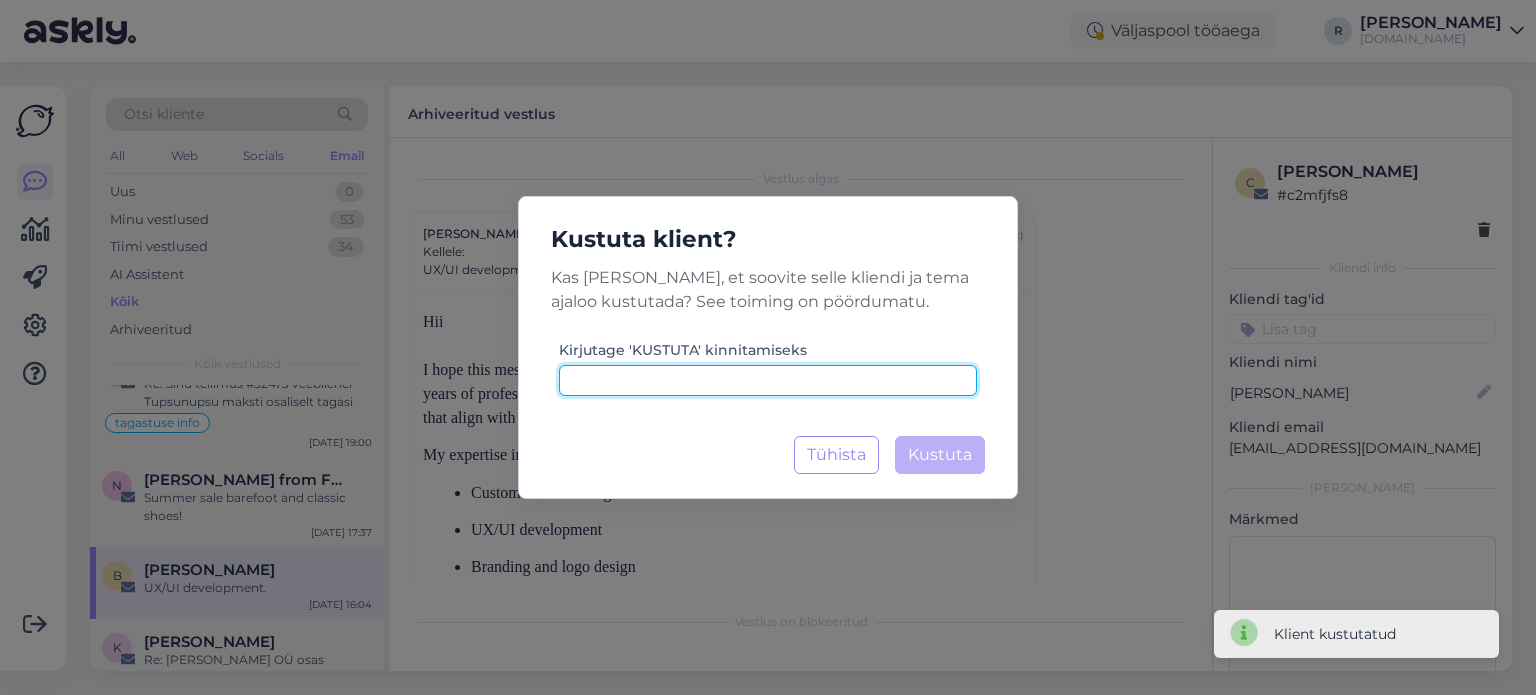 click at bounding box center [768, 380] 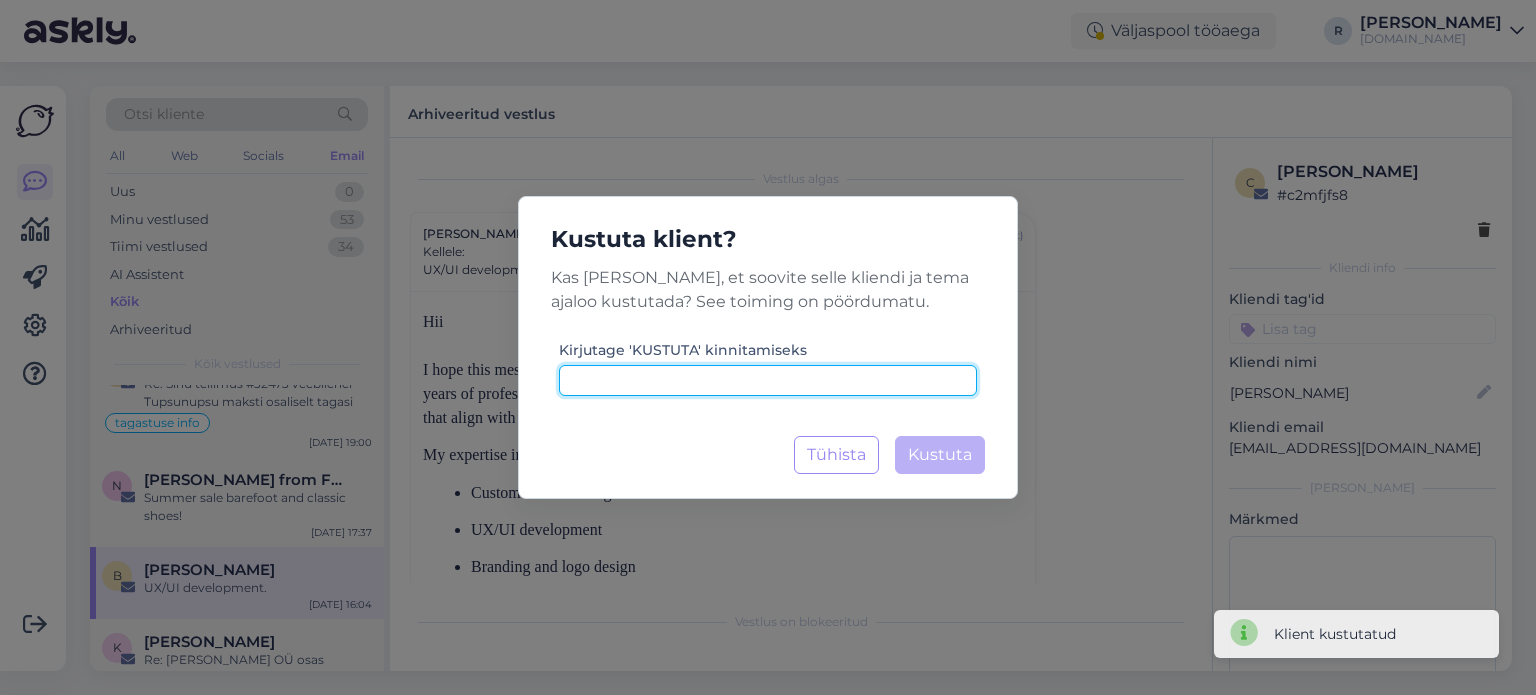 paste on "kustuta" 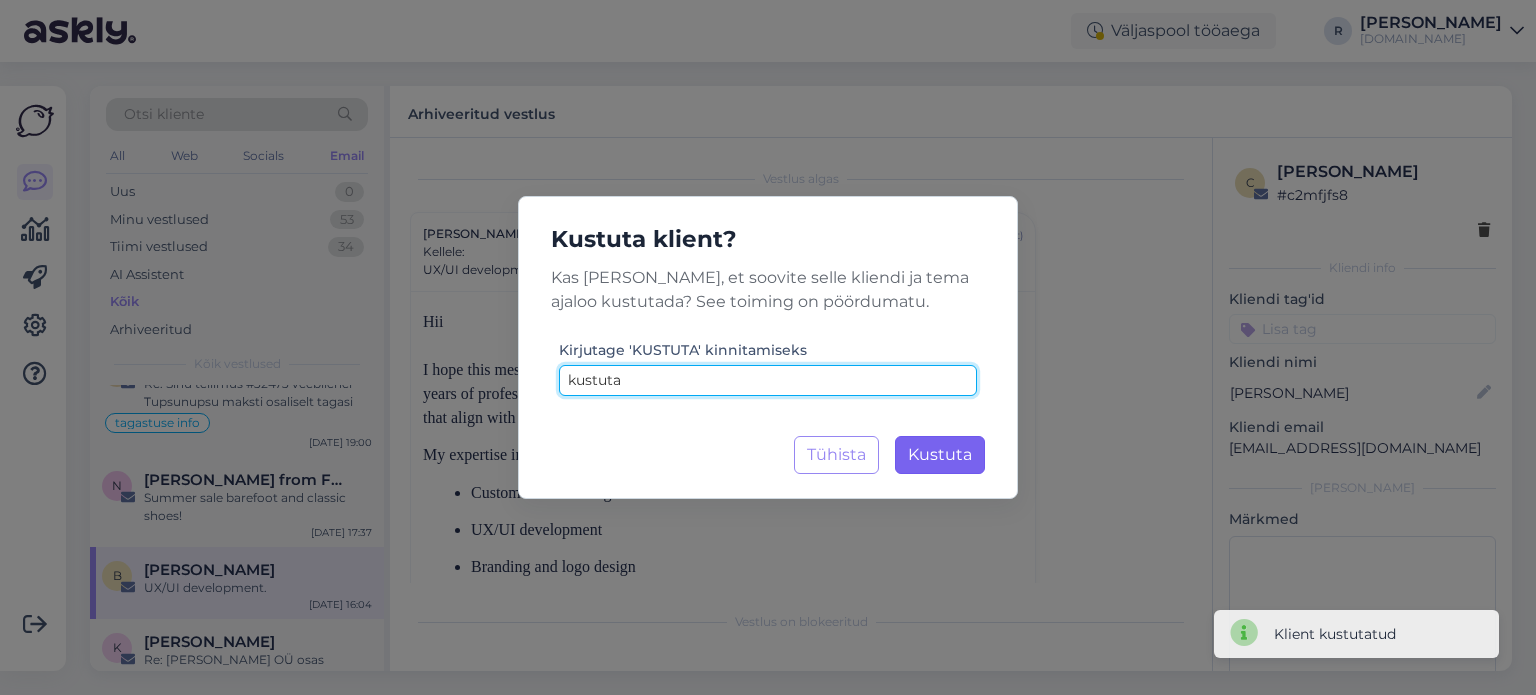 type on "kustuta" 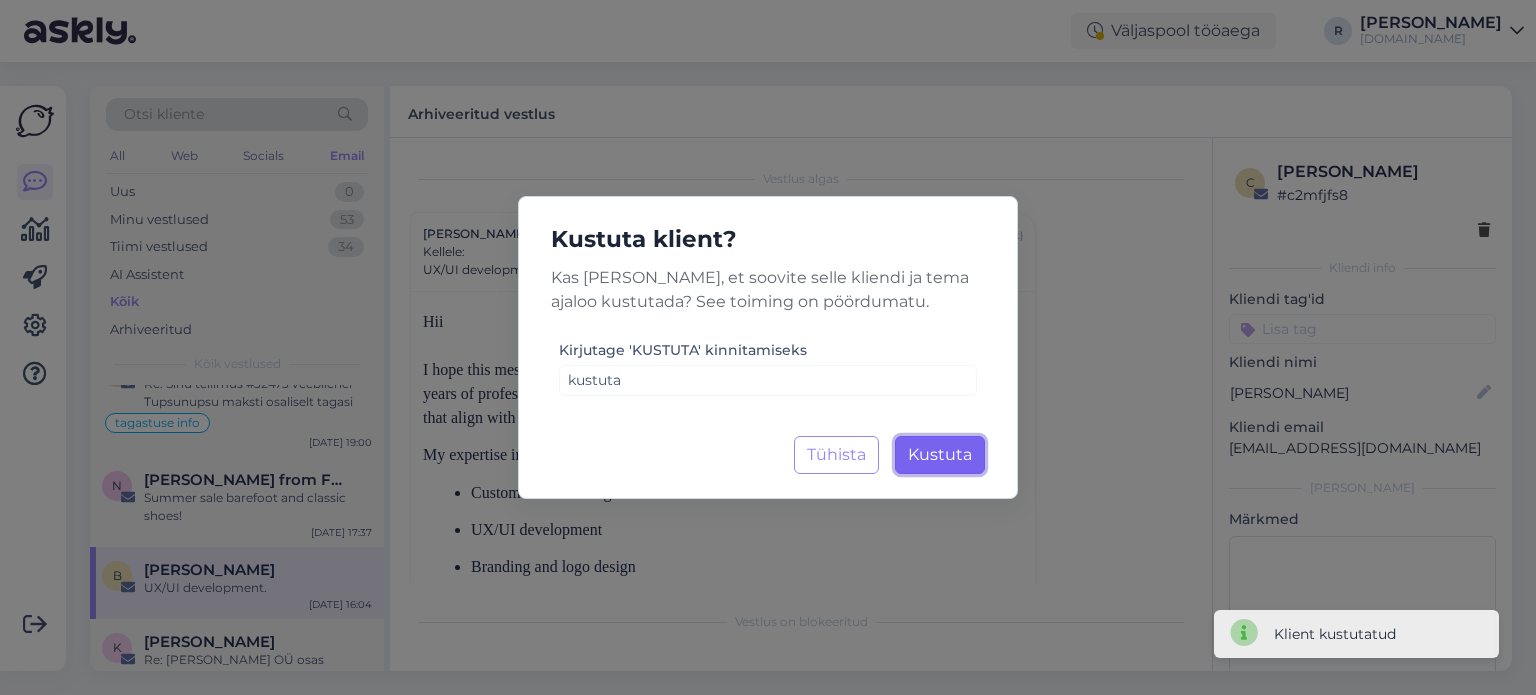 click on "Kustuta" at bounding box center [940, 454] 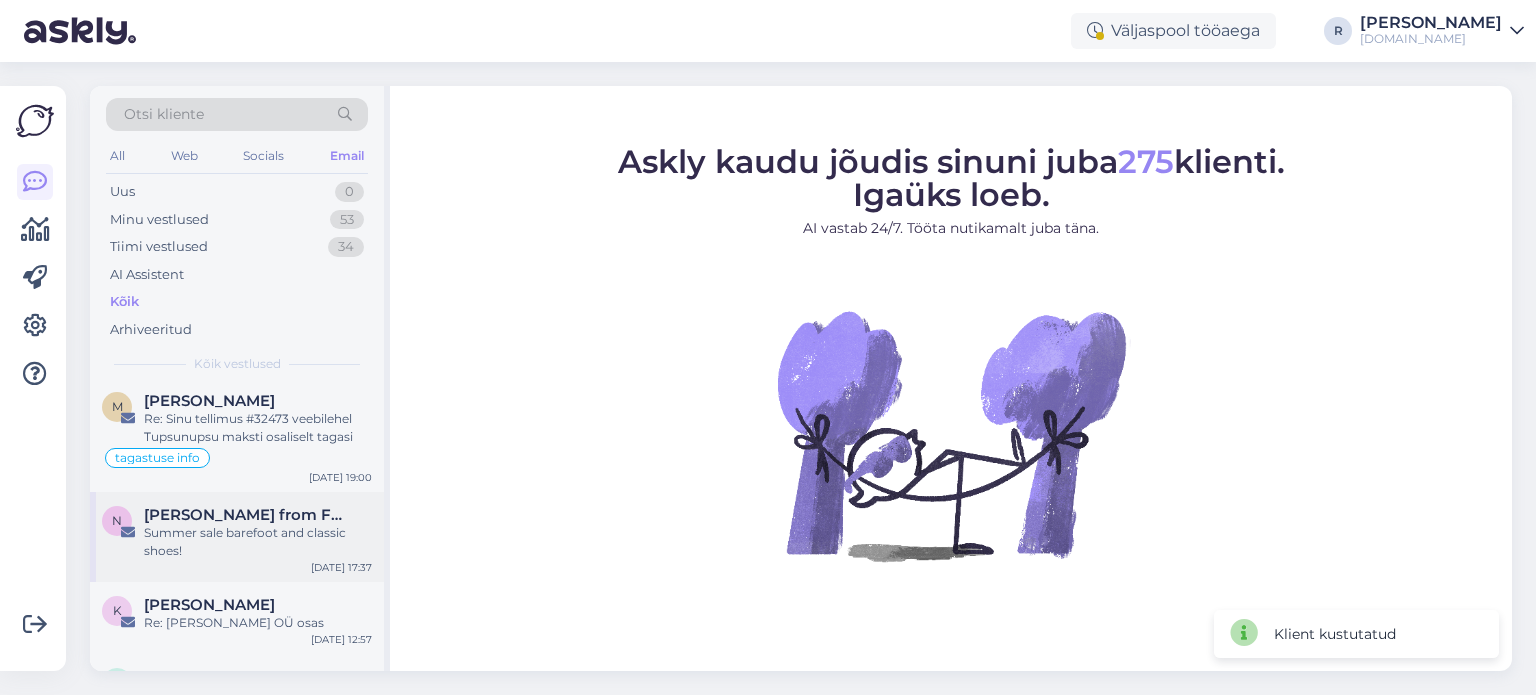 scroll, scrollTop: 300, scrollLeft: 0, axis: vertical 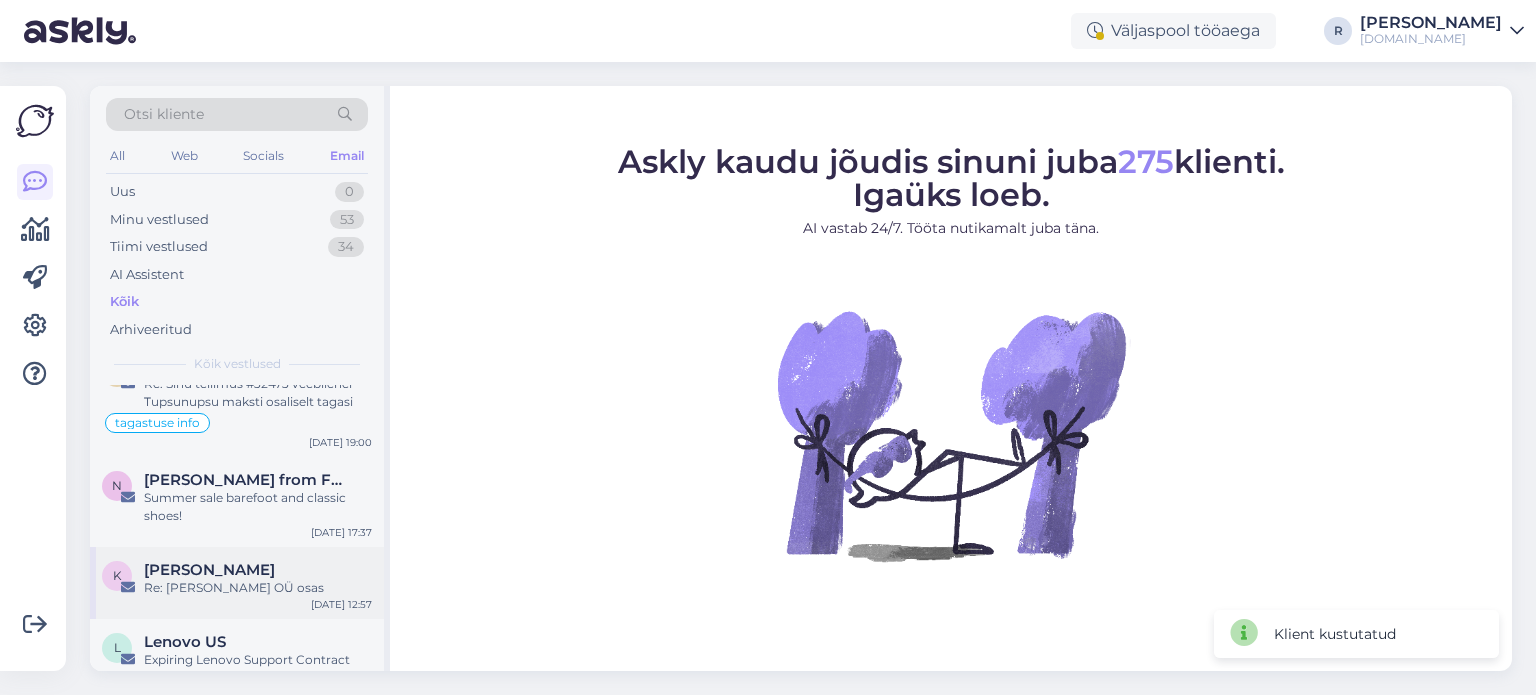 click on "[PERSON_NAME]" at bounding box center [258, 570] 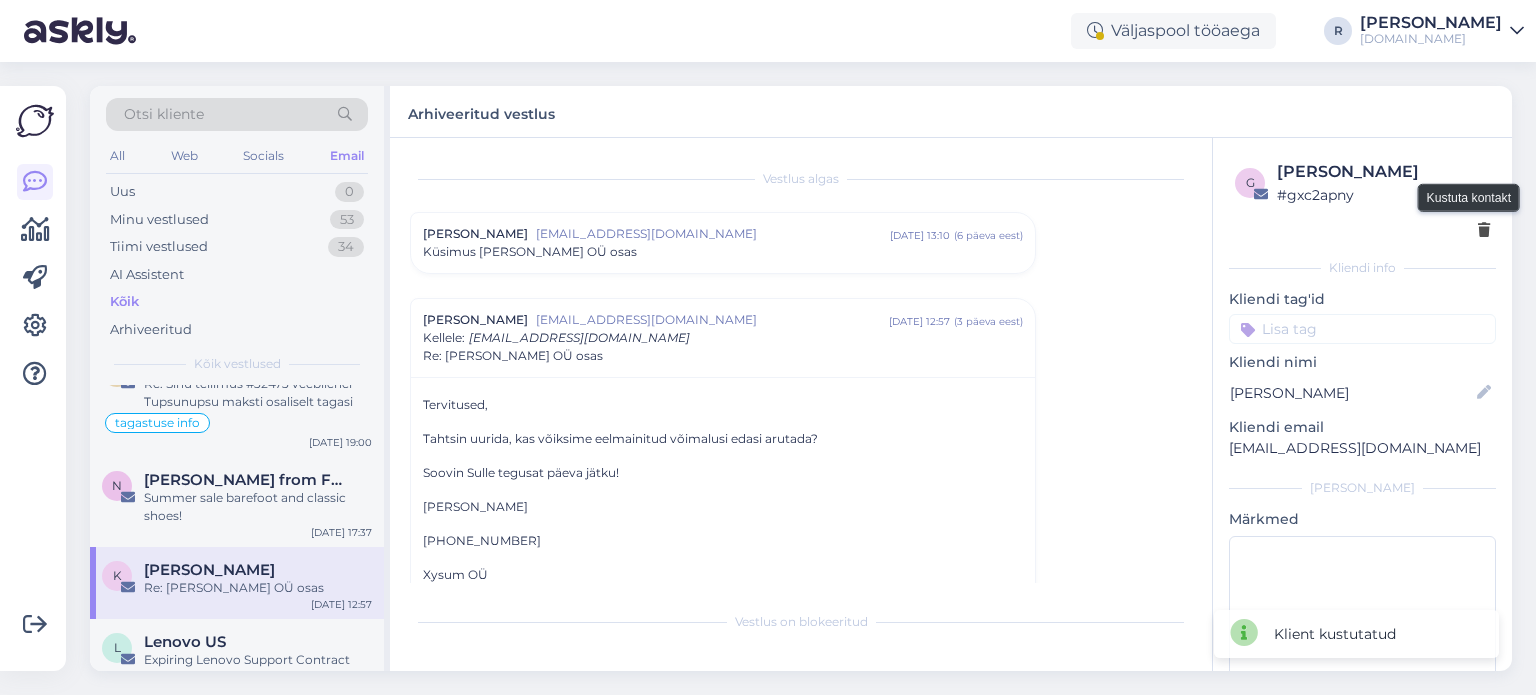 click at bounding box center [1484, 231] 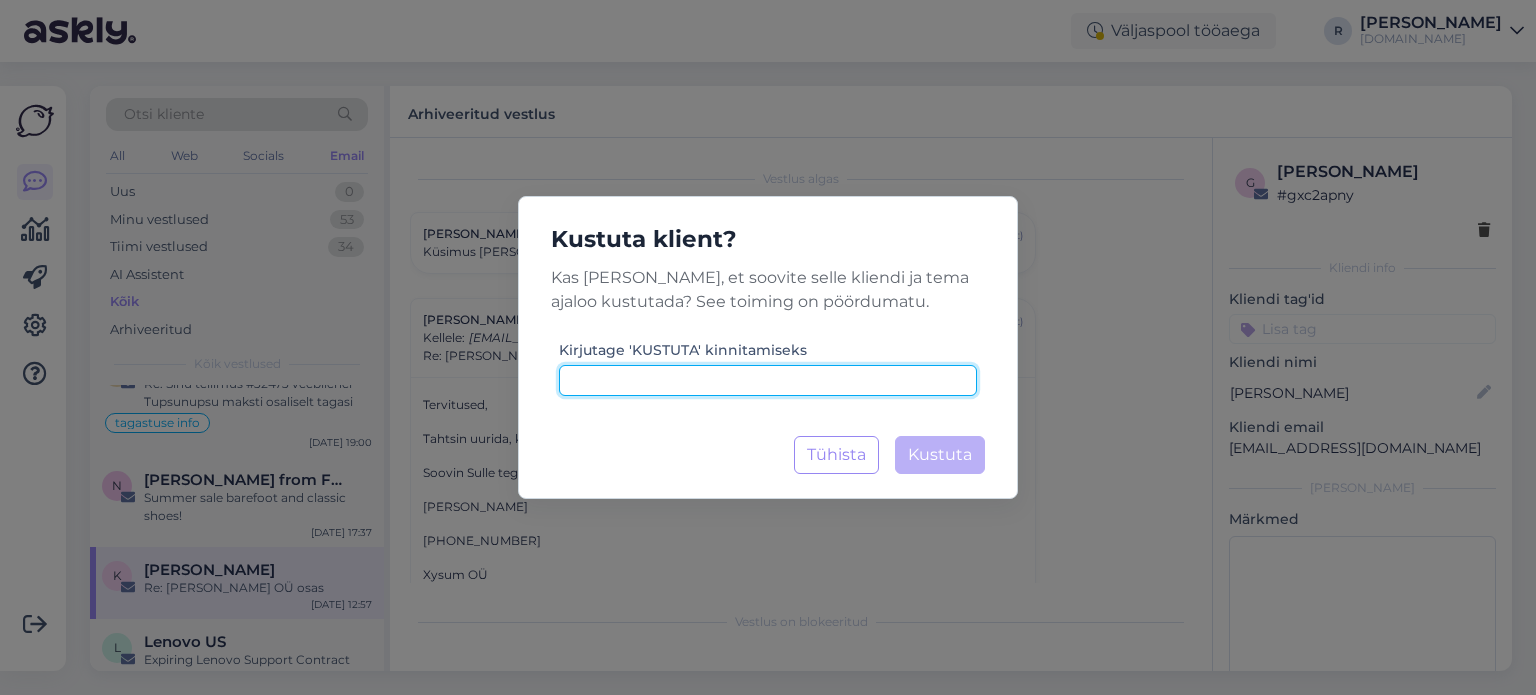 click at bounding box center (768, 380) 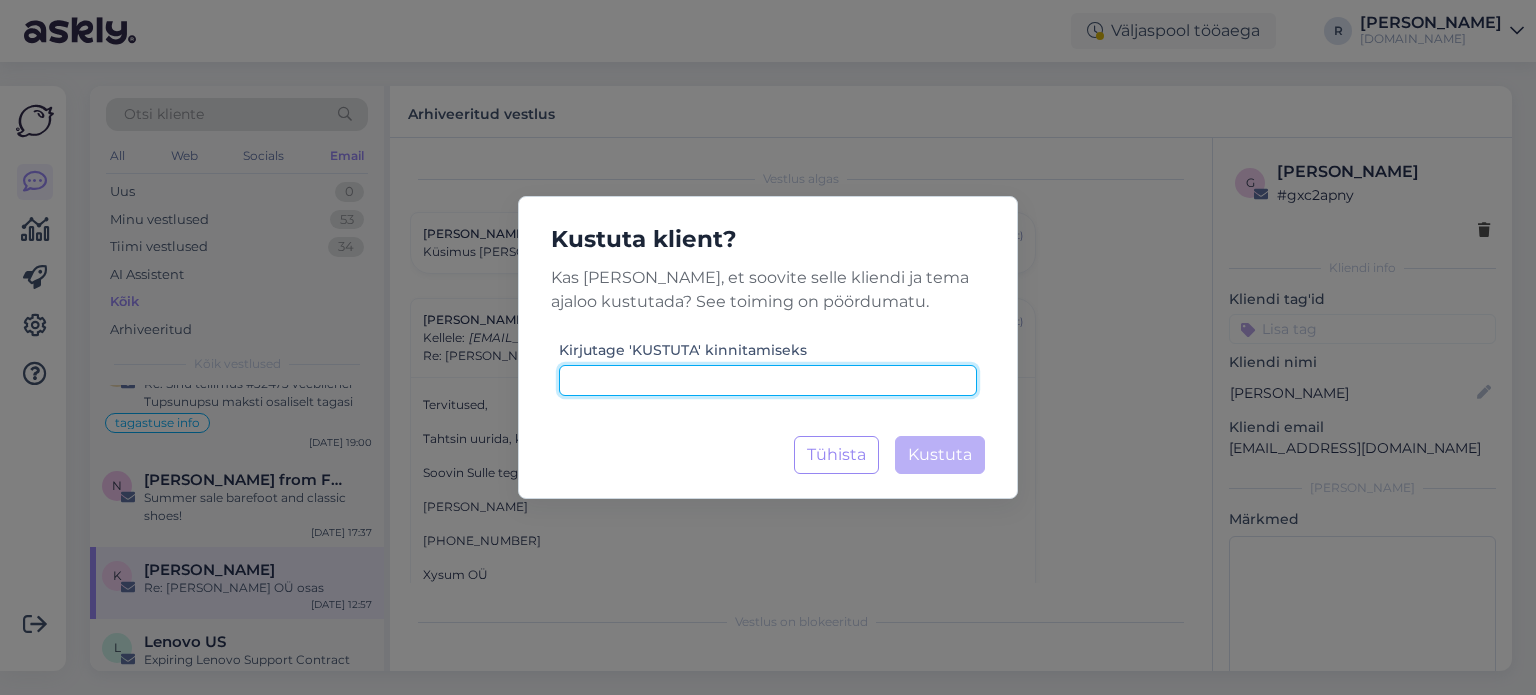 paste on "kustuta" 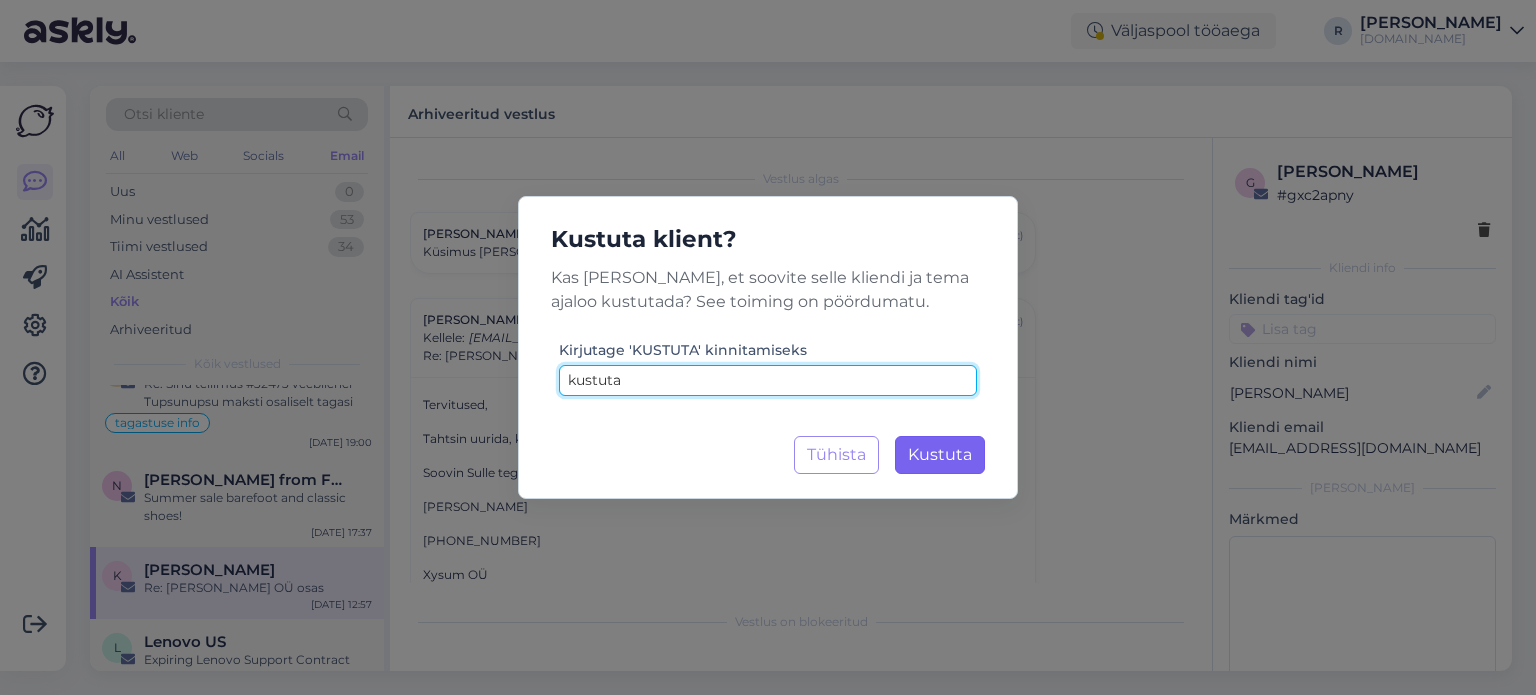 type on "kustuta" 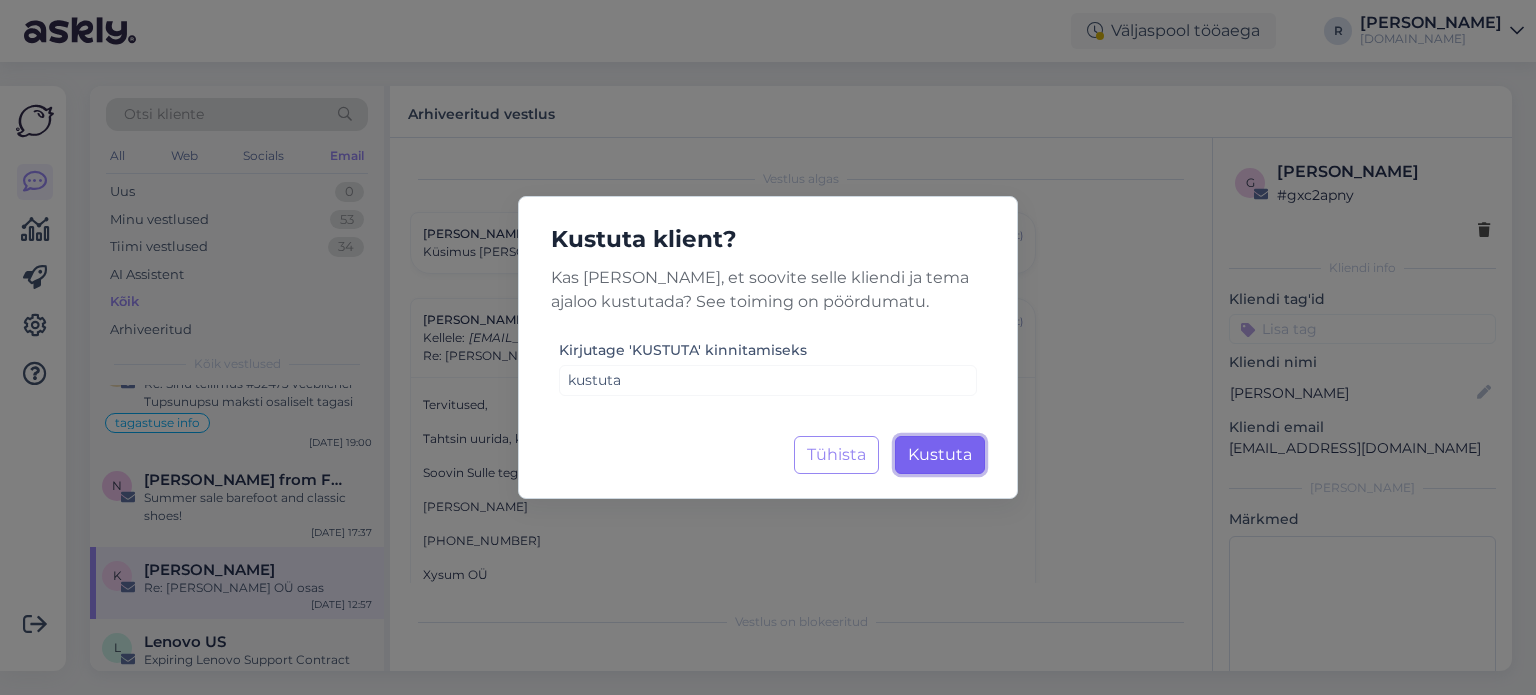 click on "Kustuta" at bounding box center (940, 454) 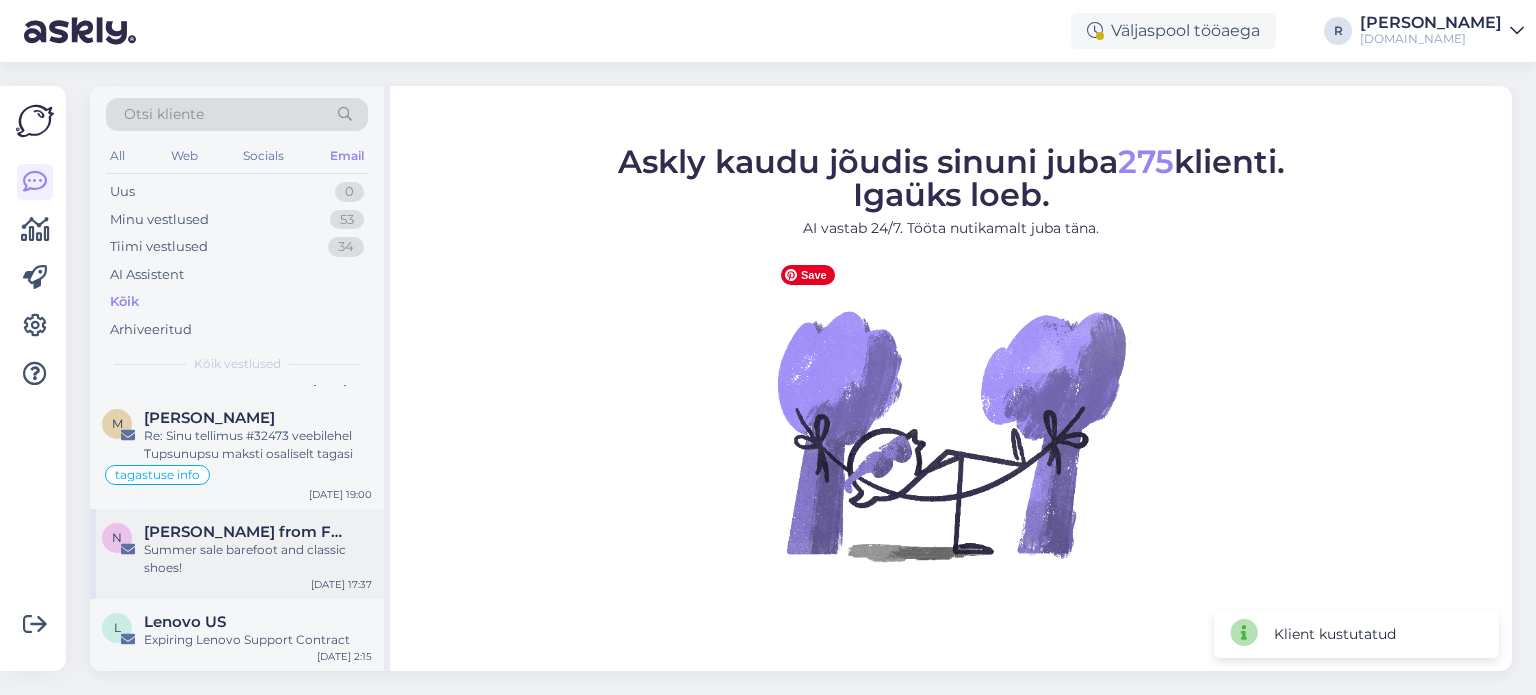 scroll, scrollTop: 300, scrollLeft: 0, axis: vertical 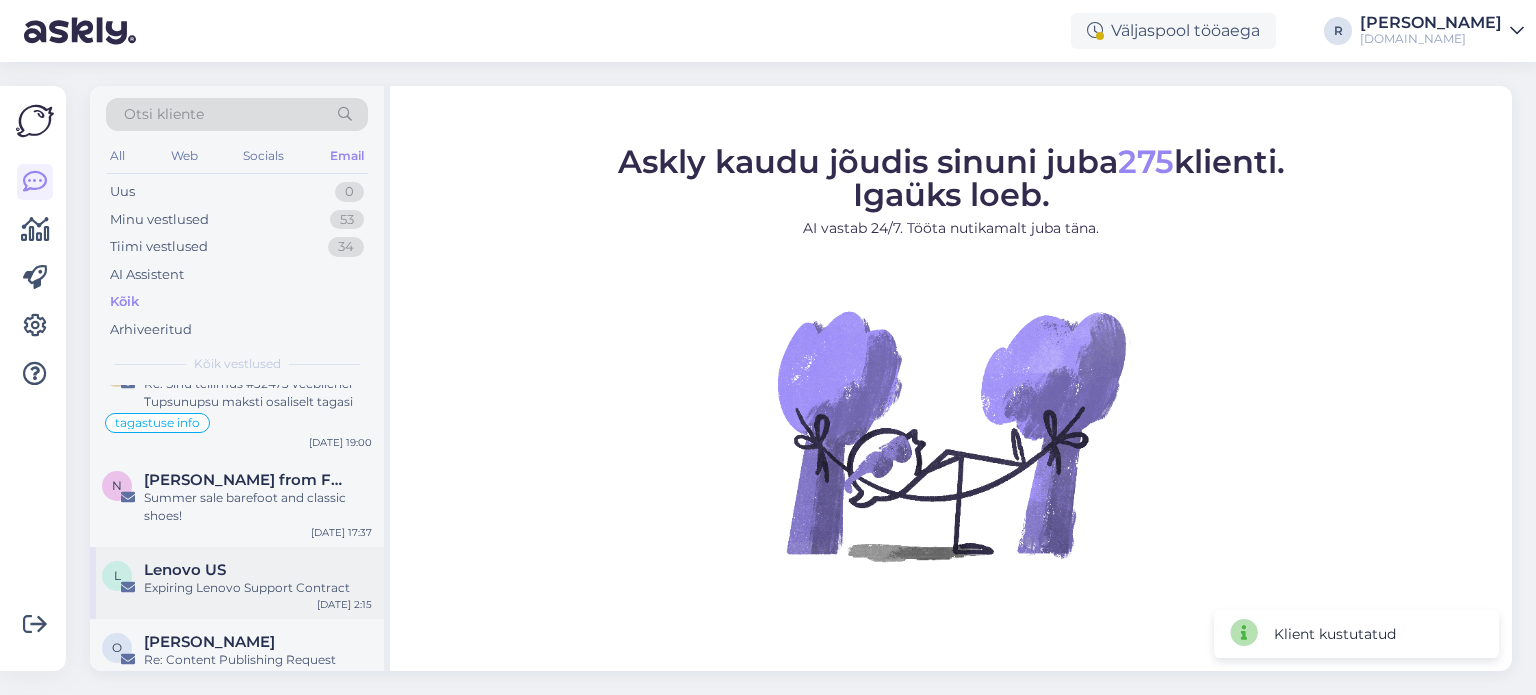click on "Expiring Lenovo Support Contract" at bounding box center (258, 588) 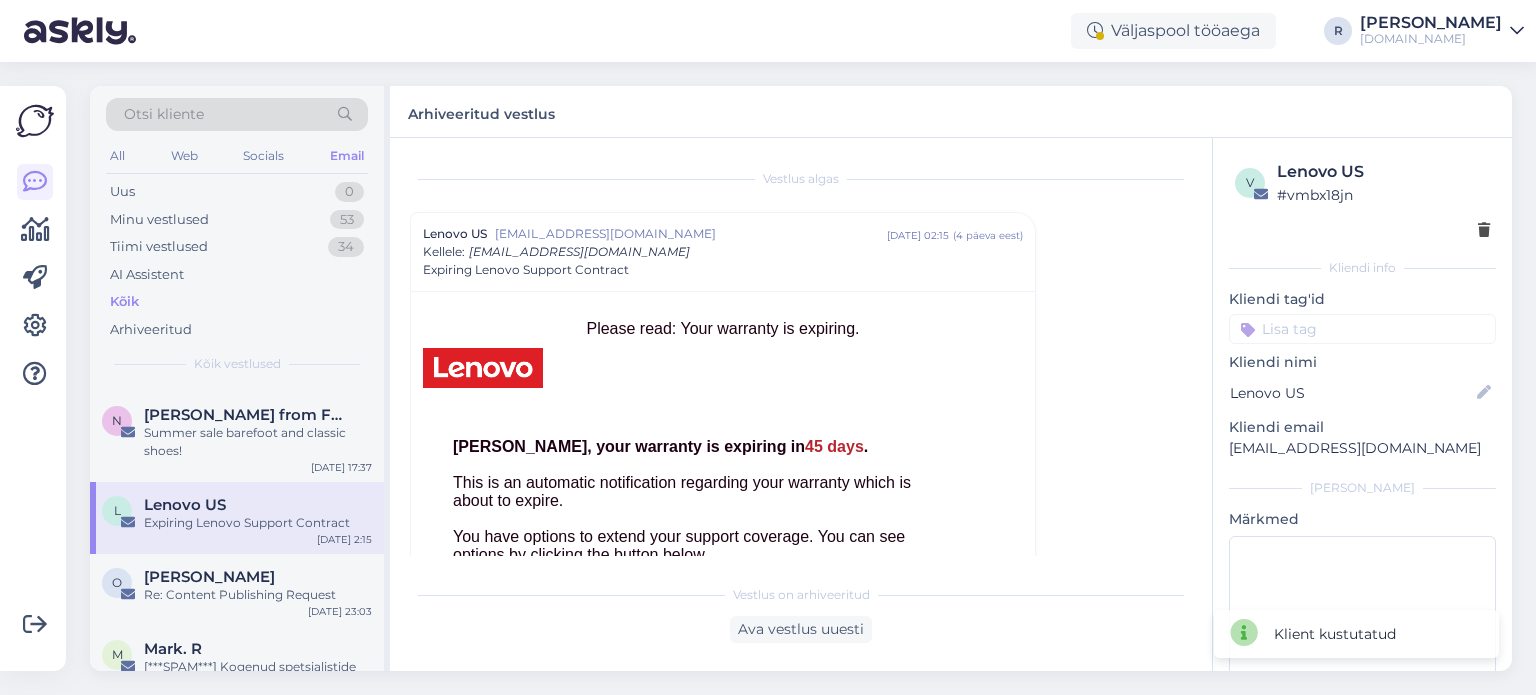 scroll, scrollTop: 400, scrollLeft: 0, axis: vertical 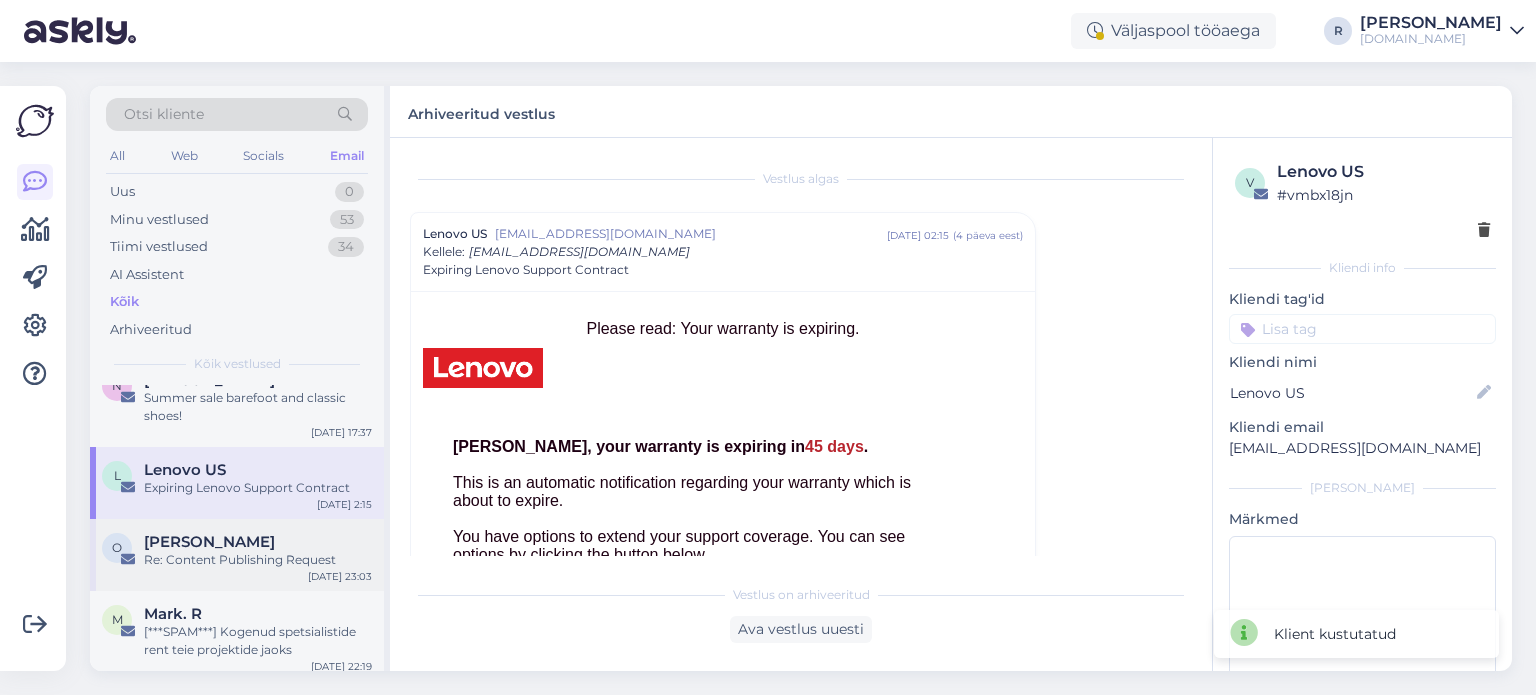 click on "Re: Content Publishing Request" at bounding box center (258, 560) 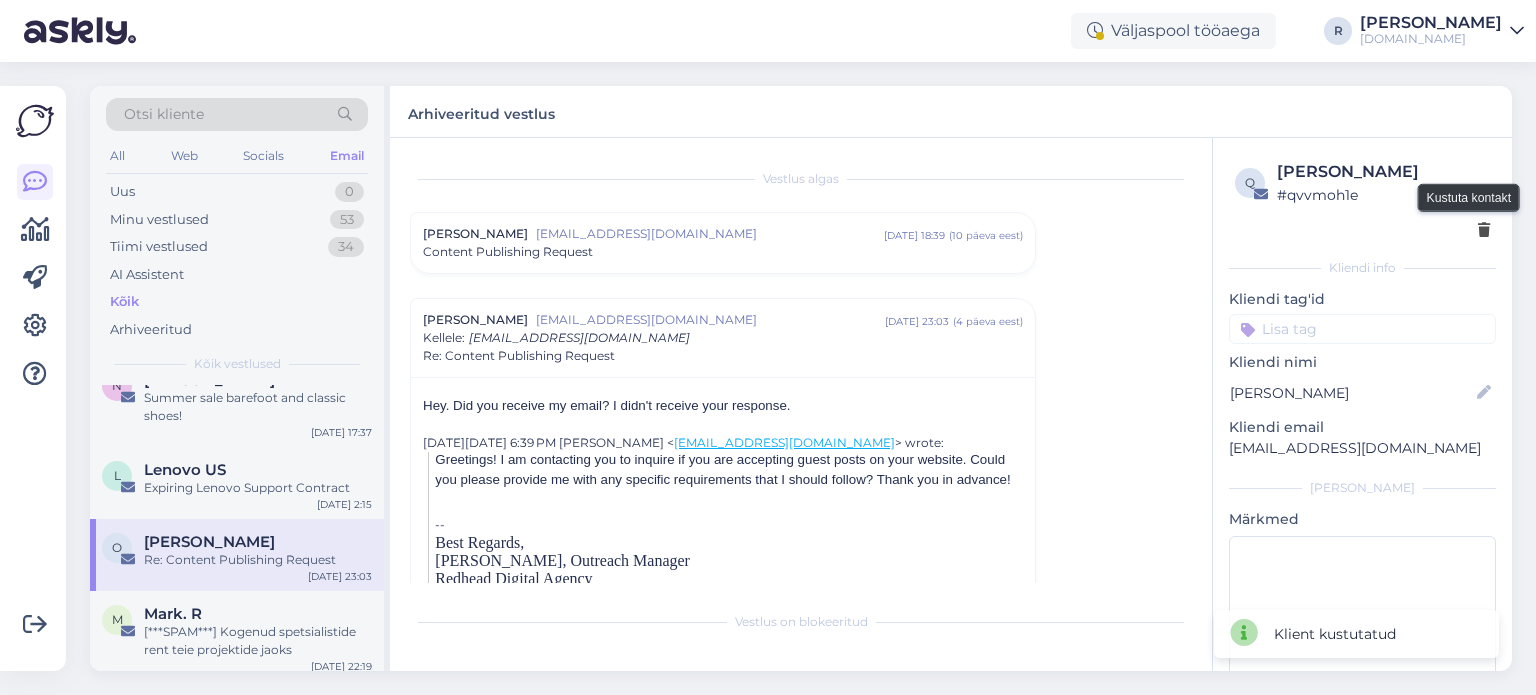 click at bounding box center [1484, 231] 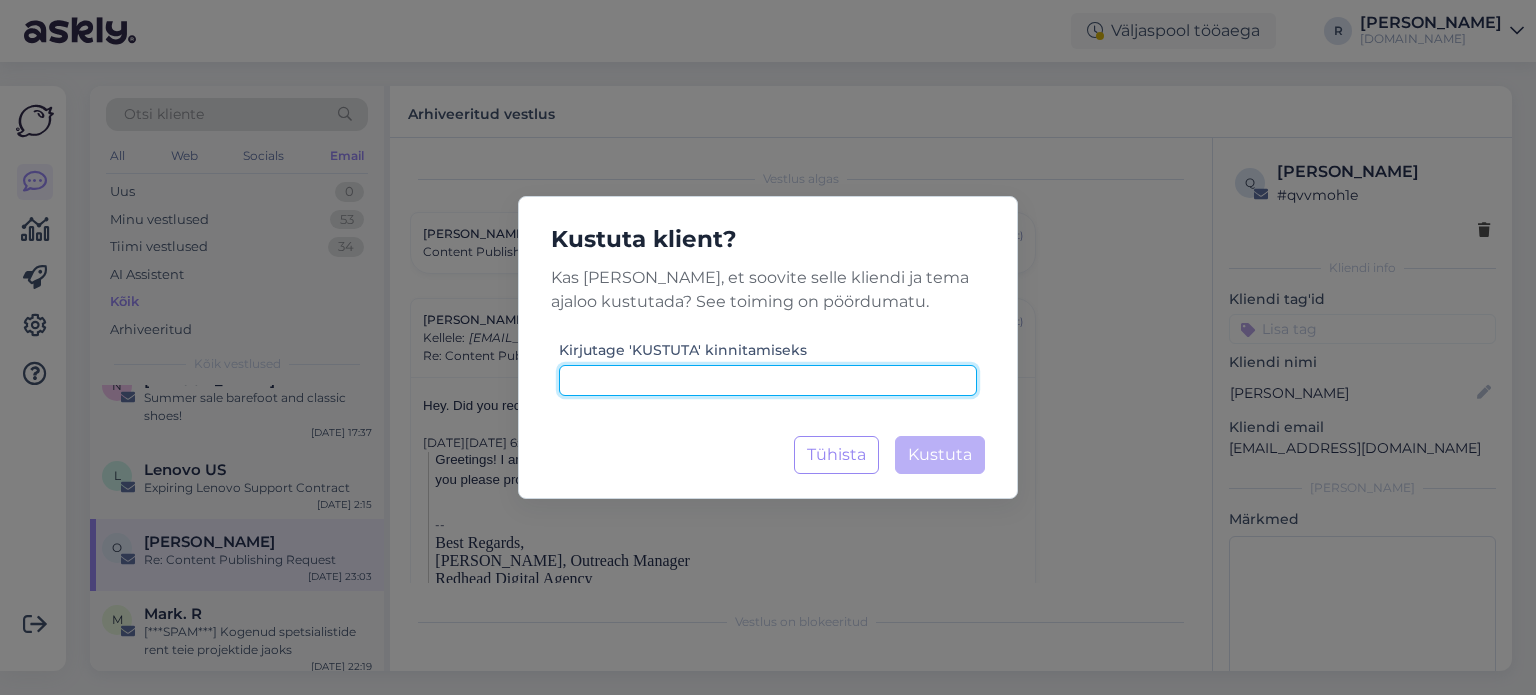 drag, startPoint x: 758, startPoint y: 379, endPoint x: 813, endPoint y: 387, distance: 55.578773 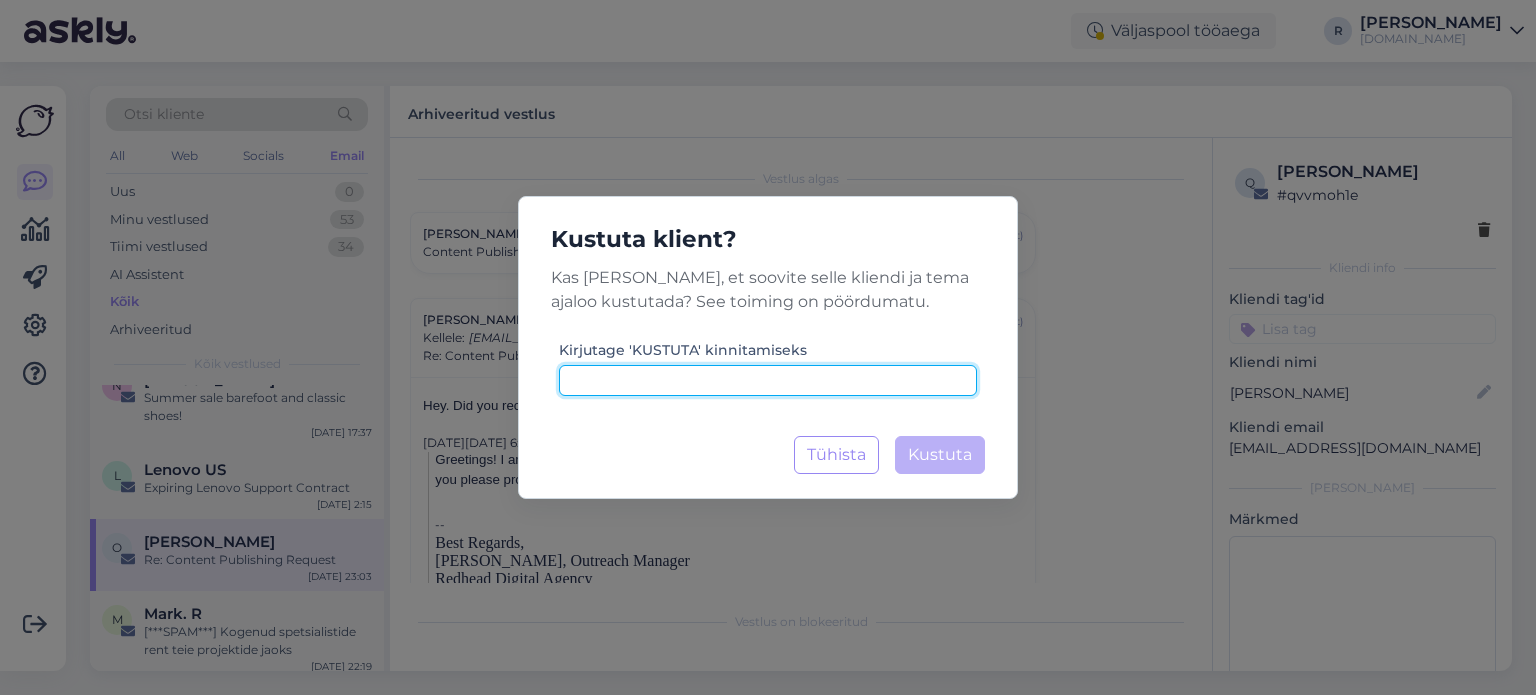 click at bounding box center (768, 380) 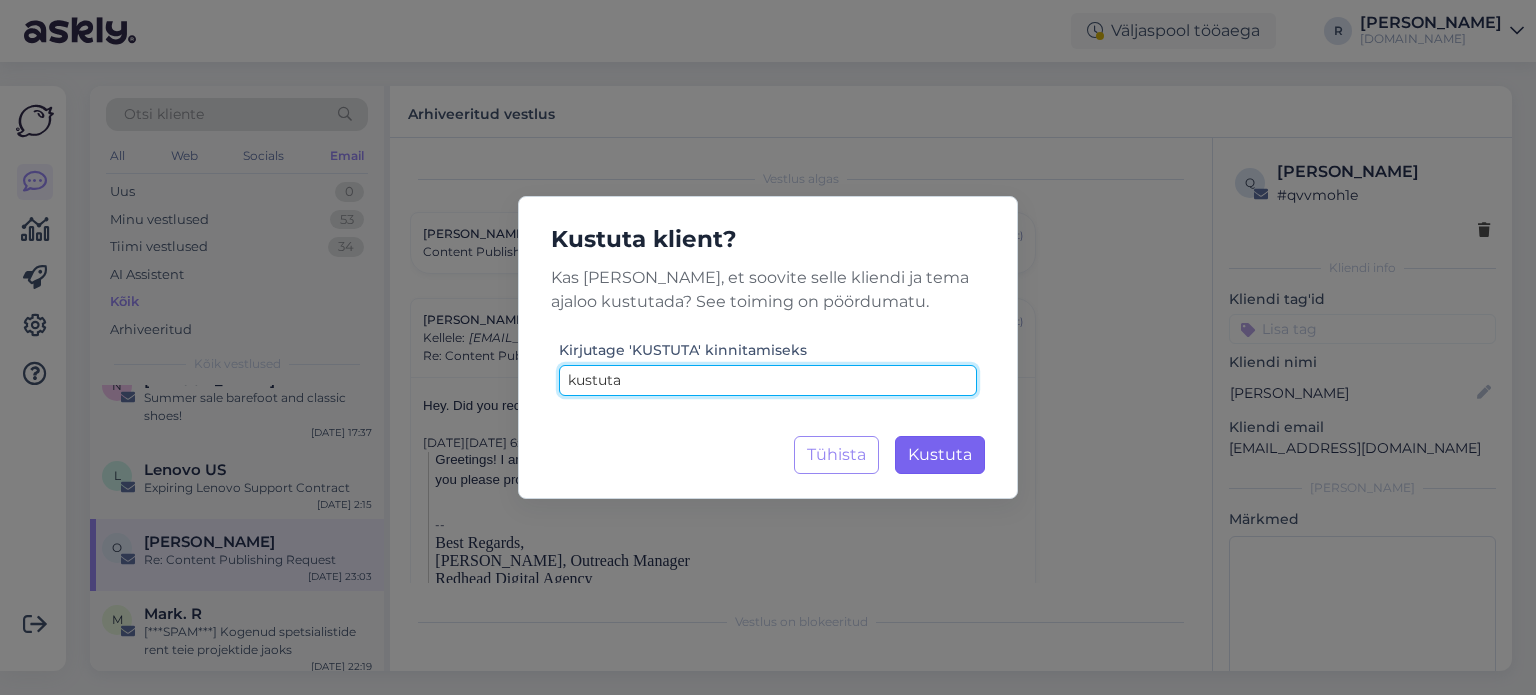 type on "kustuta" 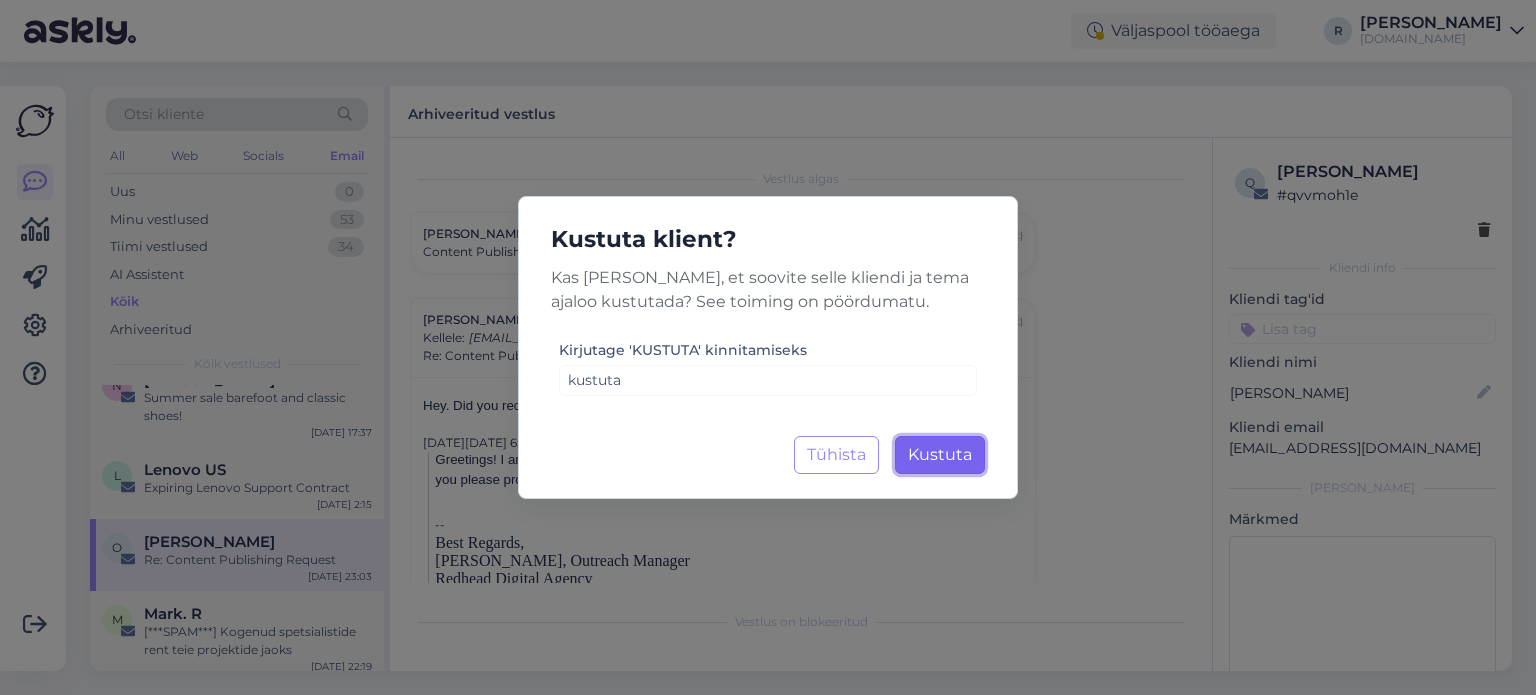 click on "Kustuta" at bounding box center (940, 454) 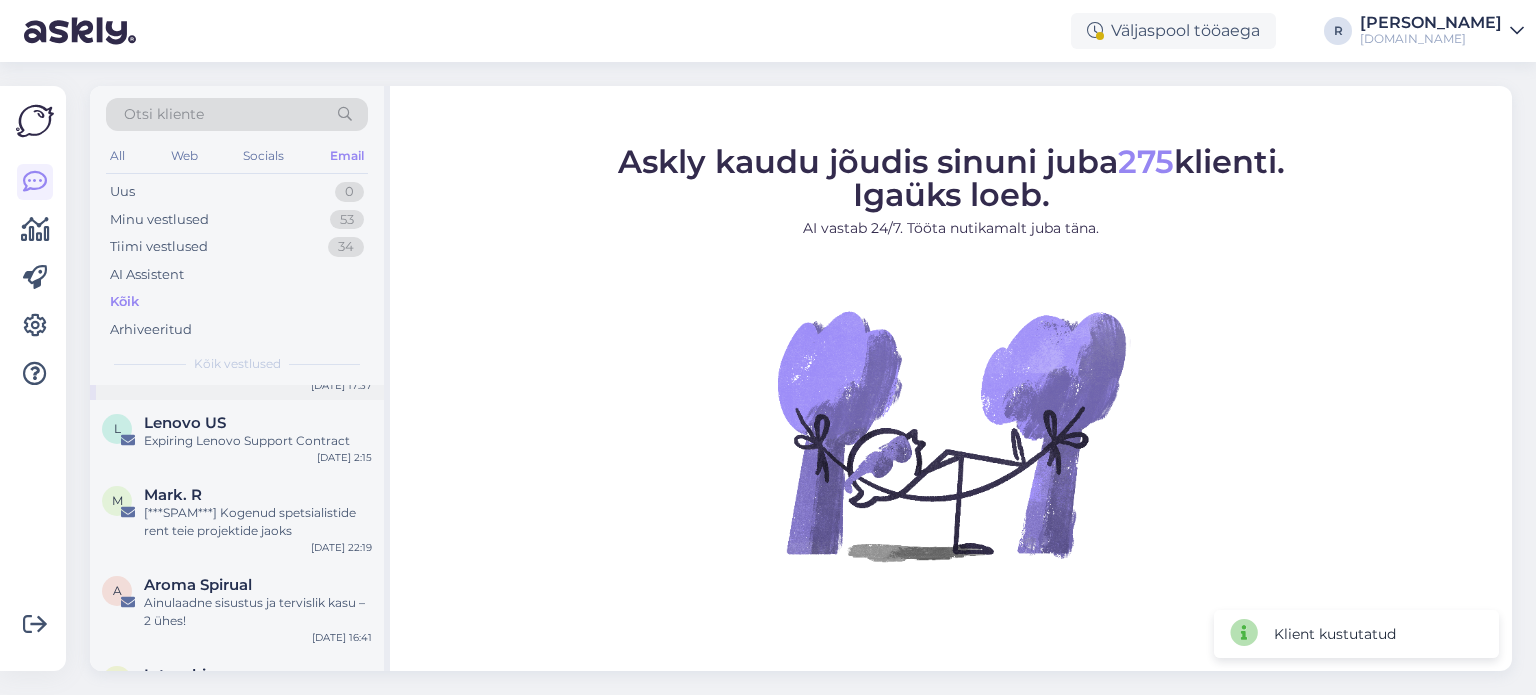 scroll, scrollTop: 500, scrollLeft: 0, axis: vertical 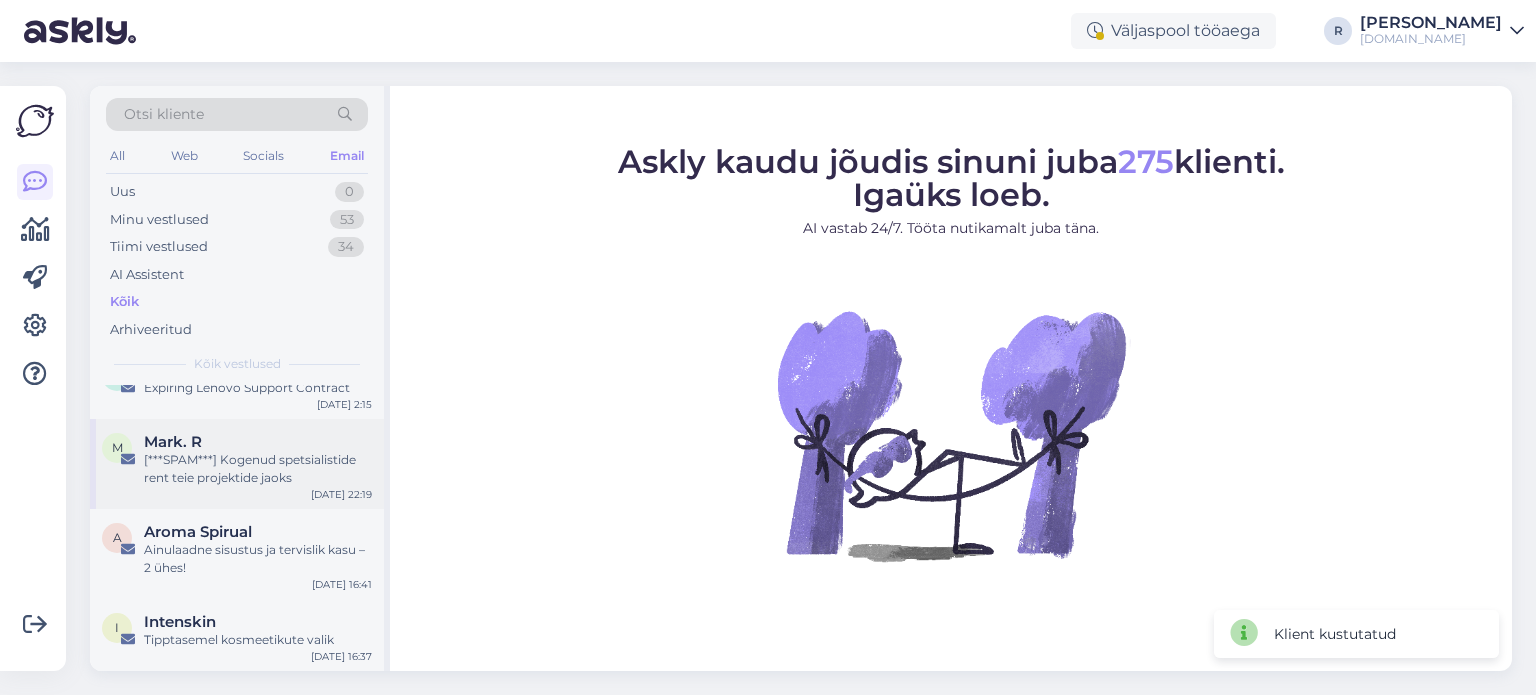 click on "[***SPAM***] Kogenud spetsialistide rent teie projektide jaoks" at bounding box center [258, 469] 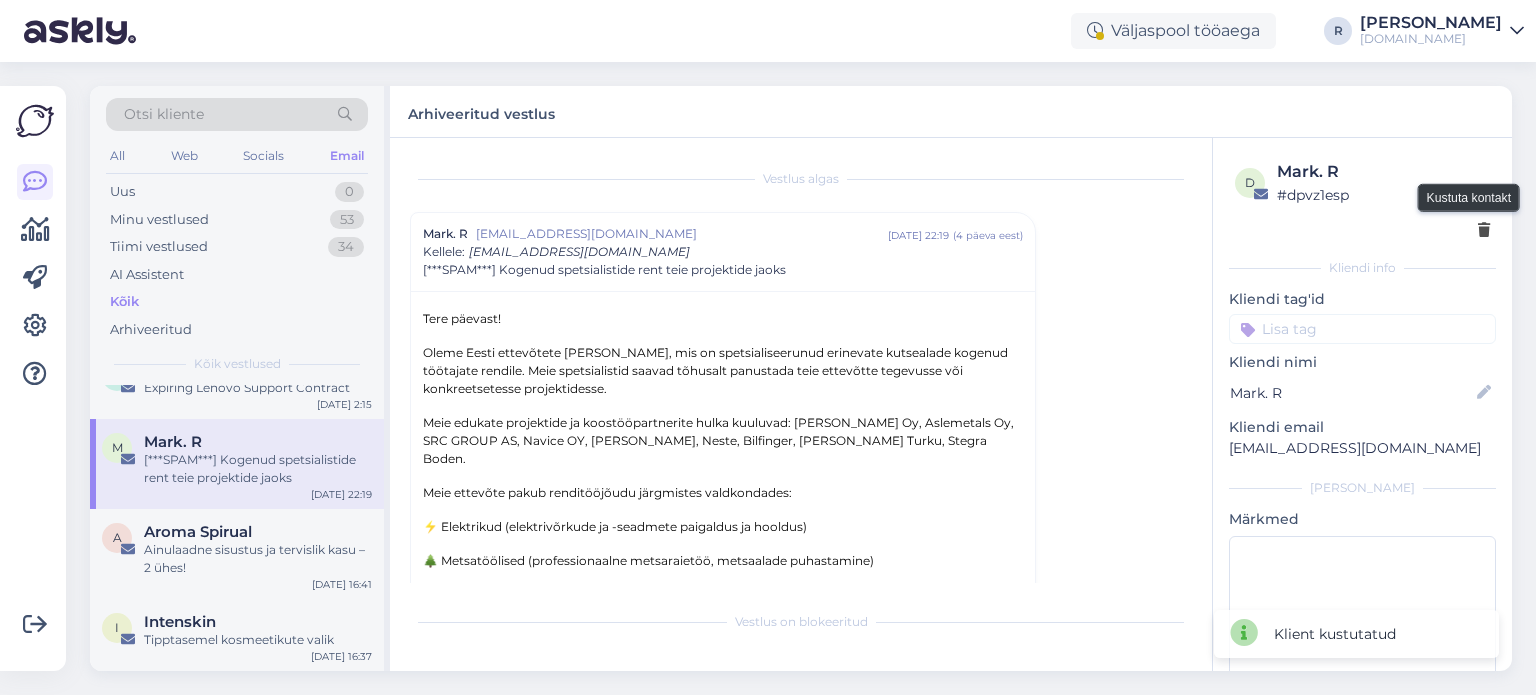 click at bounding box center [1484, 231] 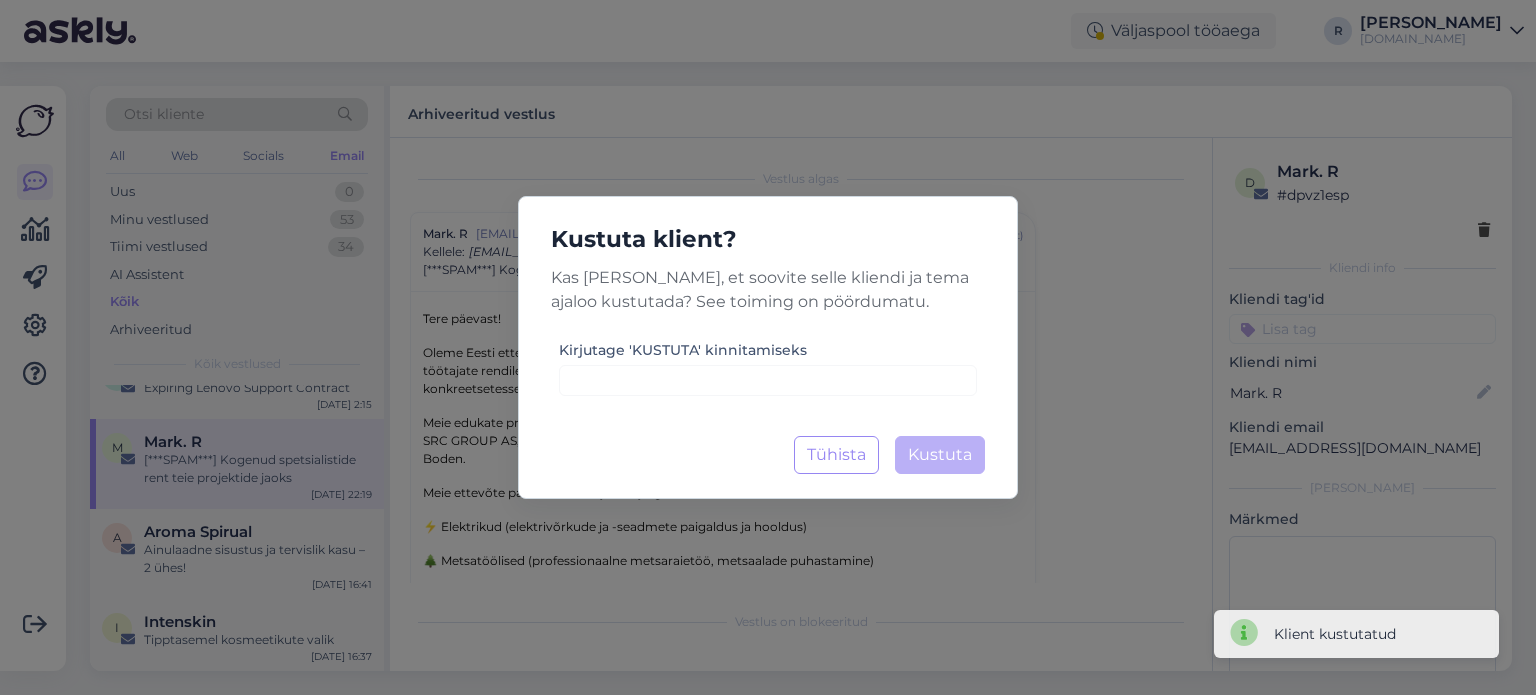 click on "Kirjutage 'KUSTUTA' kinnitamiseks" at bounding box center (768, 367) 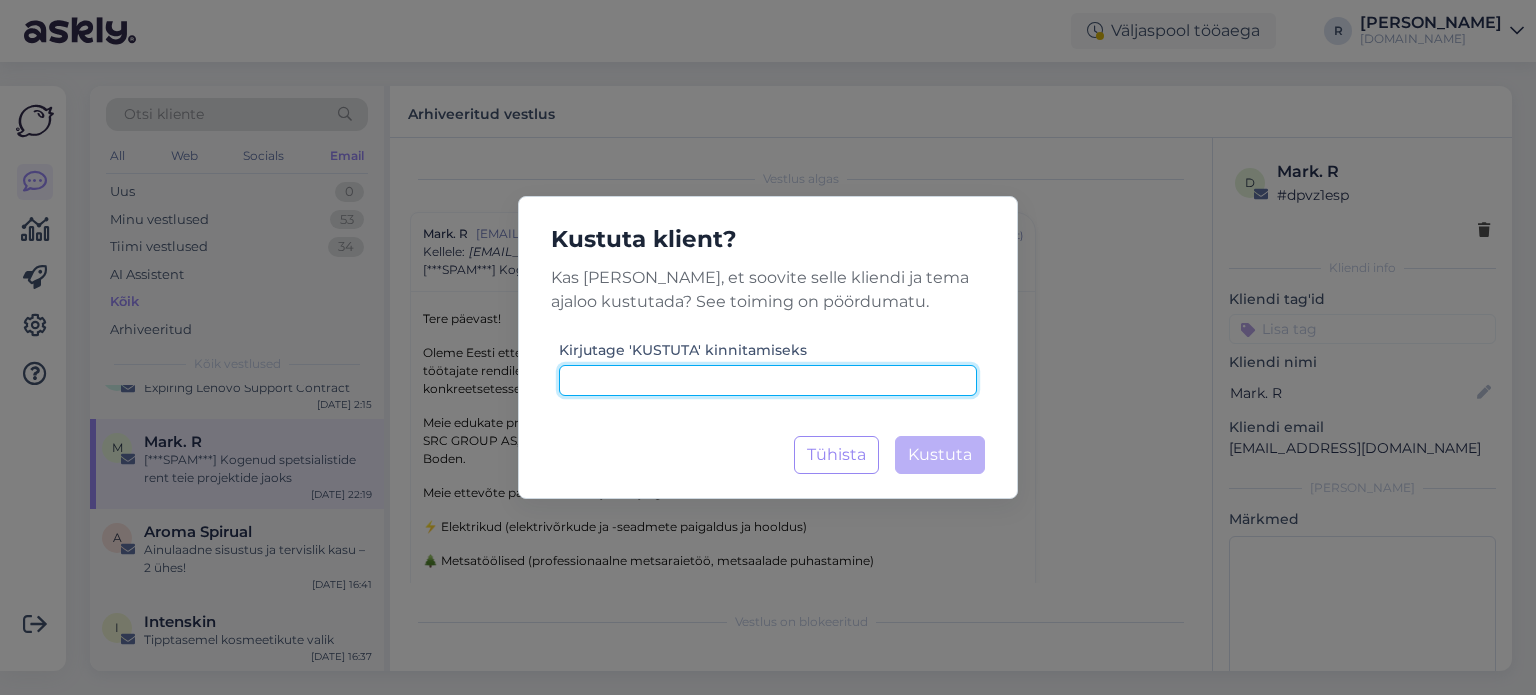 drag, startPoint x: 780, startPoint y: 375, endPoint x: 842, endPoint y: 400, distance: 66.85058 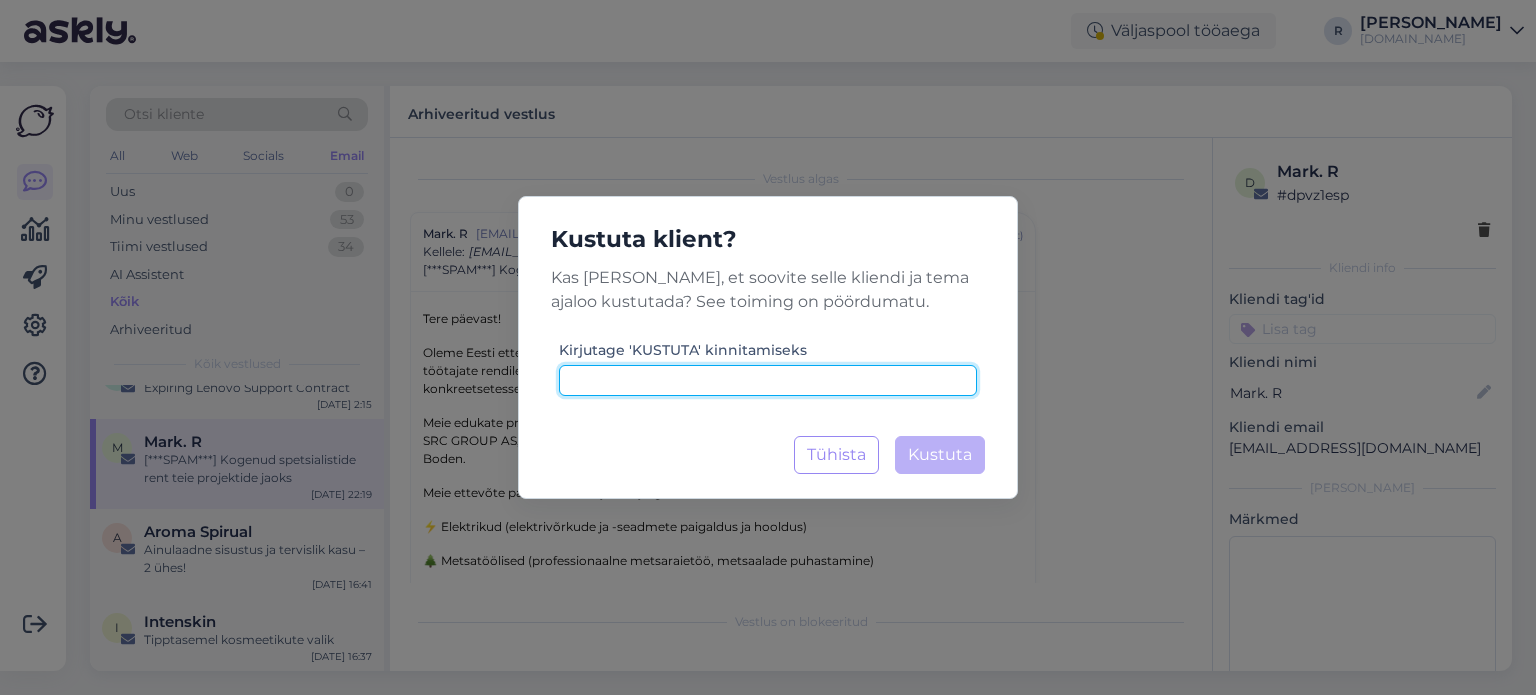 click at bounding box center (768, 380) 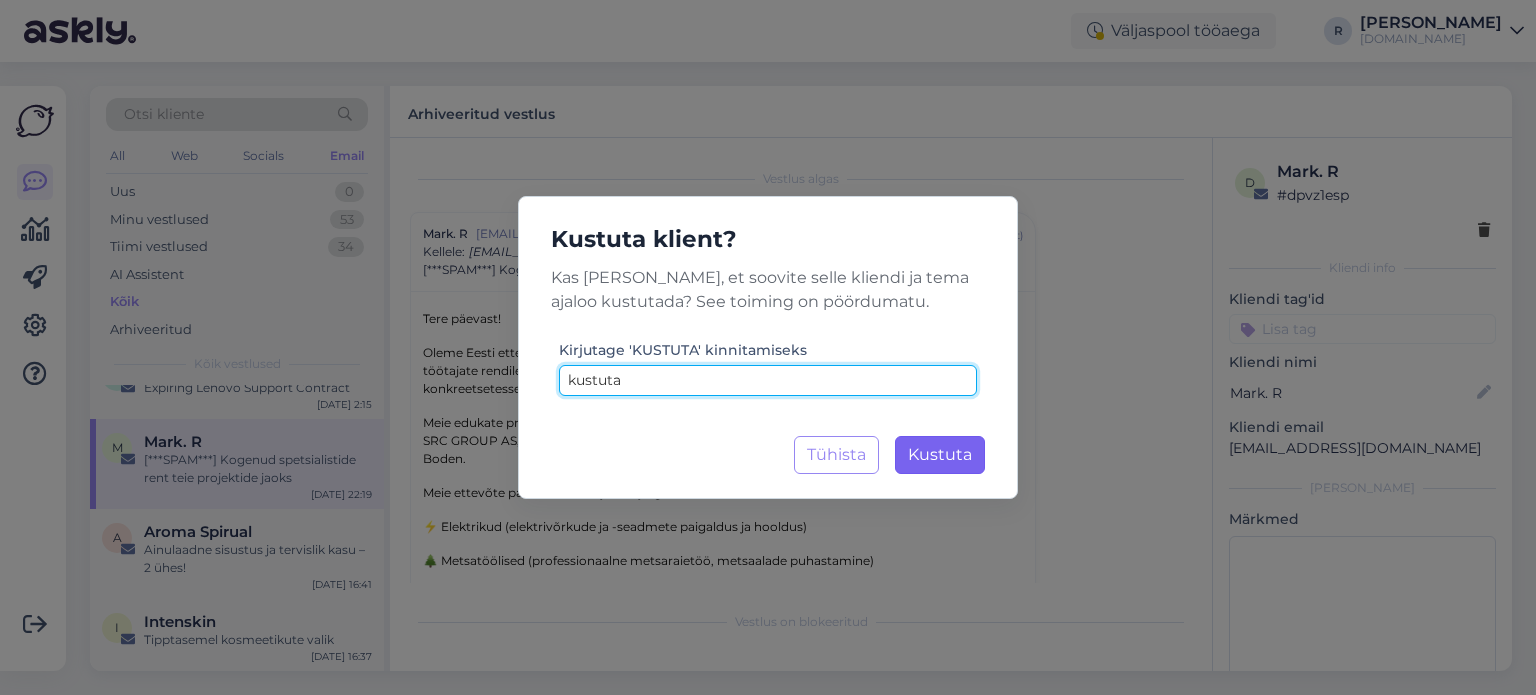 type on "kustuta" 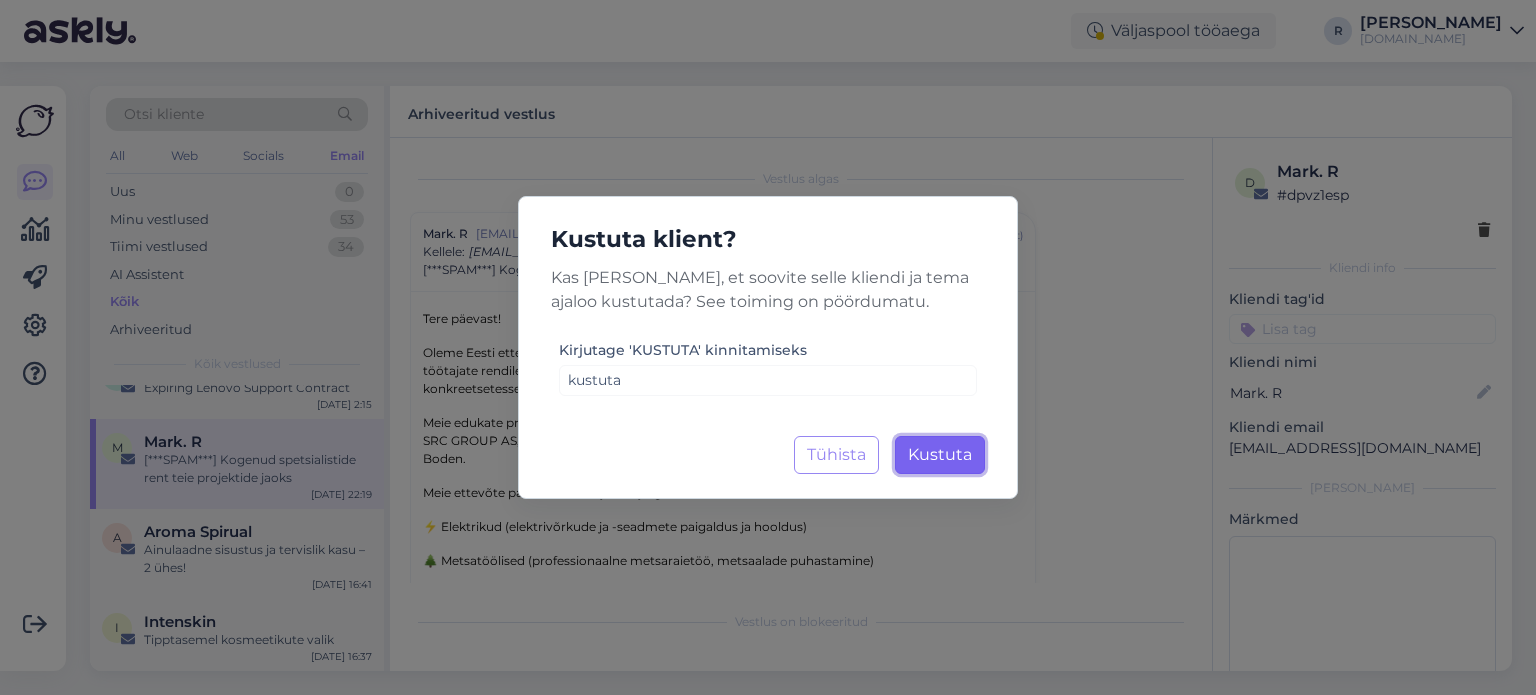 click on "Kustuta" at bounding box center [940, 454] 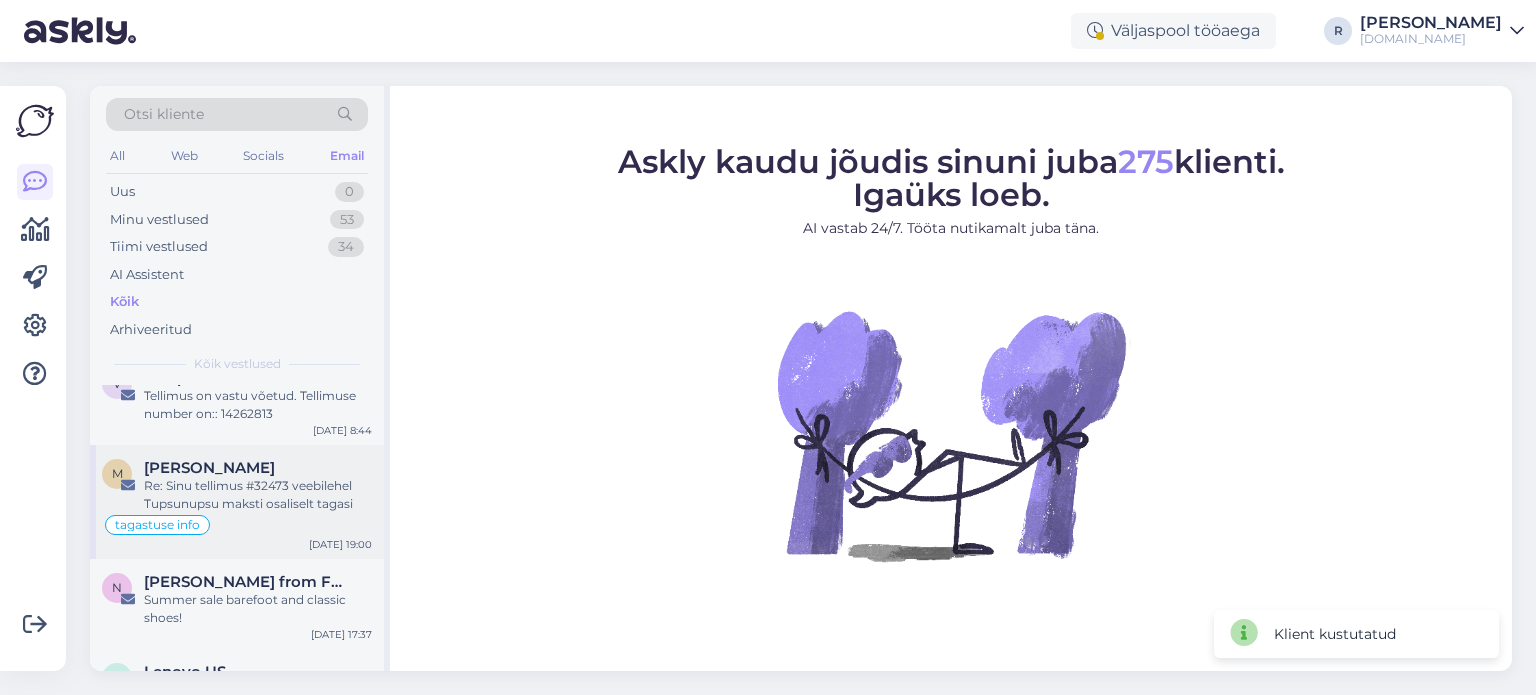 scroll, scrollTop: 200, scrollLeft: 0, axis: vertical 